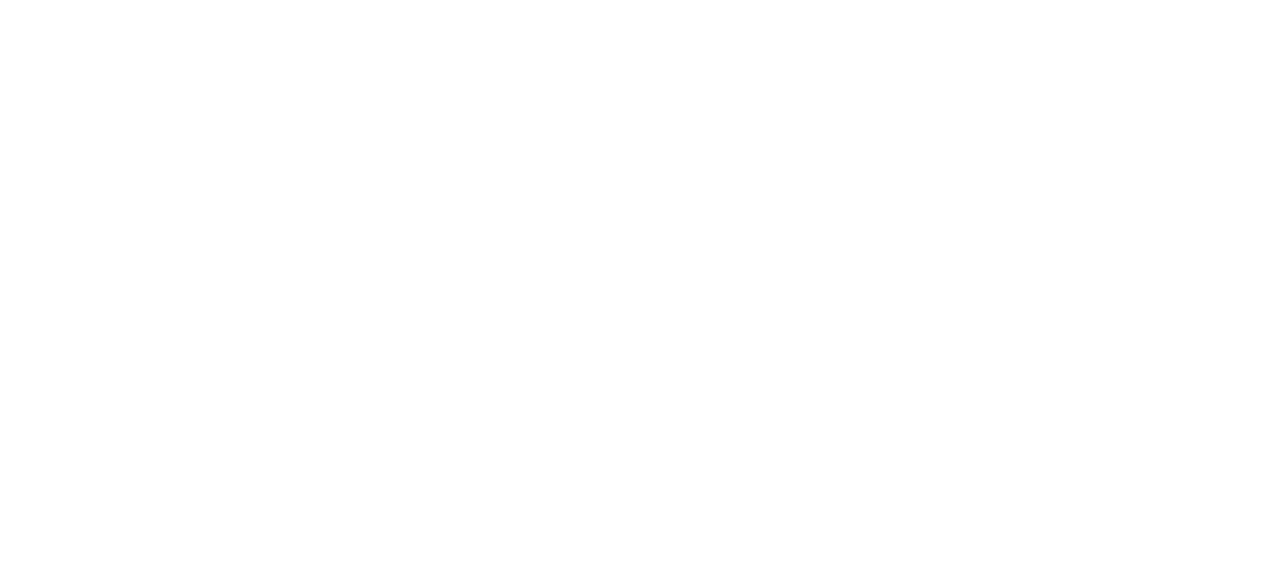 scroll, scrollTop: 0, scrollLeft: 0, axis: both 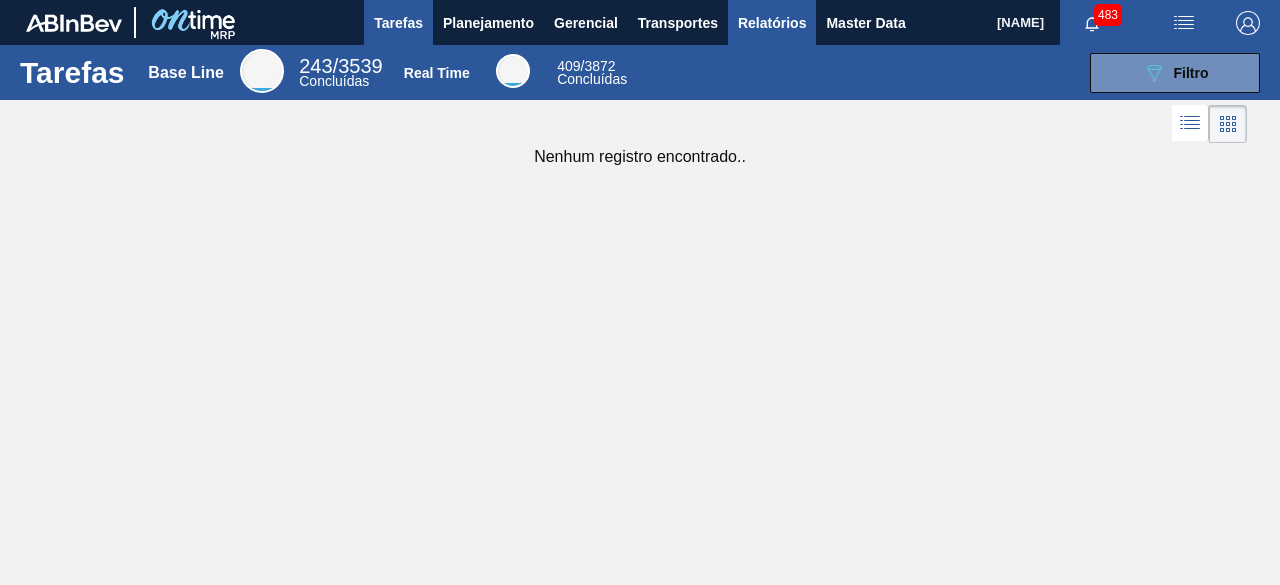 click on "Relatórios" at bounding box center (772, 22) 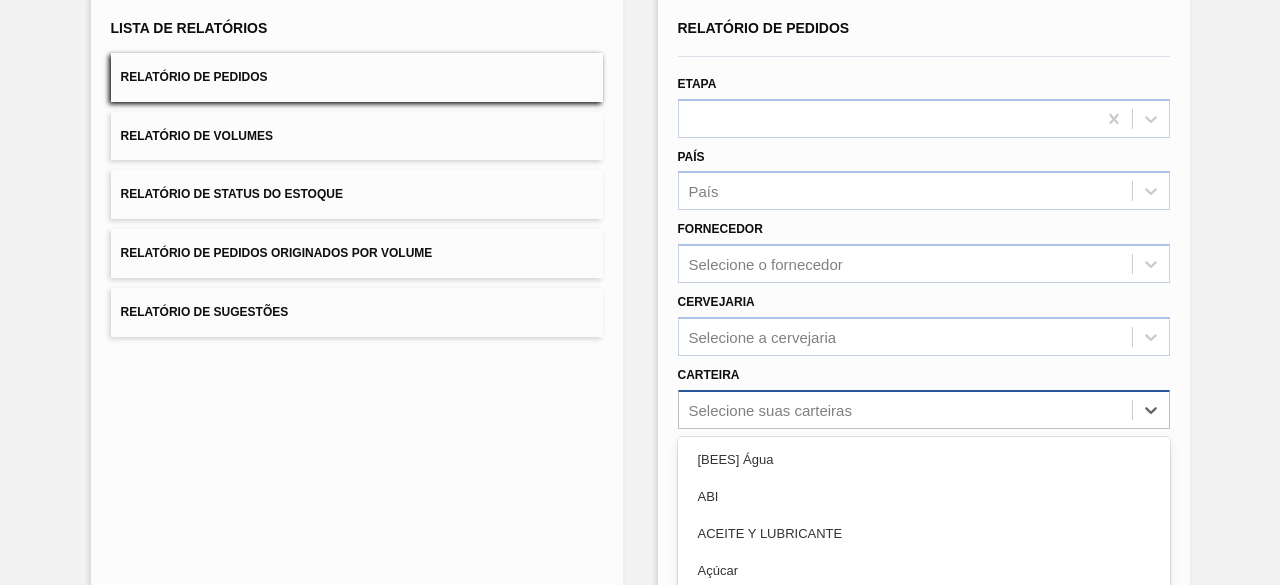 scroll, scrollTop: 294, scrollLeft: 0, axis: vertical 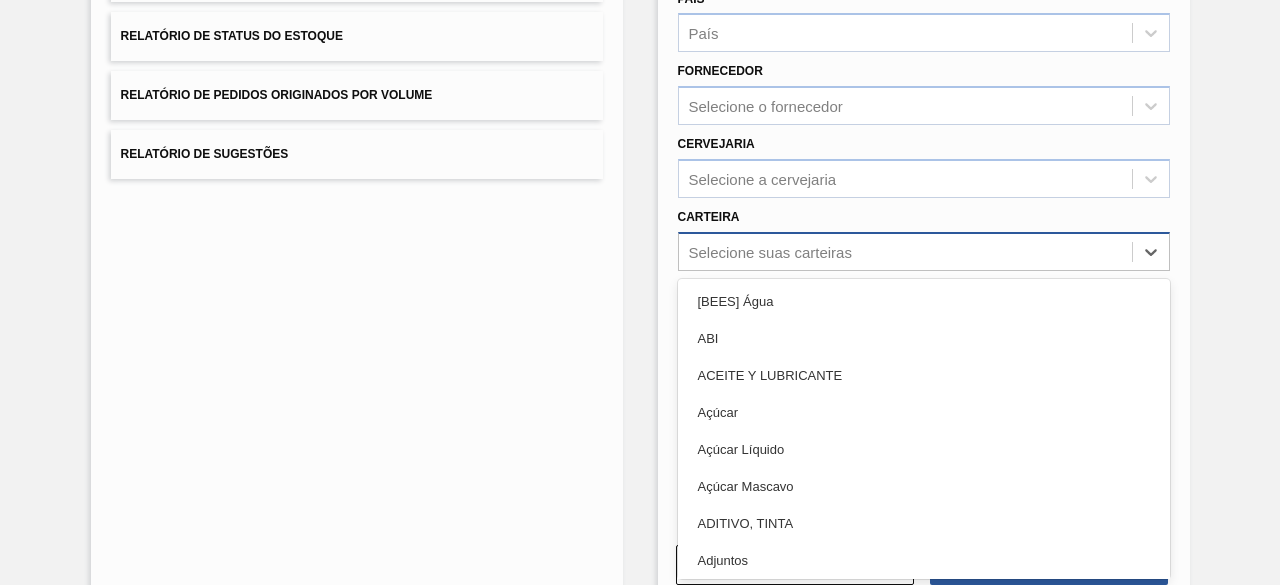 click on "option Açúcar focused, 4 of 101. 101 results available. Use Up and Down to choose options, press Enter to select the currently focused option, press Escape to exit the menu, press Tab to select the option and exit the menu. Selecione suas carteiras [BEES] Água ABI ACEITE Y LUBRICANTE Açúcar Açúcar Líquido Açúcar Mascavo ADITIVO, TINTA Adjuntos AGENTES DE FILTRACION Air Bag Alça Alcool Etil Antioxidante Areia Aroma Aromas Aveia Azúcar Azúcar PY Bag in Box Bananada BARNIZ Barril Base Base Alcoólica Blister Bobina Bobina Alumínio Bobina Papel BOTELLAS NO RETORNABLES Cachaça BEES Café Caixa Cartão Caixa Papelão CAJA DE CARTÓN CORRUGADO Cal Cantoneira Cantoneira Papelão Canudo CARAMELO & COLORANTE Cartonado CARTUCHOS Cartulinas Carvão Mineral Casca de Laranja Chapa Coating coco Coentro Cola Colageno COLORANTE Composto Vedante Concentrado Concentrado alcoólico CONCENTRADOS Container IBC Corante Corda CORRUGADOS CUERPO DE LATA Encarte Enzima ENZIMAS Etiqueta Etiqueta Autoadesiva Film" at bounding box center (924, 251) 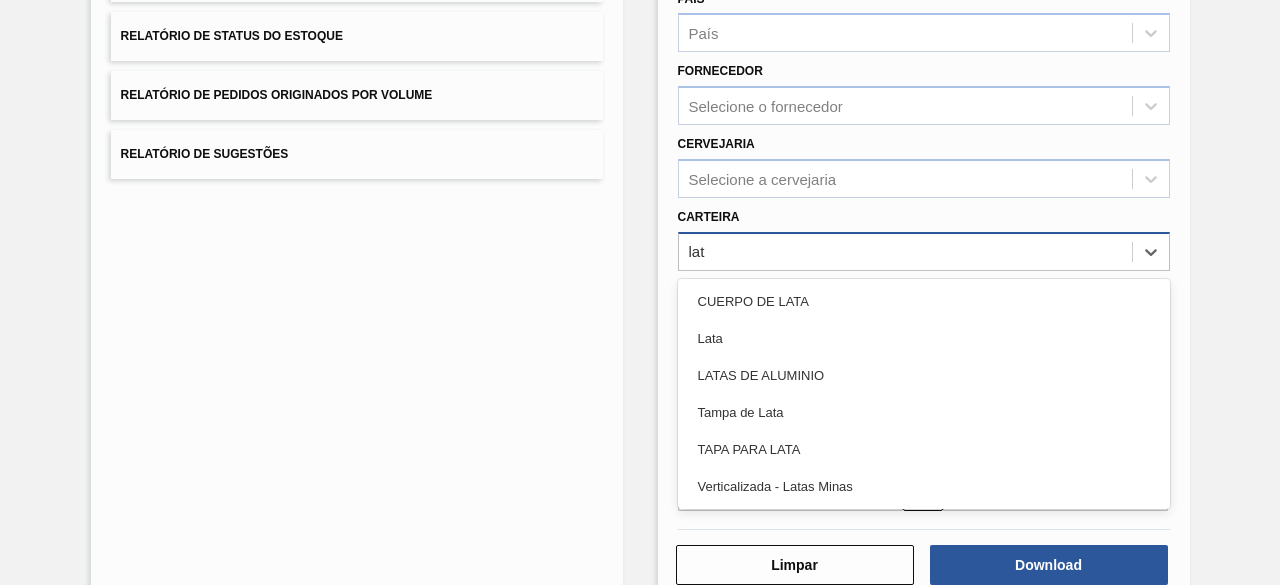 type on "lata" 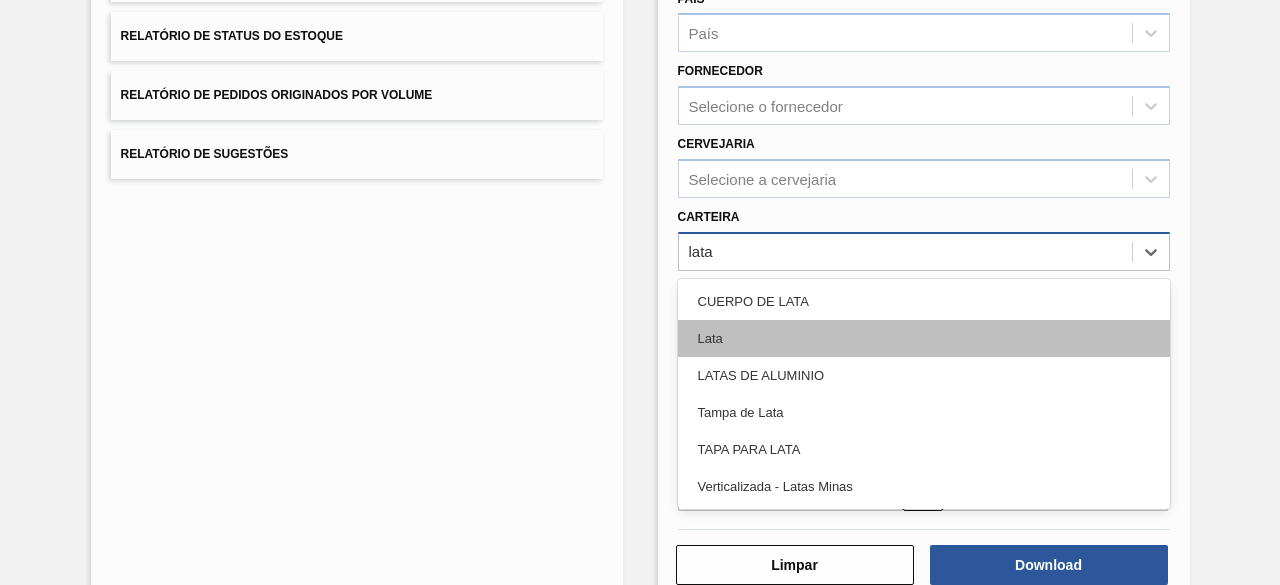 click on "Lata" at bounding box center (924, 338) 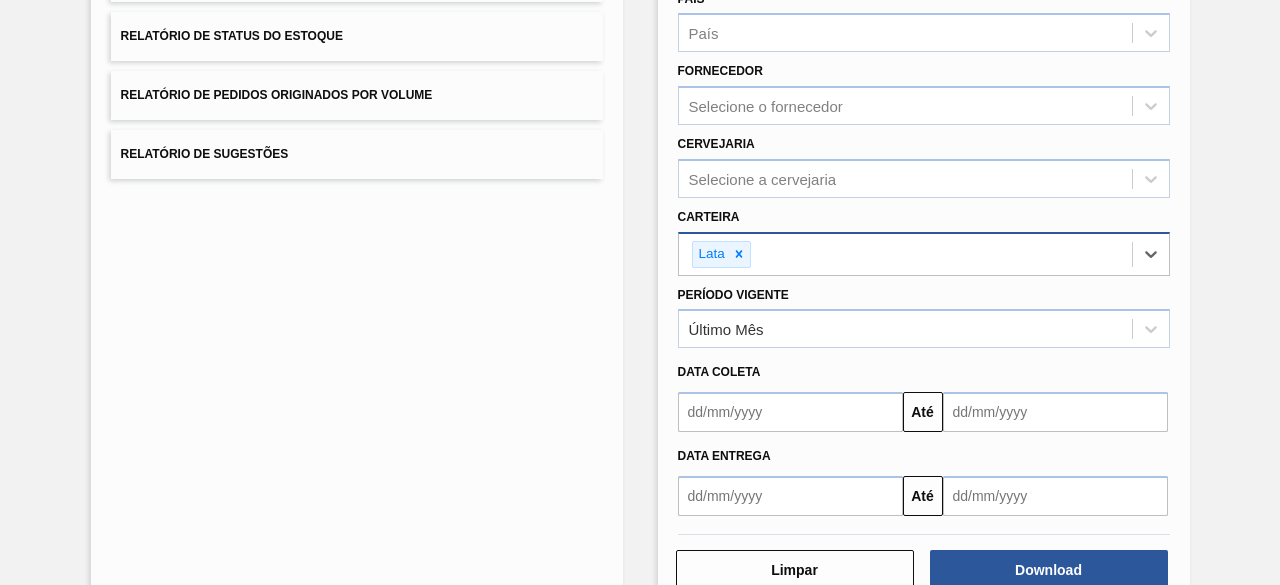 scroll, scrollTop: 343, scrollLeft: 0, axis: vertical 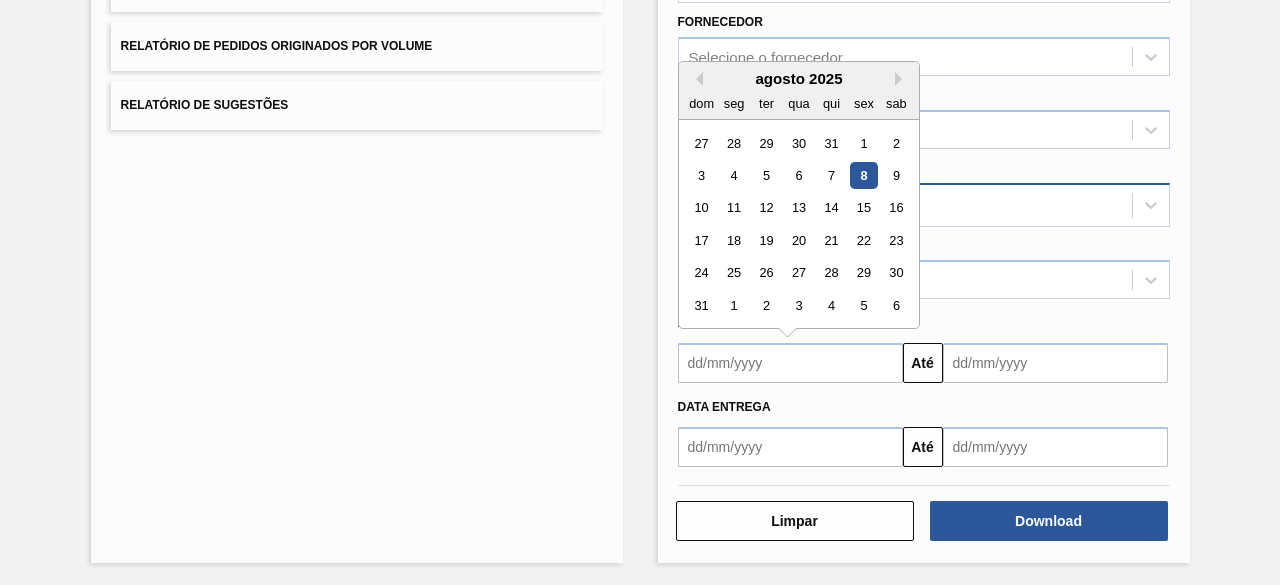 click at bounding box center [790, 363] 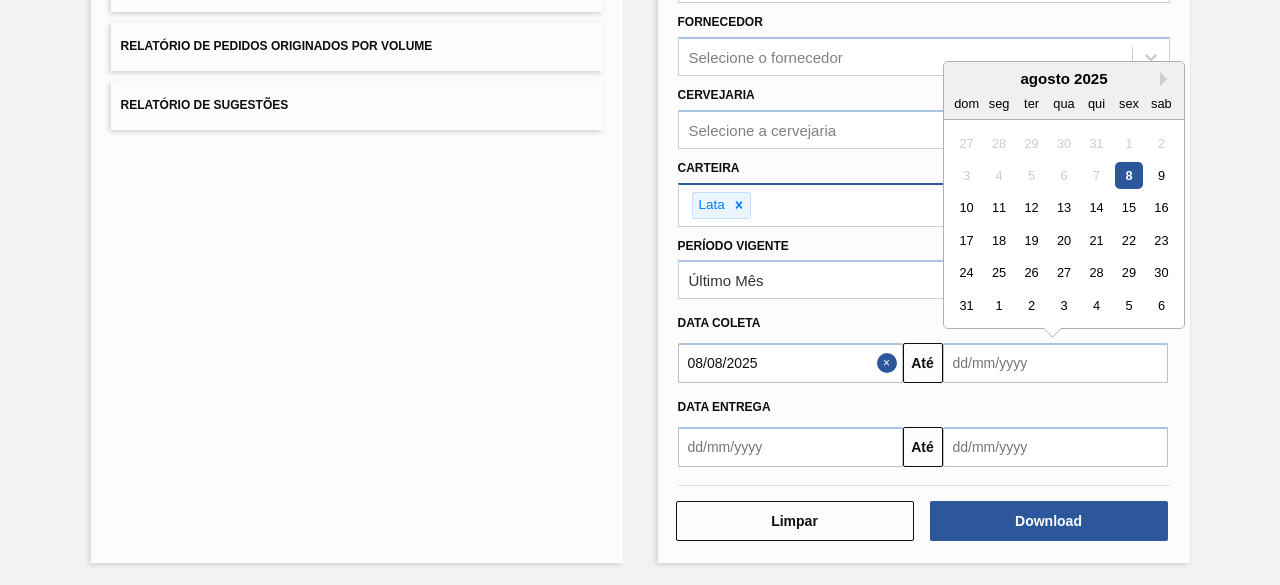 click at bounding box center [1055, 363] 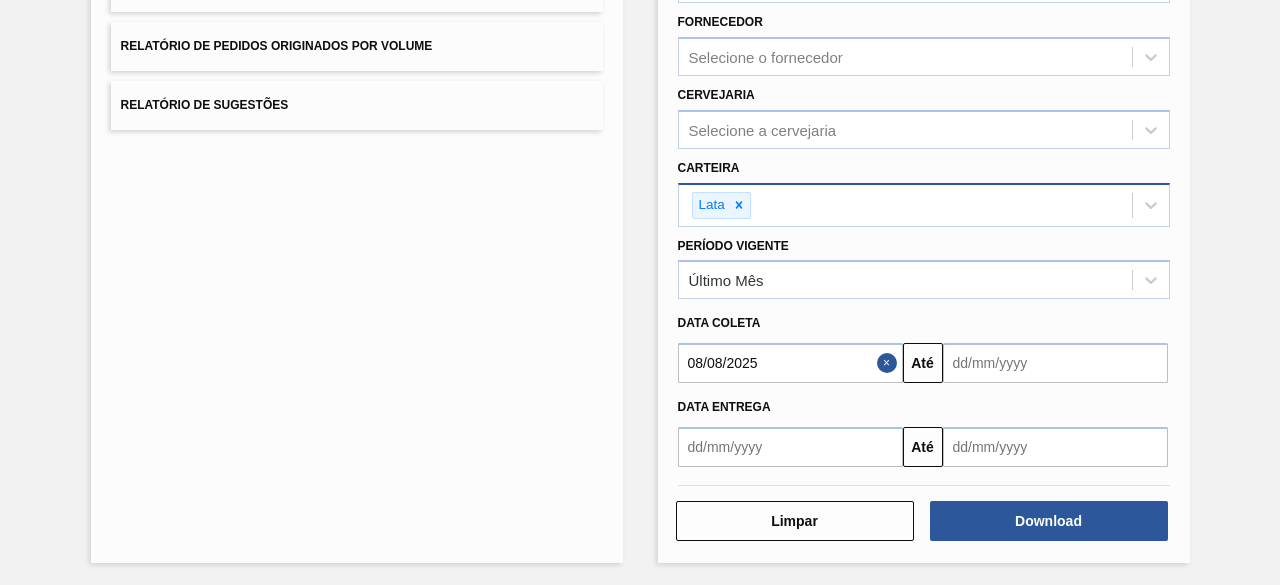 click on "Lista de Relatórios Relatório de Pedidos Relatório de Volumes Relatório de Status do Estoque Relatório de Pedidos Originados por Volume Relatório de Sugestões Relatório de Pedidos Etapa País País Fornecedor Selecione o fornecedor Cervejaria Selecione a cervejaria Carteira Lata Período Vigente Último Mês Data coleta 08/08/2025 Até Data entrega Até Limpar Download" at bounding box center (640, 172) 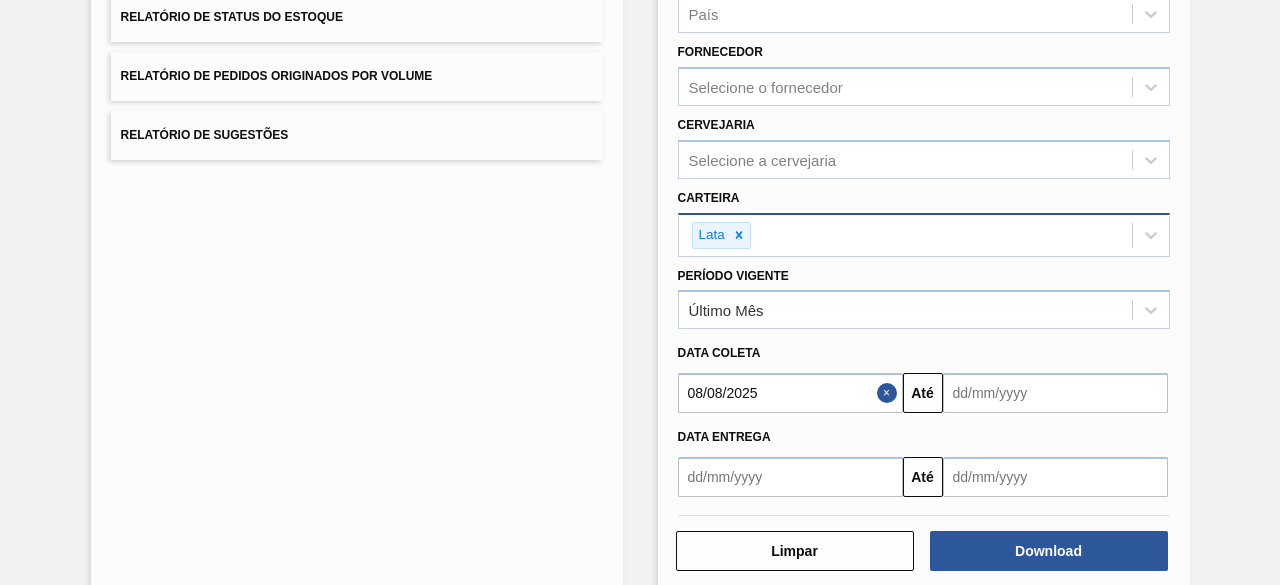 scroll, scrollTop: 314, scrollLeft: 0, axis: vertical 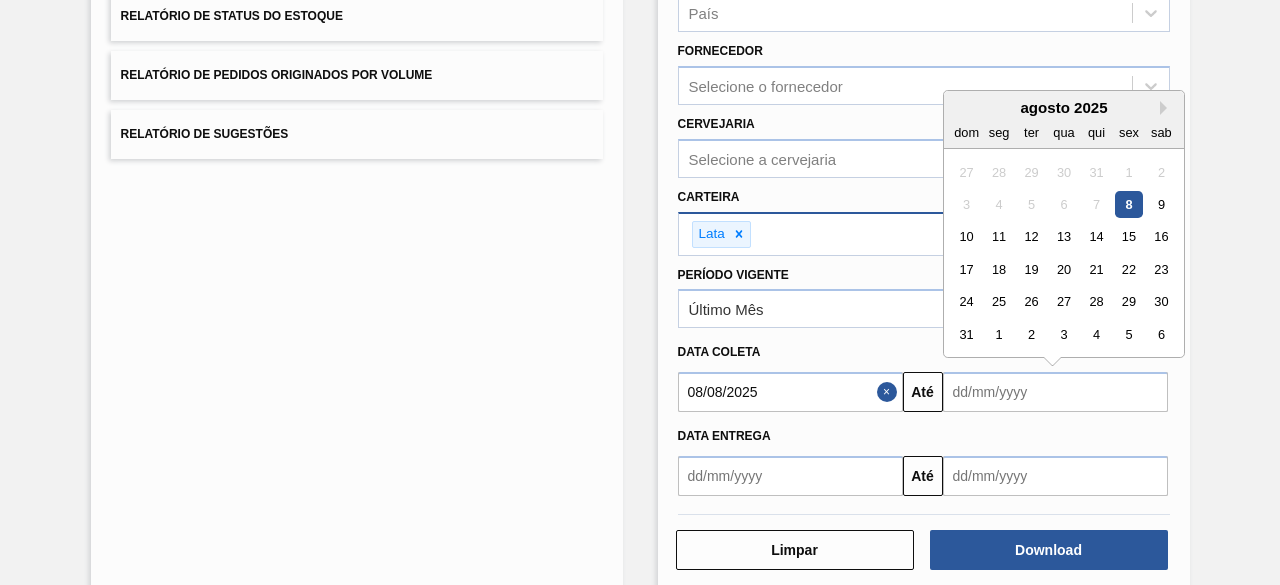 click at bounding box center (1055, 392) 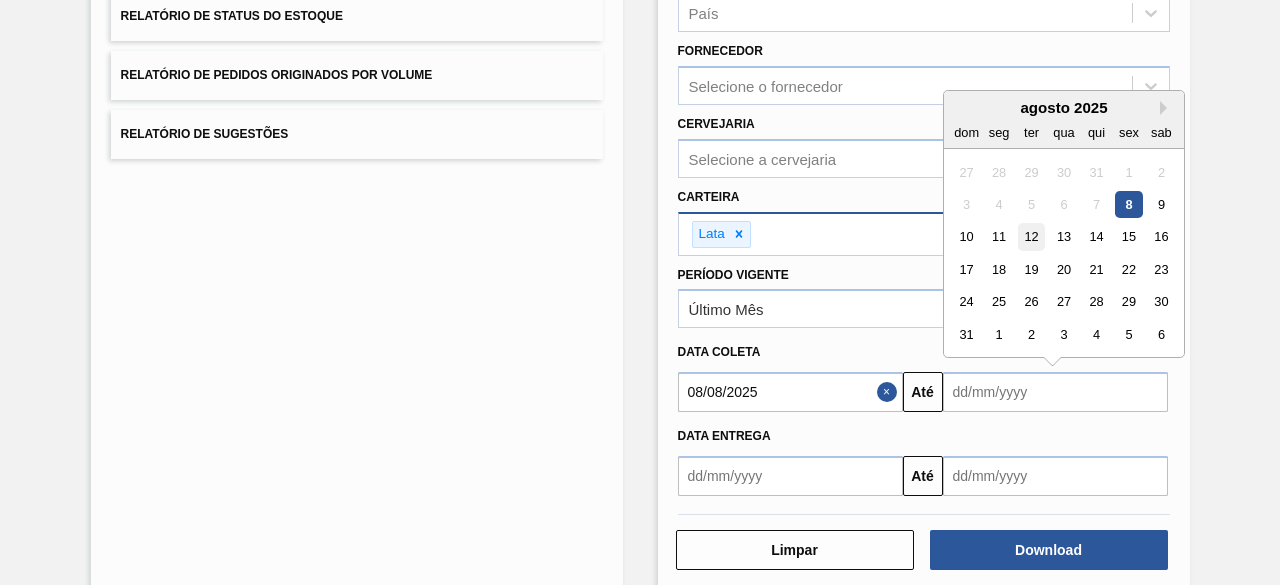 click on "12" at bounding box center (1030, 237) 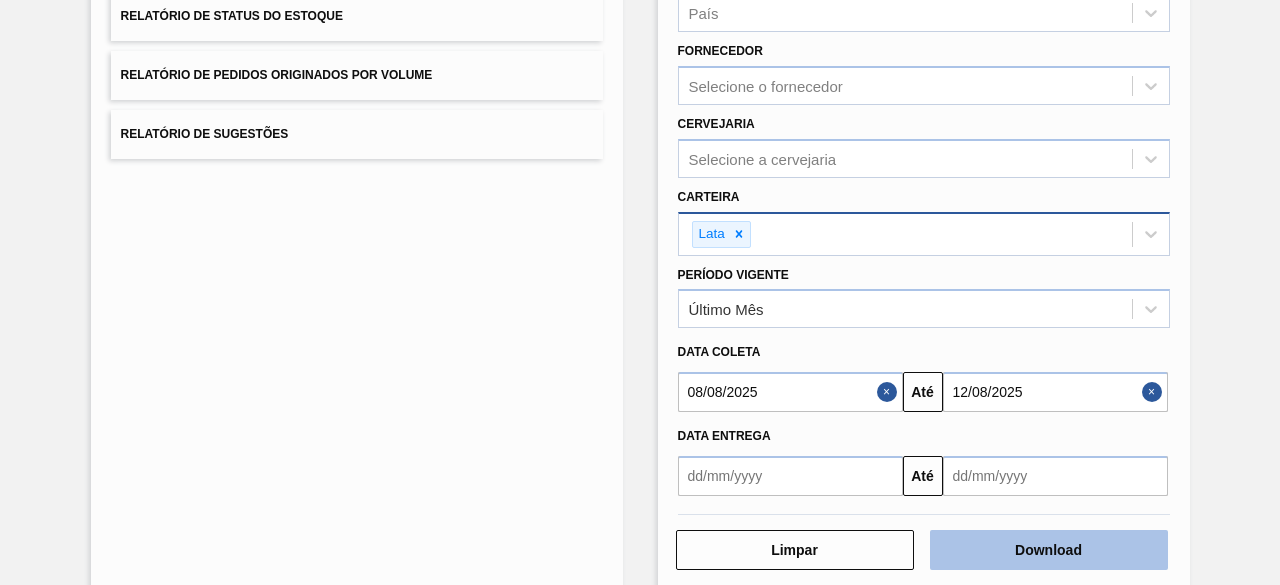 click on "Download" at bounding box center [1049, 550] 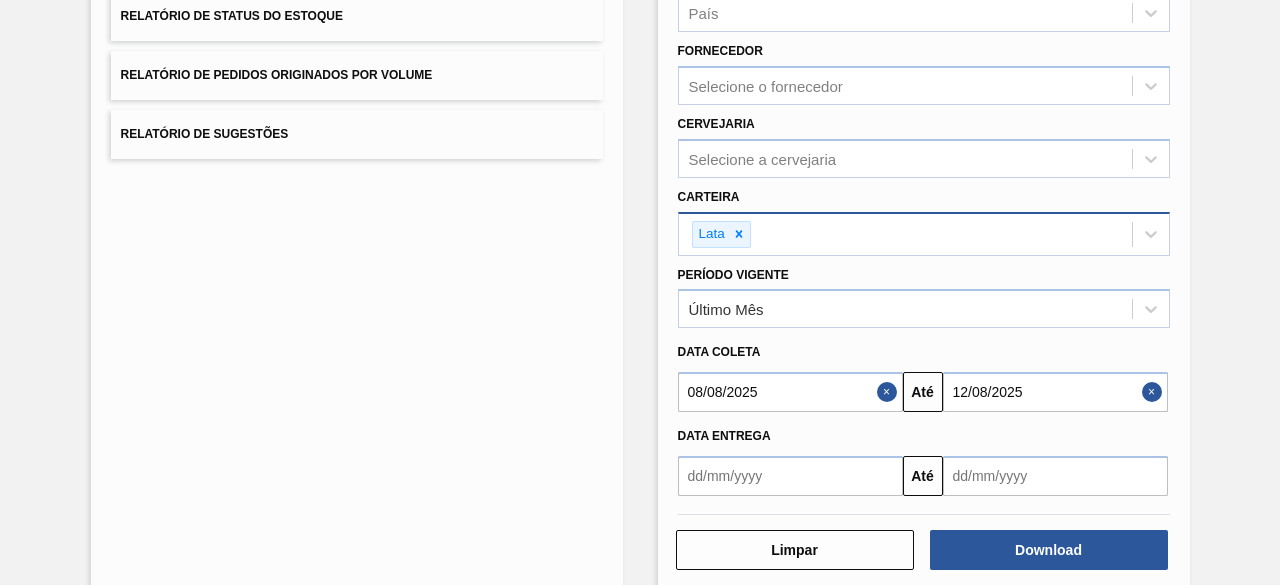 scroll, scrollTop: 150, scrollLeft: 0, axis: vertical 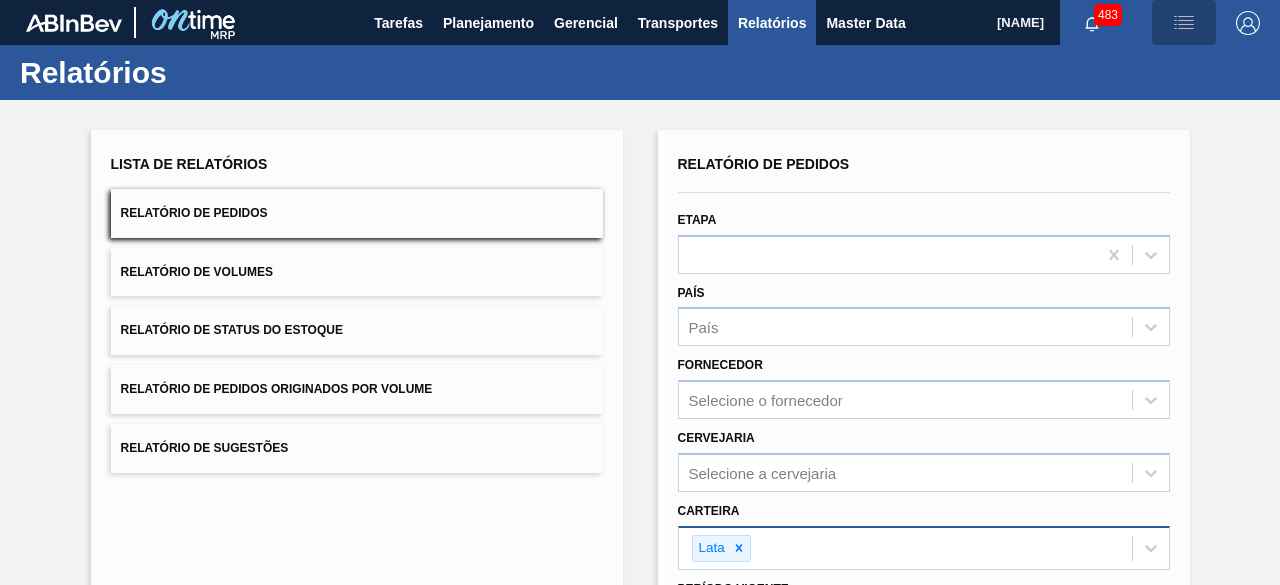 click at bounding box center (1184, 23) 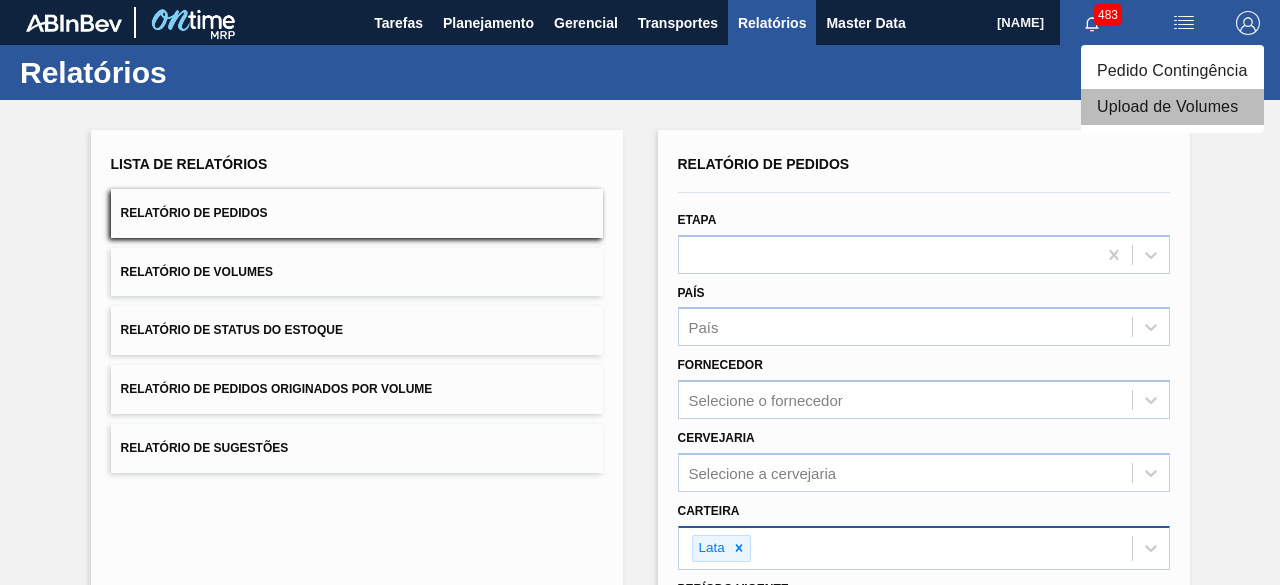 click on "Upload de Volumes" at bounding box center (1172, 107) 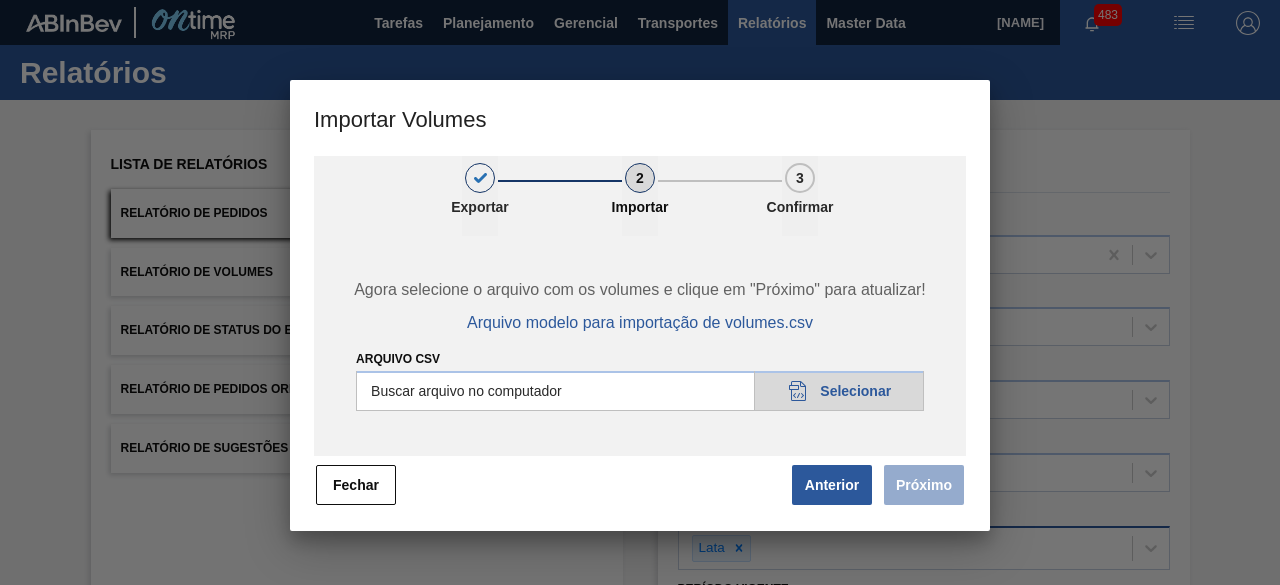 click on "Arquivo csv" at bounding box center (640, 391) 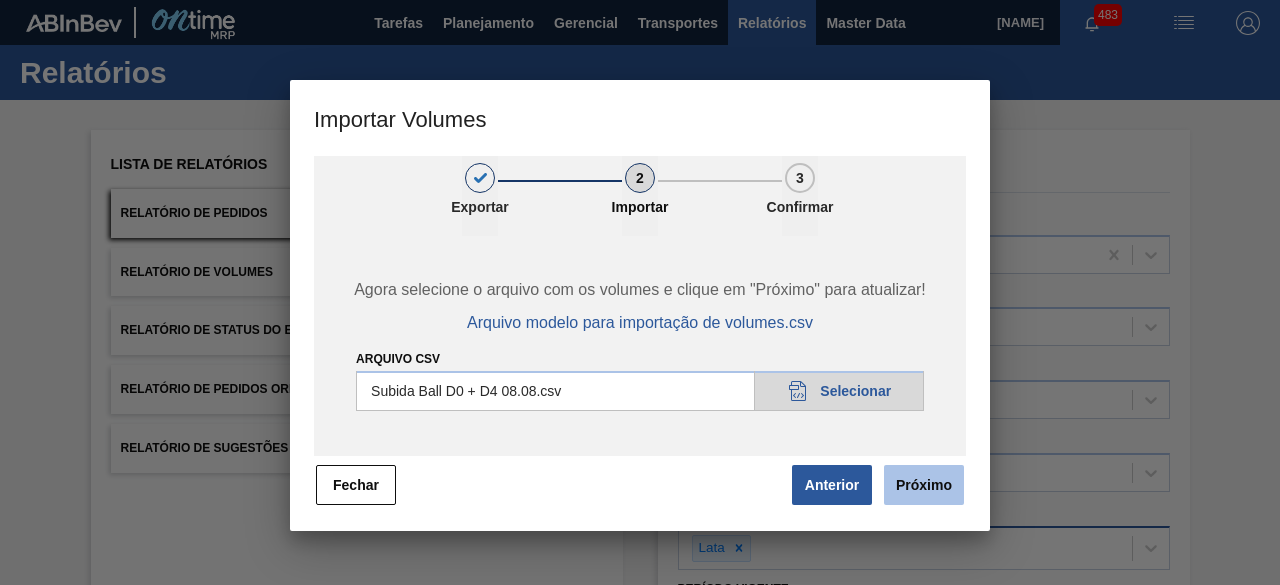 click on "Próximo" at bounding box center (924, 485) 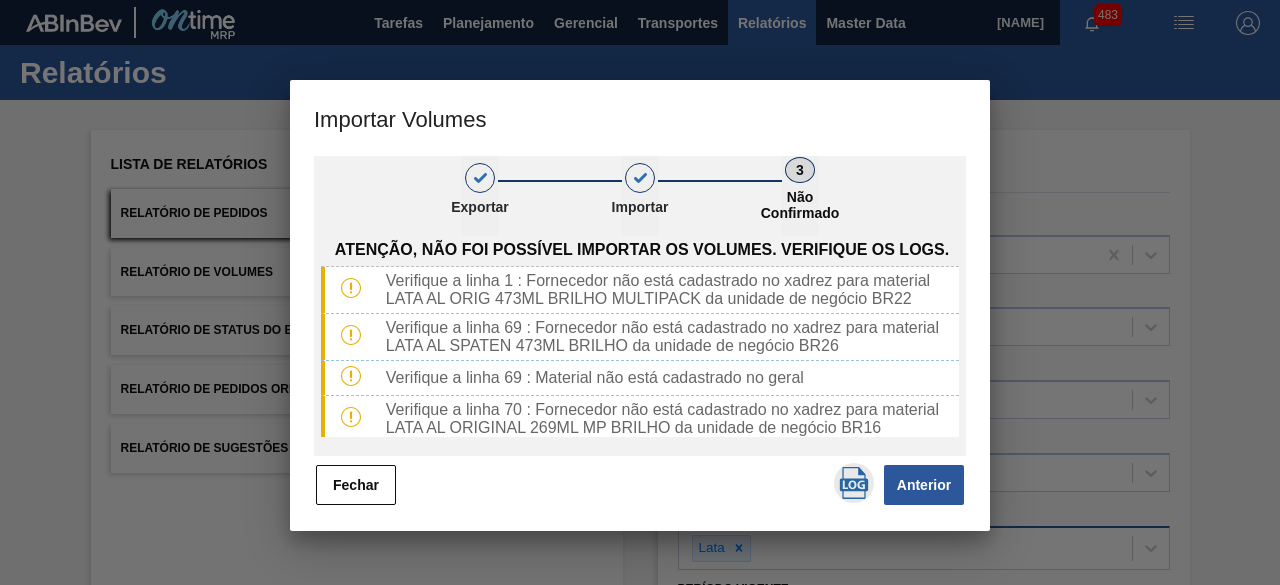 click at bounding box center (854, 483) 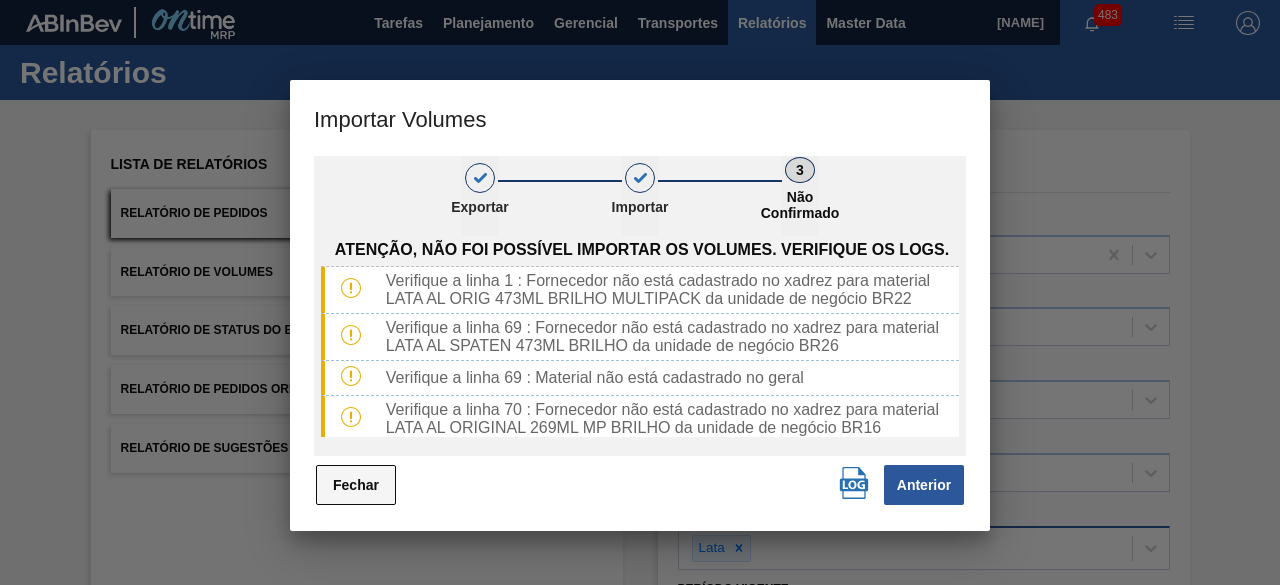 click on "Fechar" at bounding box center (356, 485) 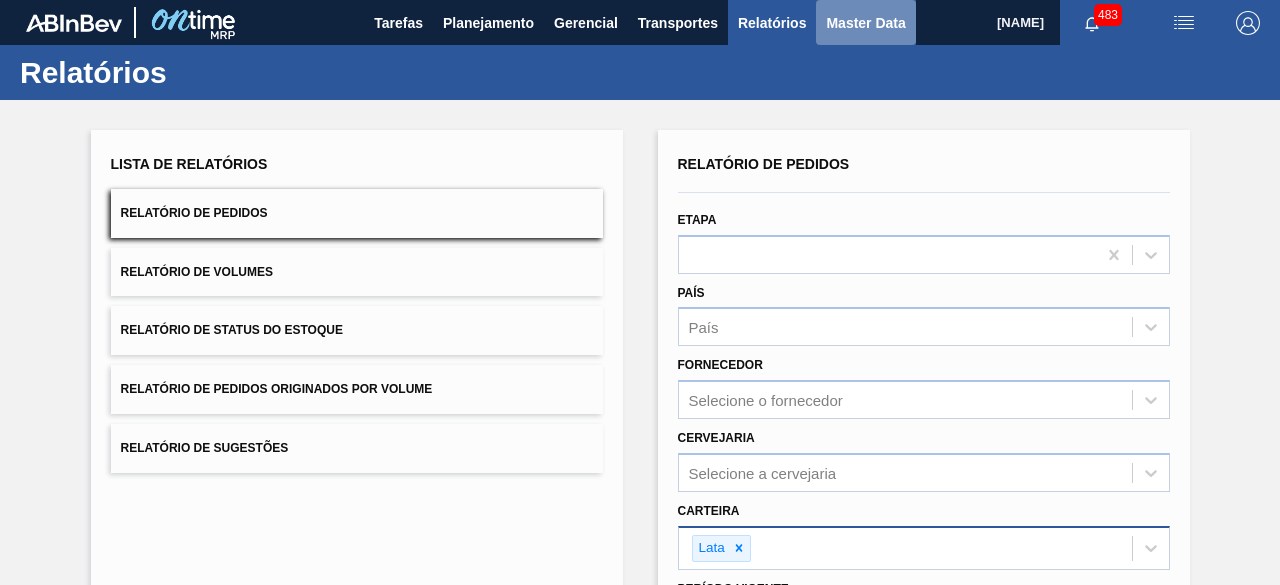 click on "Master Data" at bounding box center [865, 23] 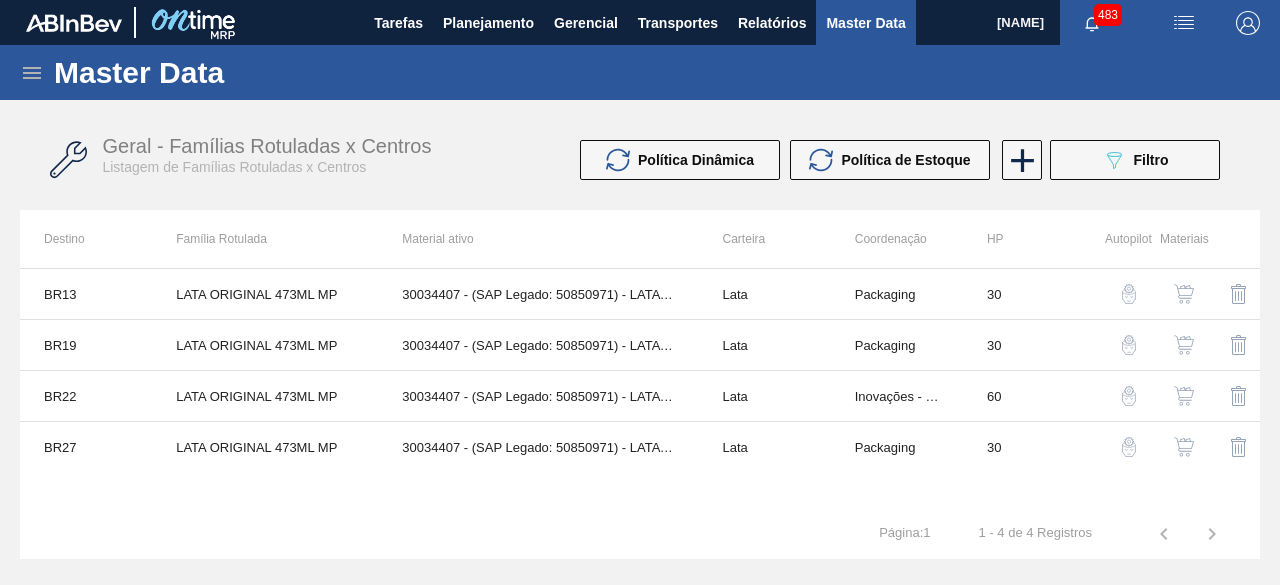 click 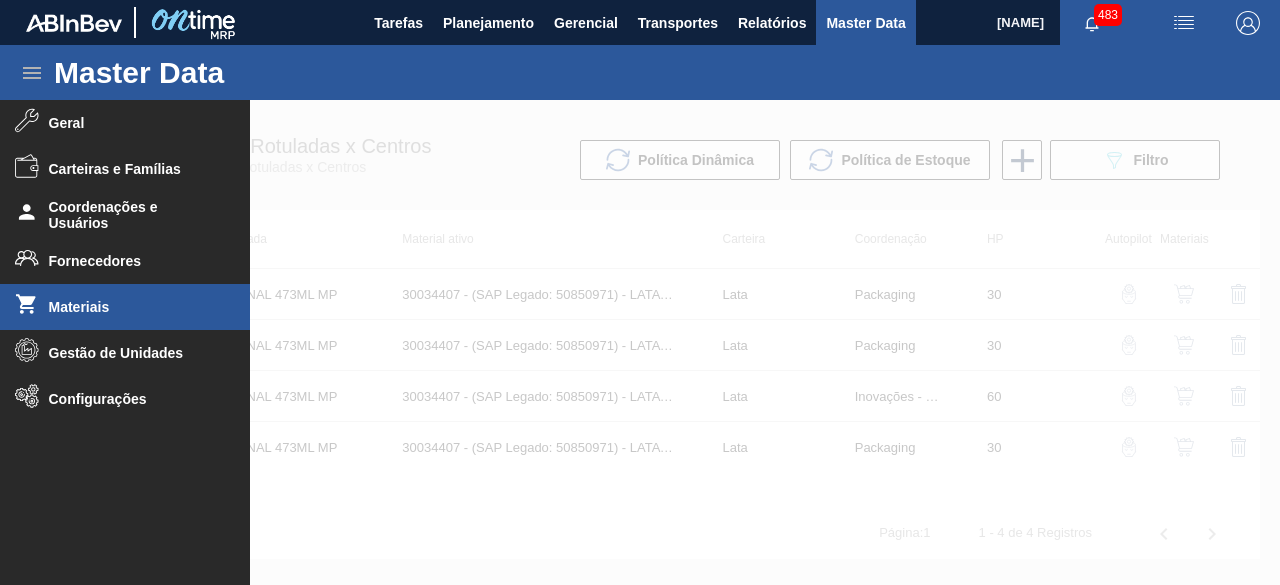 click on "Materiais" at bounding box center [131, 307] 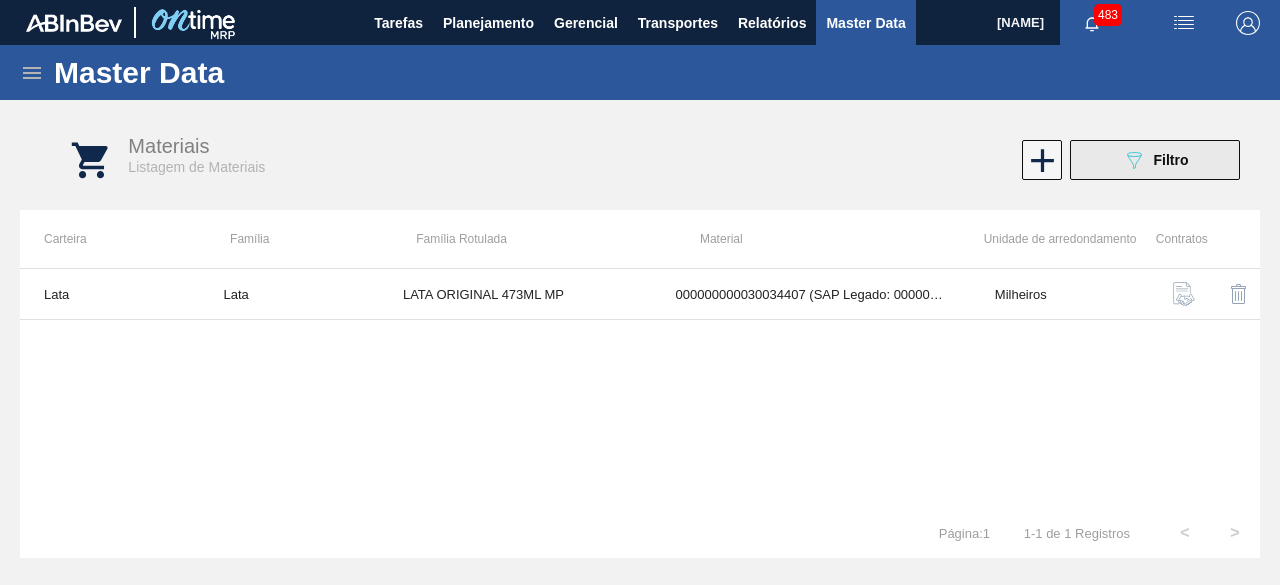 click on "089F7B8B-B2A5-4AFE-B5C0-19BA573D28AC Filtro" at bounding box center (1155, 160) 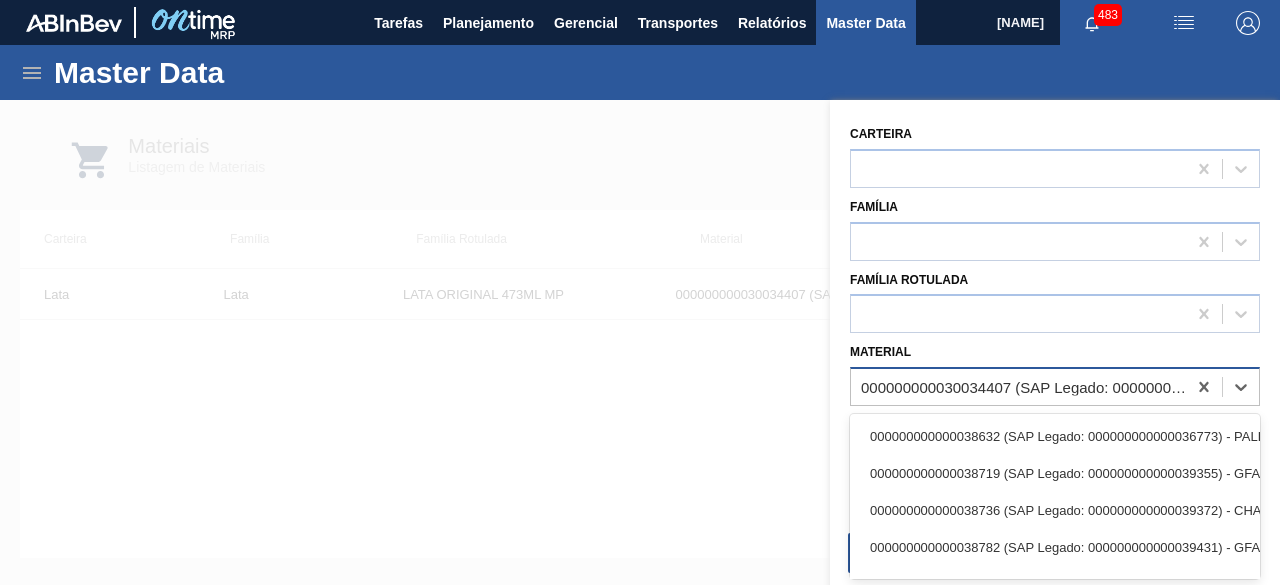 click on "000000000030034407 (SAP Legado: 000000000050850971) - LATA AL ORIG 473ML BRILHO MULTIPACK" at bounding box center [1024, 387] 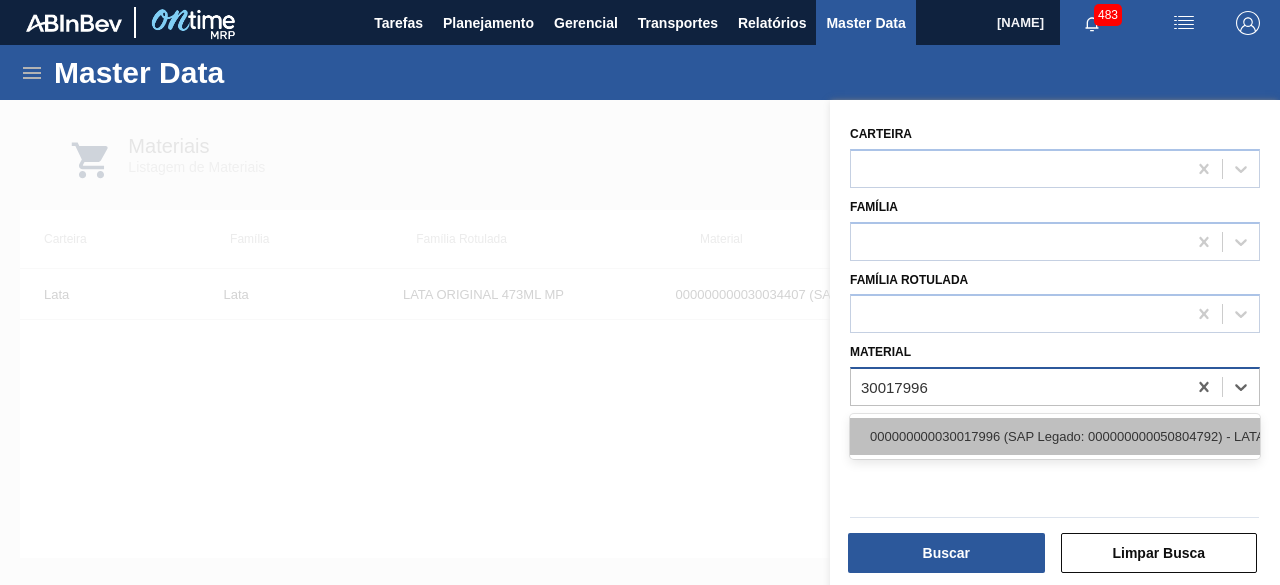 click on "000000000030017996 (SAP Legado: 000000000050804792) - LATA AL 350ML BC DM SLK 429 BRILHO" at bounding box center [1055, 436] 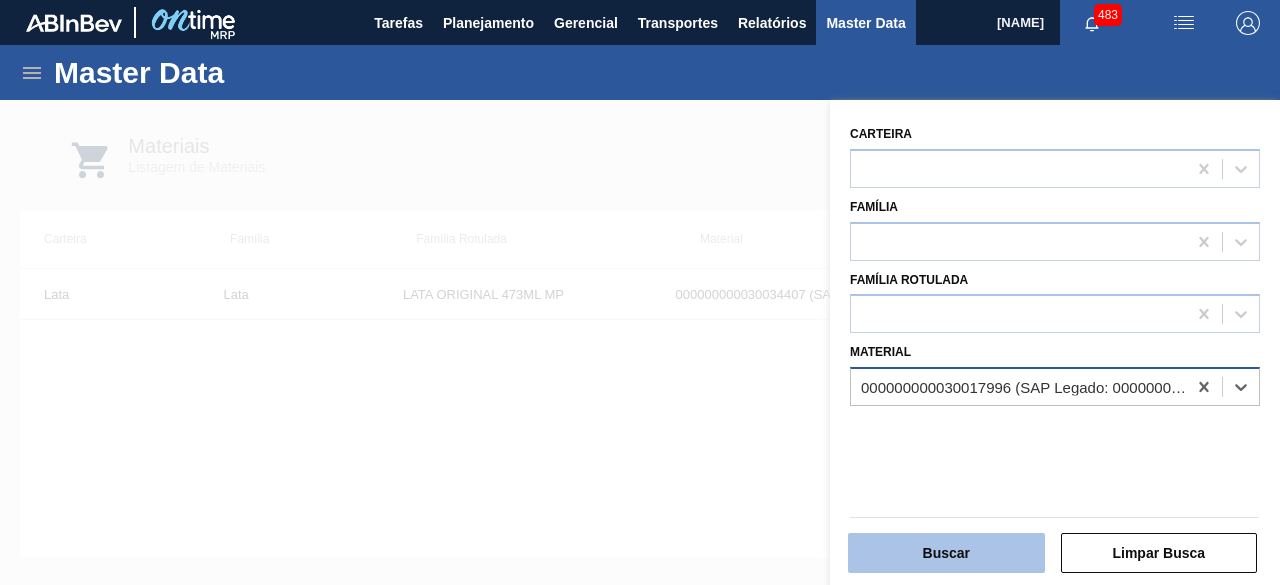 click on "Buscar" at bounding box center [946, 553] 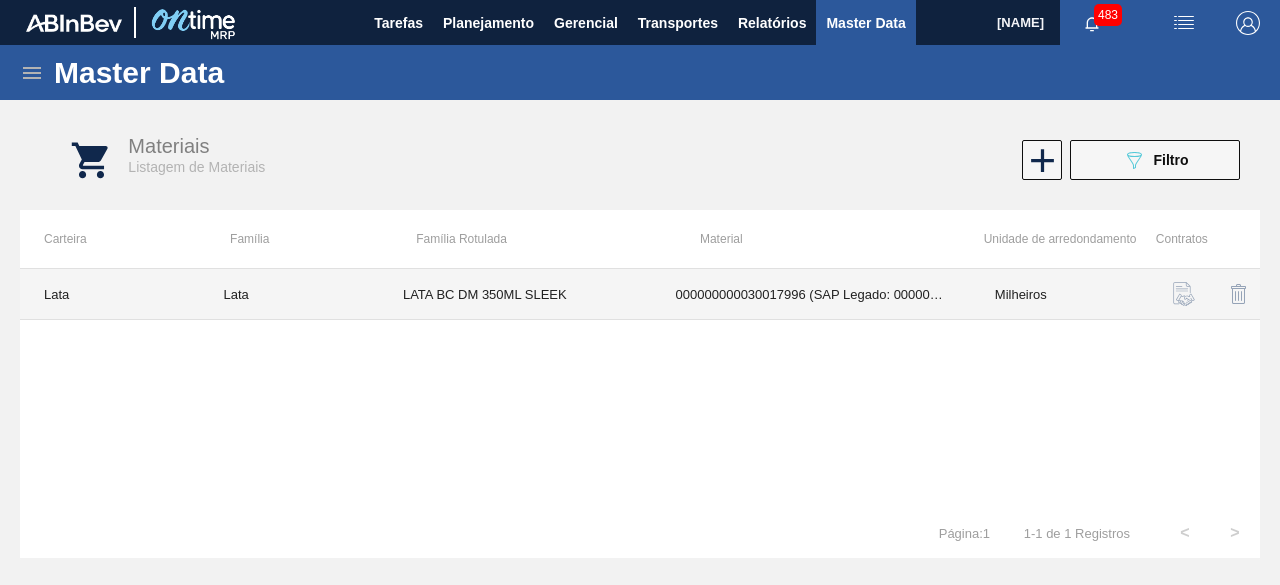 click on "LATA BC DM 350ML SLEEK" at bounding box center (515, 294) 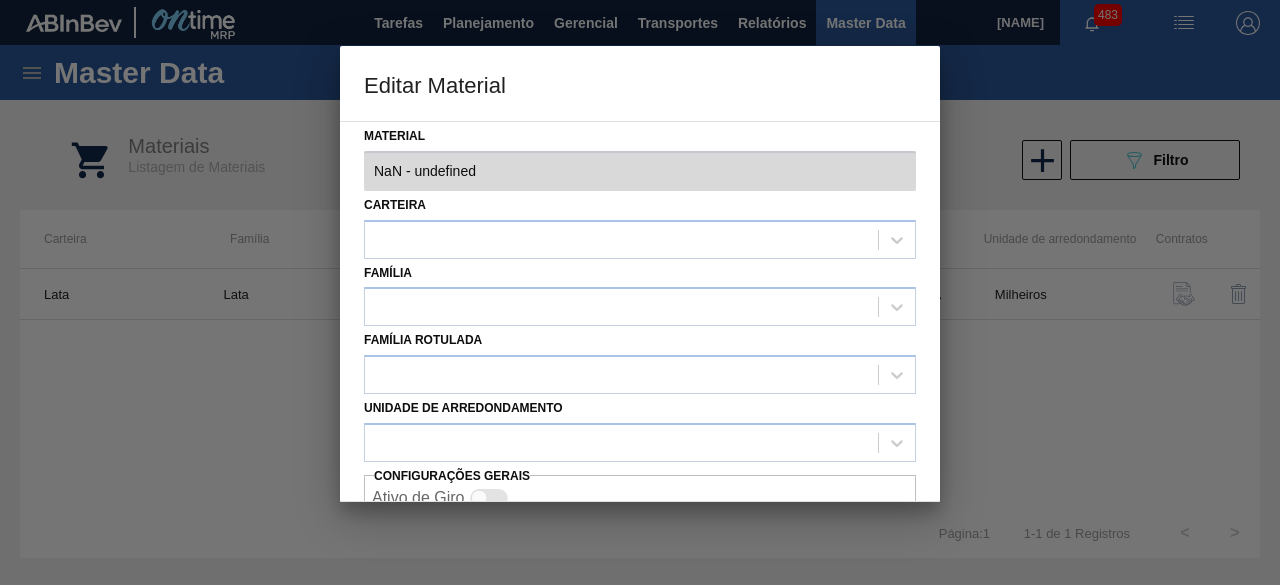 type on "30017996 - 000000000030017996 (SAP Legado: 000000000050804792) - LATA AL 350ML BC DM SLK 429 BRILHO" 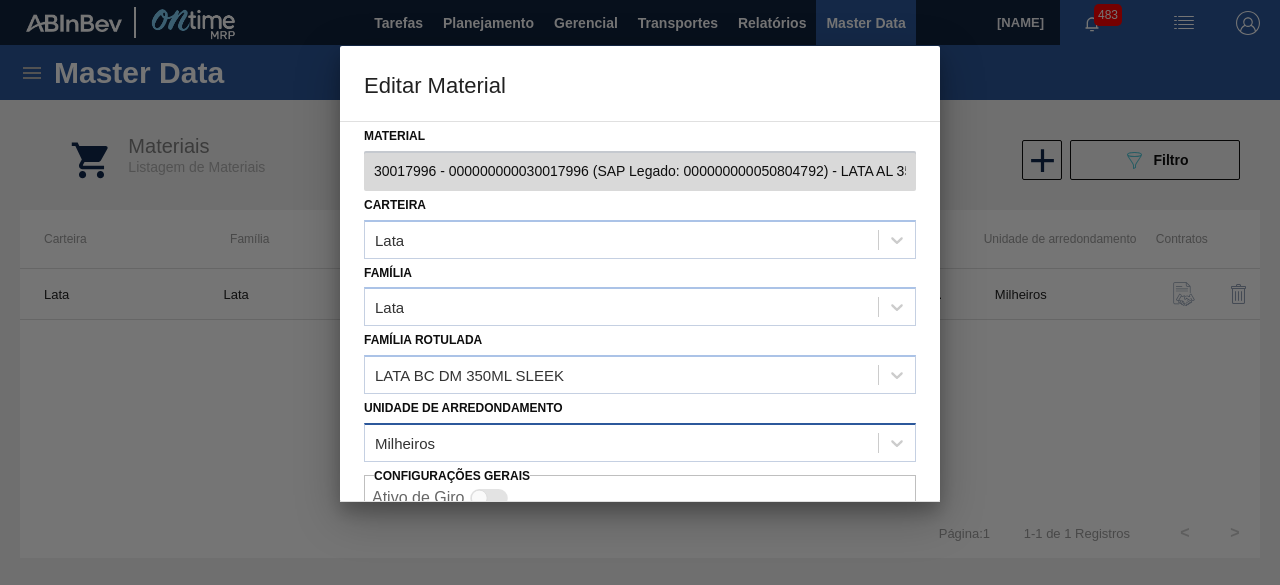 scroll, scrollTop: 84, scrollLeft: 0, axis: vertical 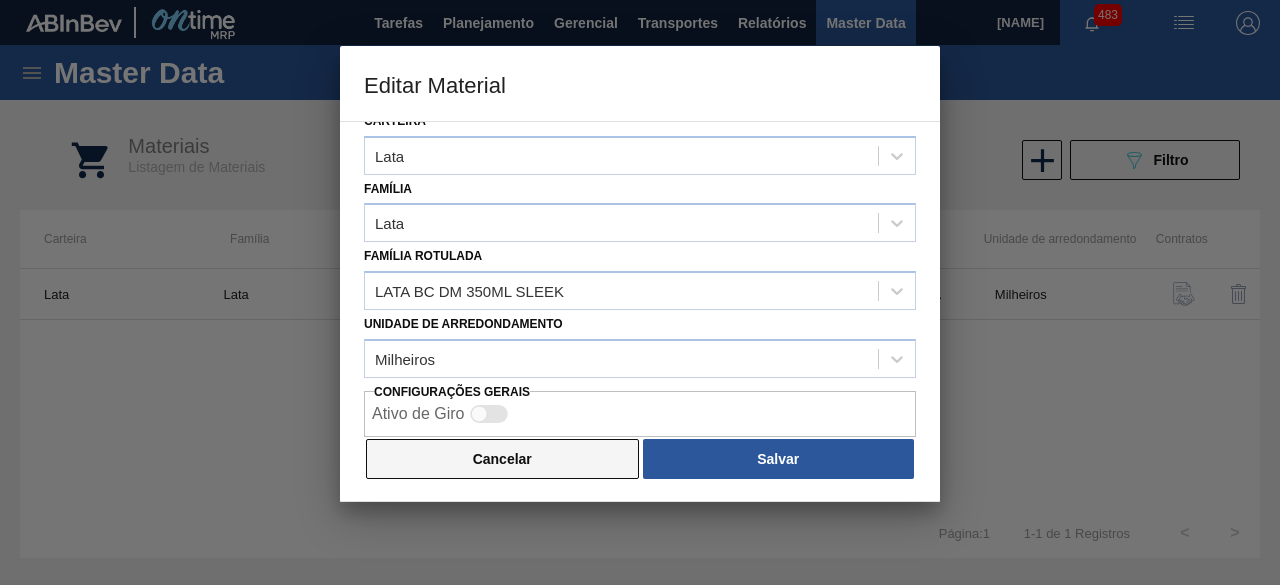 click on "Cancelar" at bounding box center [502, 459] 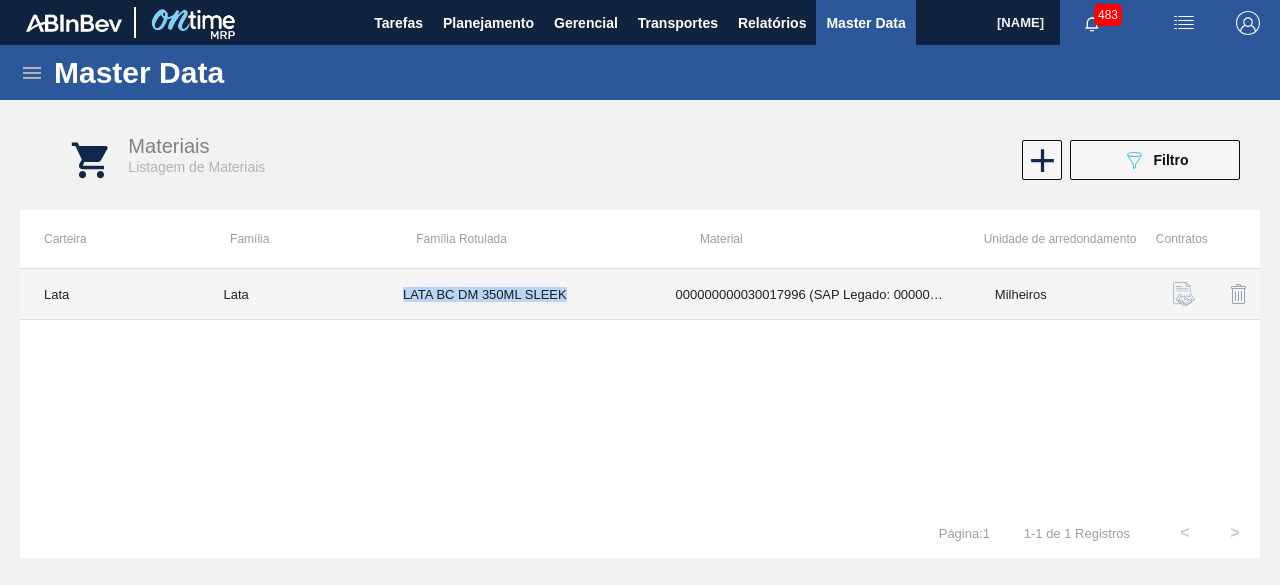 drag, startPoint x: 400, startPoint y: 293, endPoint x: 574, endPoint y: 305, distance: 174.4133 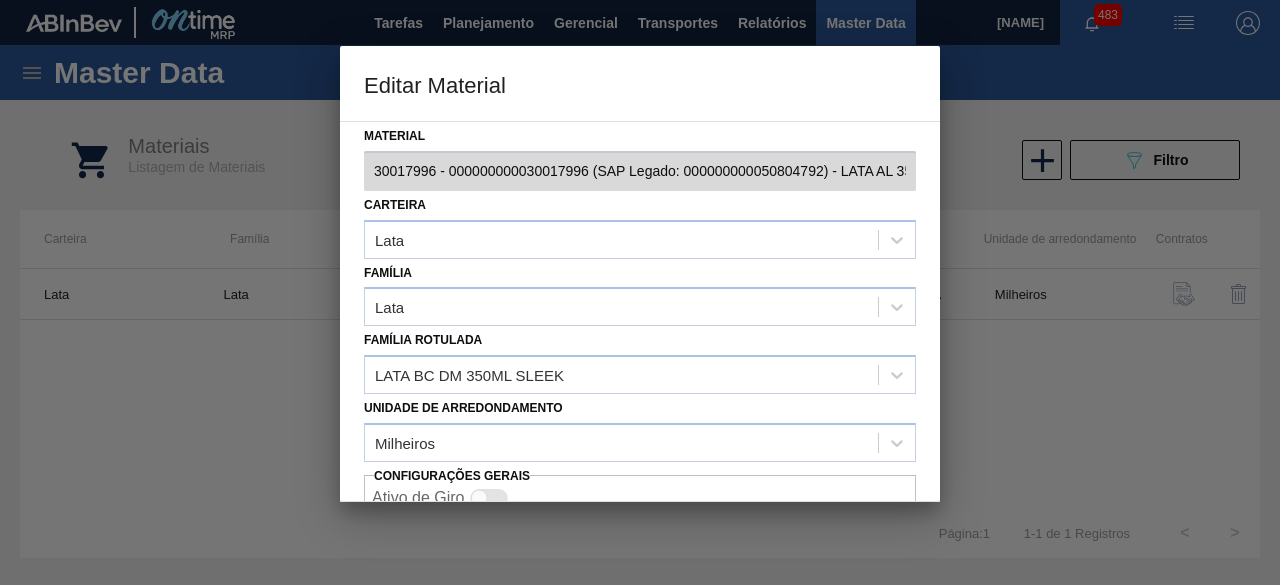 click at bounding box center (640, 292) 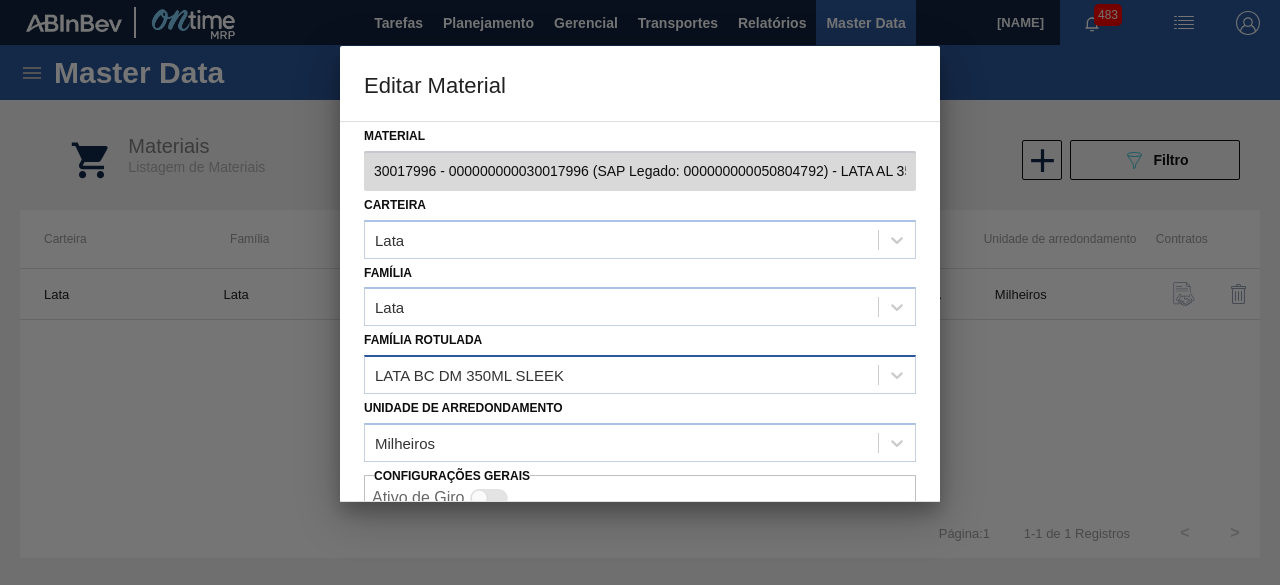 scroll, scrollTop: 84, scrollLeft: 0, axis: vertical 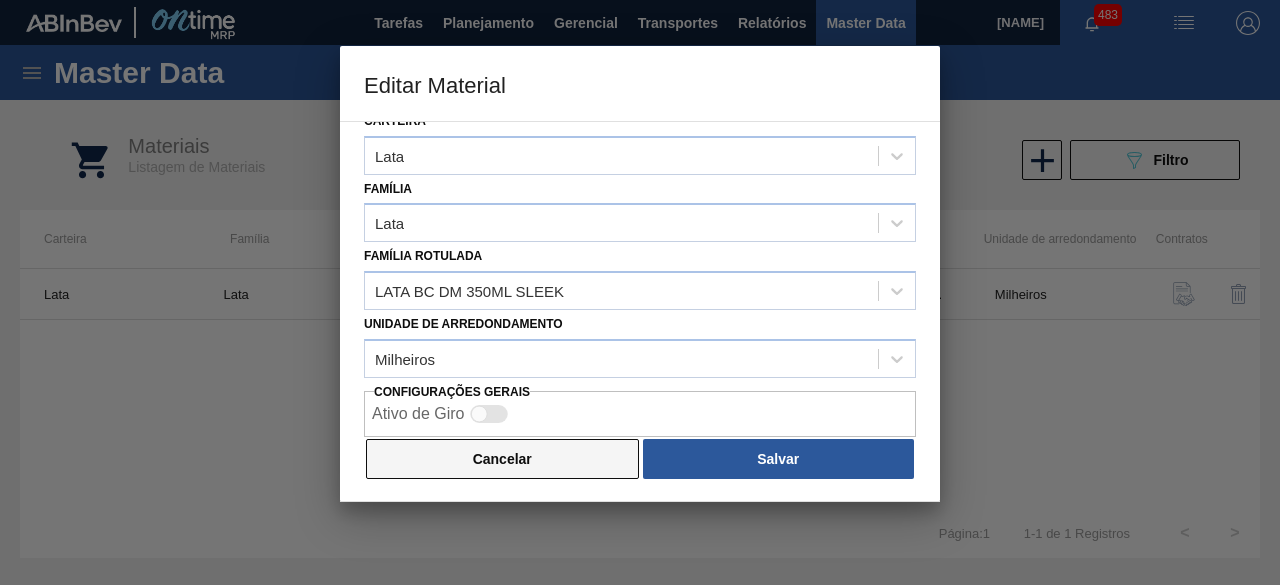 click on "Cancelar" at bounding box center (502, 459) 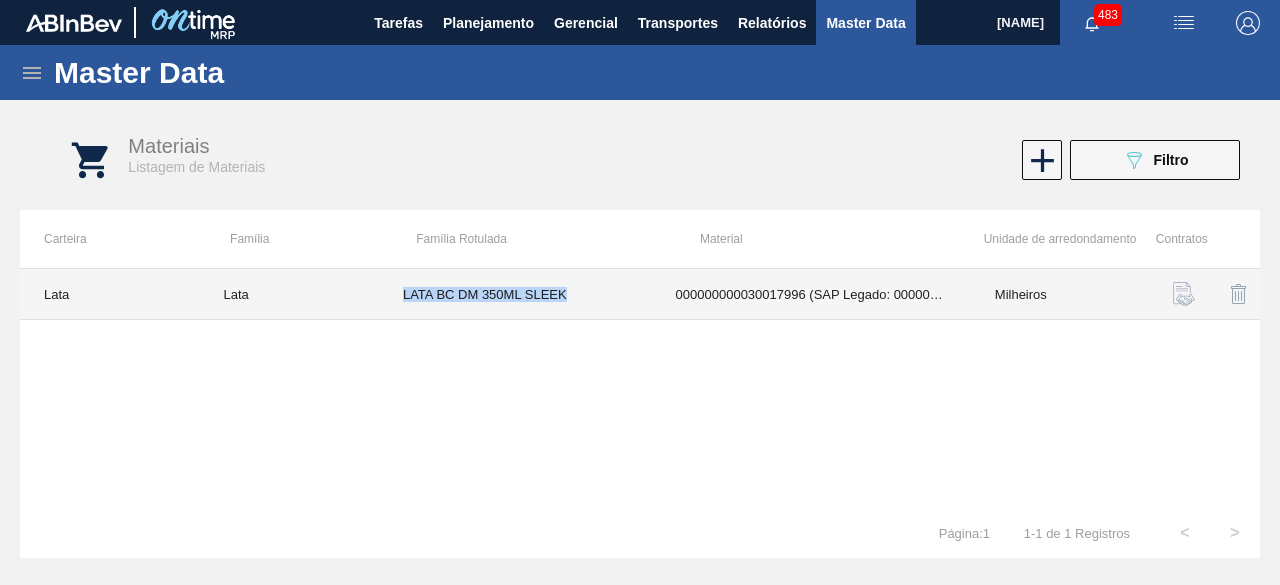 drag, startPoint x: 401, startPoint y: 292, endPoint x: 570, endPoint y: 301, distance: 169.23947 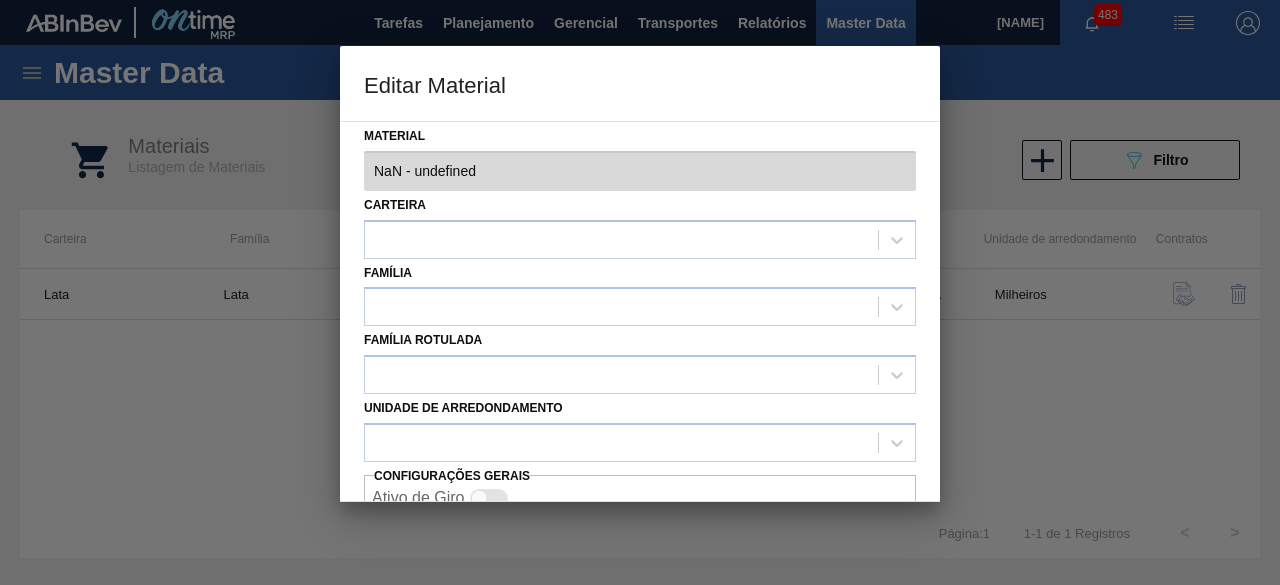 type on "30017996 - 000000000030017996 (SAP Legado: 000000000050804792) - LATA AL 350ML BC DM SLK 429 BRILHO" 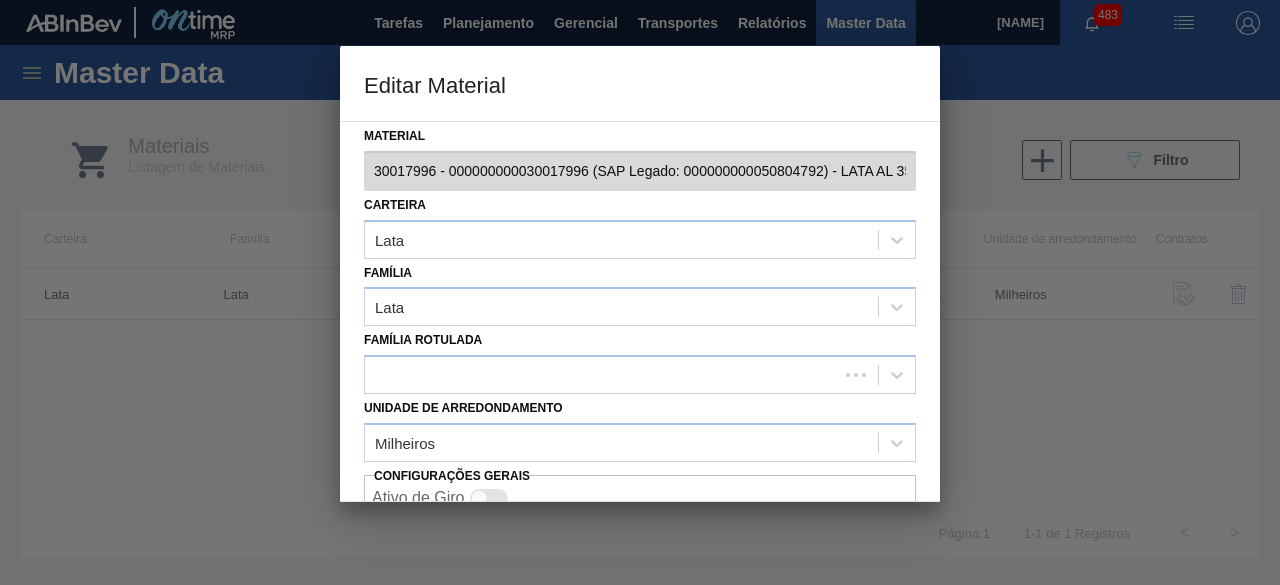 scroll, scrollTop: 84, scrollLeft: 0, axis: vertical 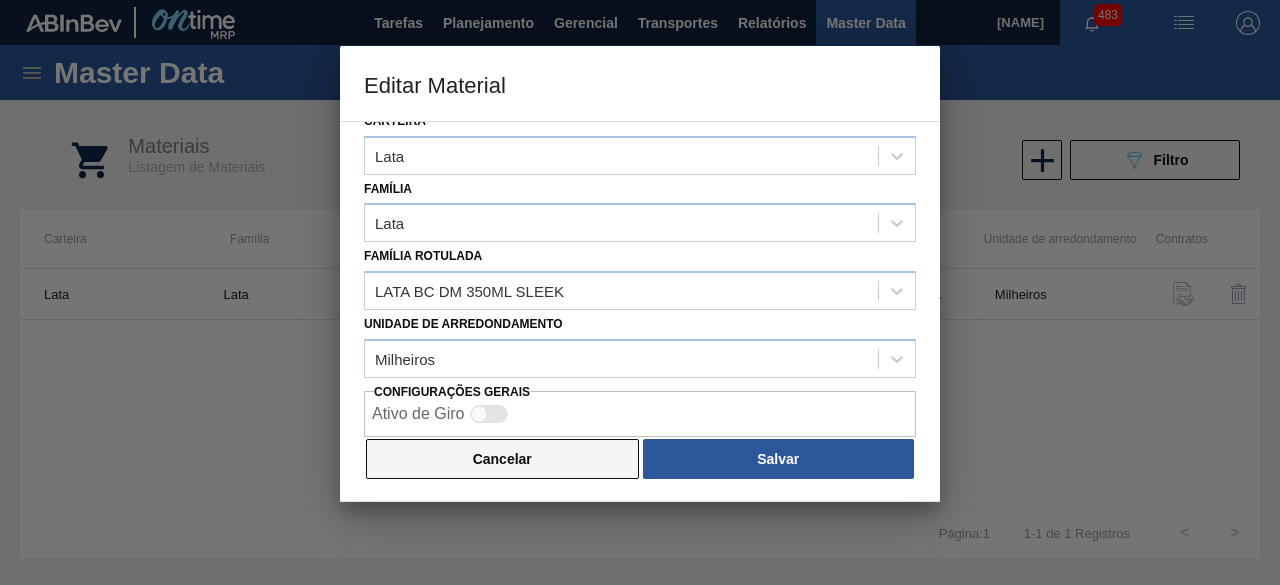 click on "Cancelar" at bounding box center (502, 459) 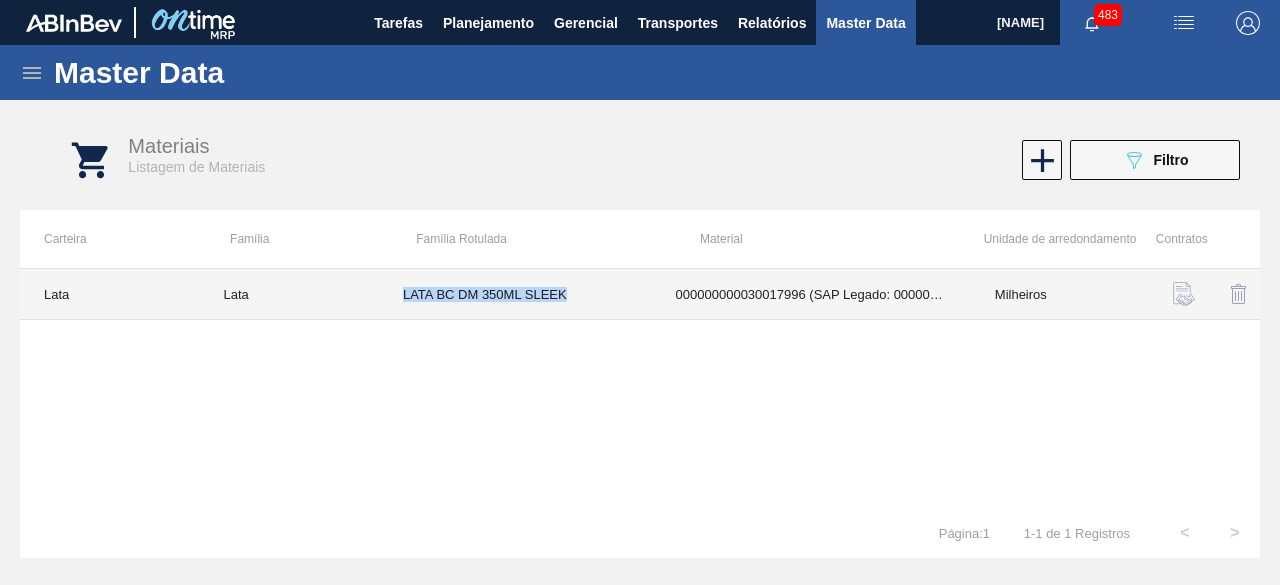 copy on "LATA BC DM 350ML SLEEK" 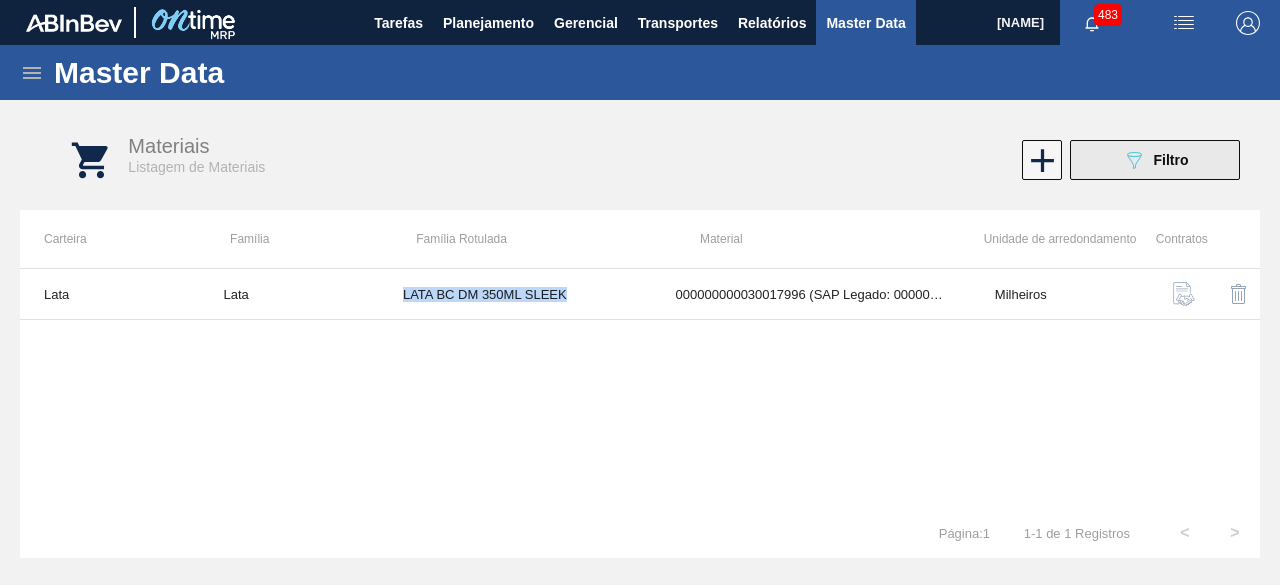 click on "089F7B8B-B2A5-4AFE-B5C0-19BA573D28AC Filtro" at bounding box center (1155, 160) 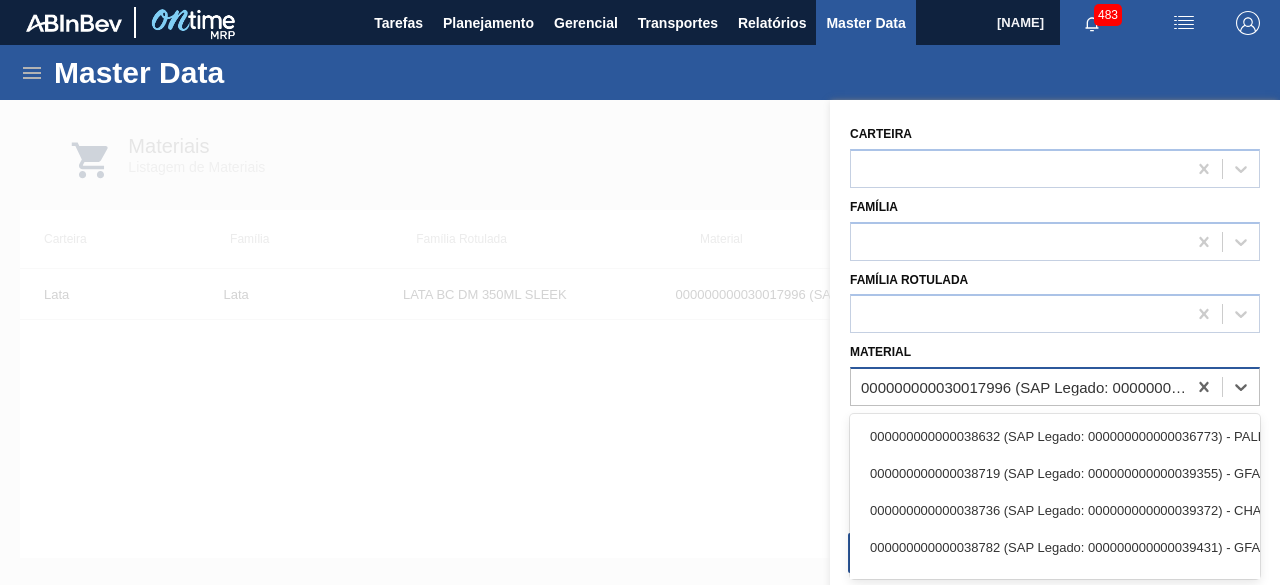 click on "000000000030017996 (SAP Legado: 000000000050804792) - LATA AL 350ML BC DM SLK 429 BRILHO" at bounding box center (1024, 387) 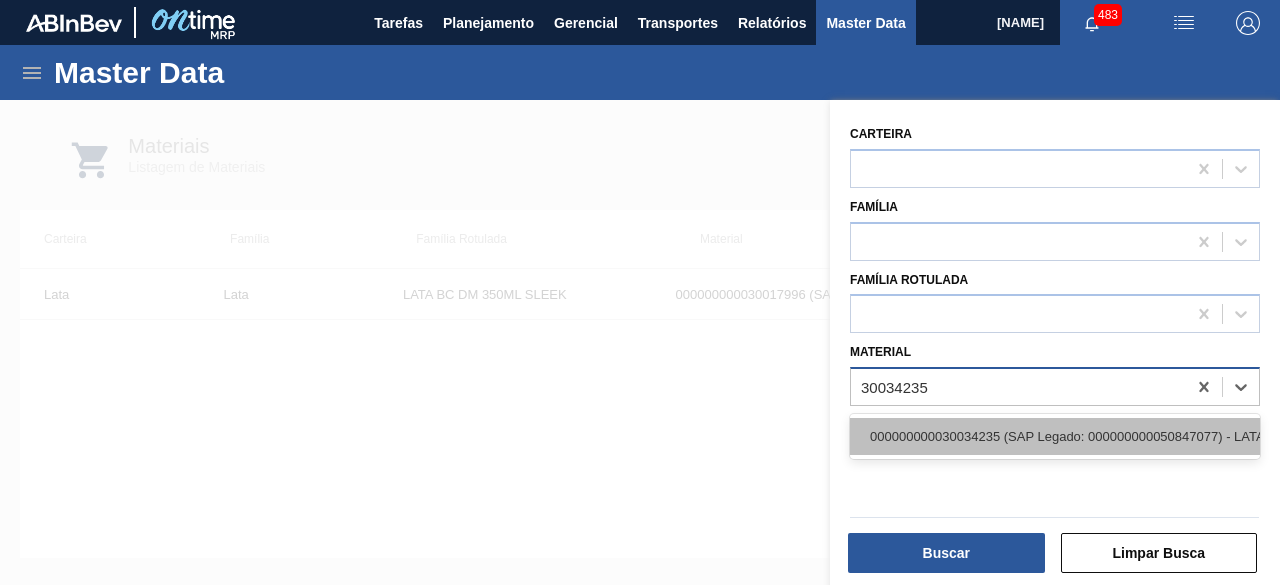 click on "000000000030034235 (SAP Legado: 000000000050847077) - LATA AL ORIGINAL 269ML MP BRILHO" at bounding box center (1055, 436) 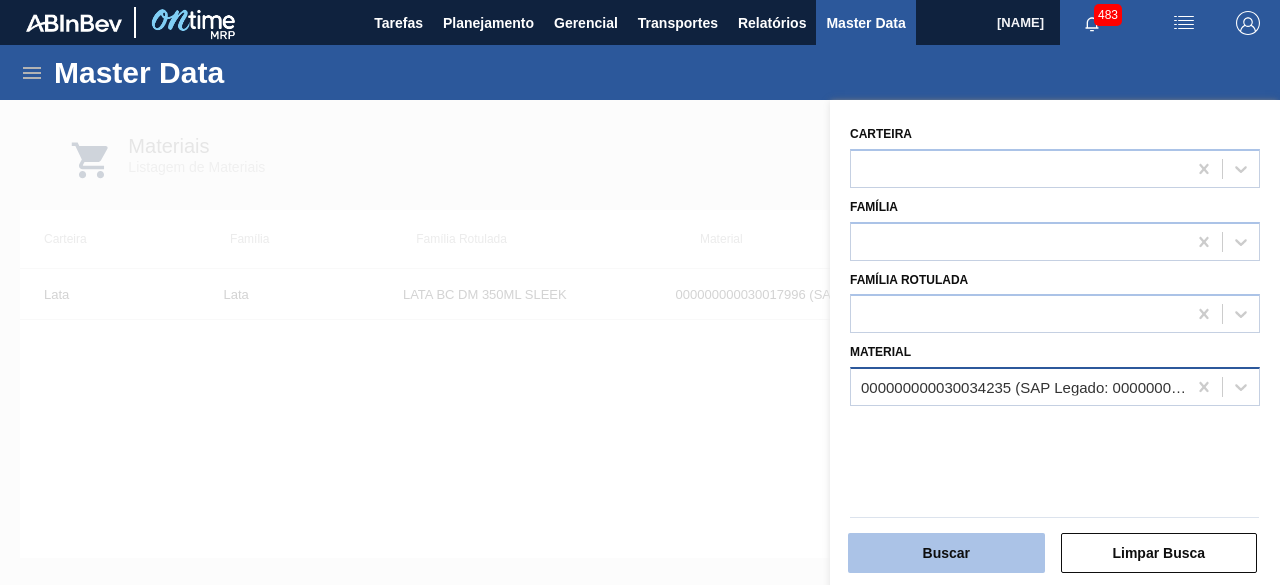 click on "Buscar" at bounding box center [946, 553] 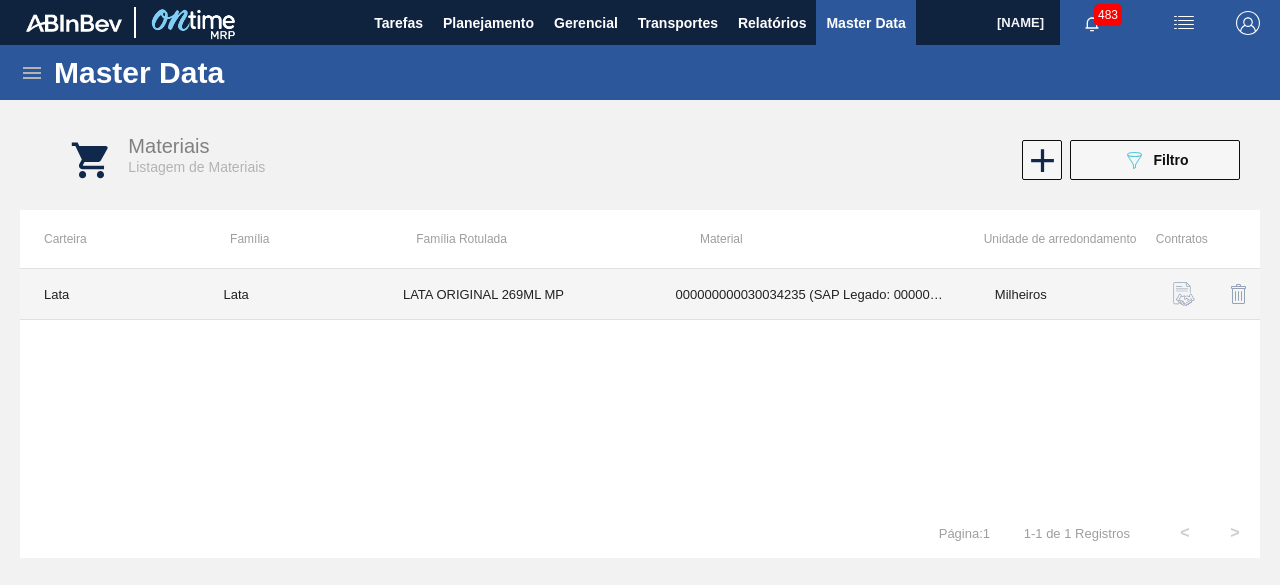 click on "LATA ORIGINAL 269ML MP" at bounding box center (515, 294) 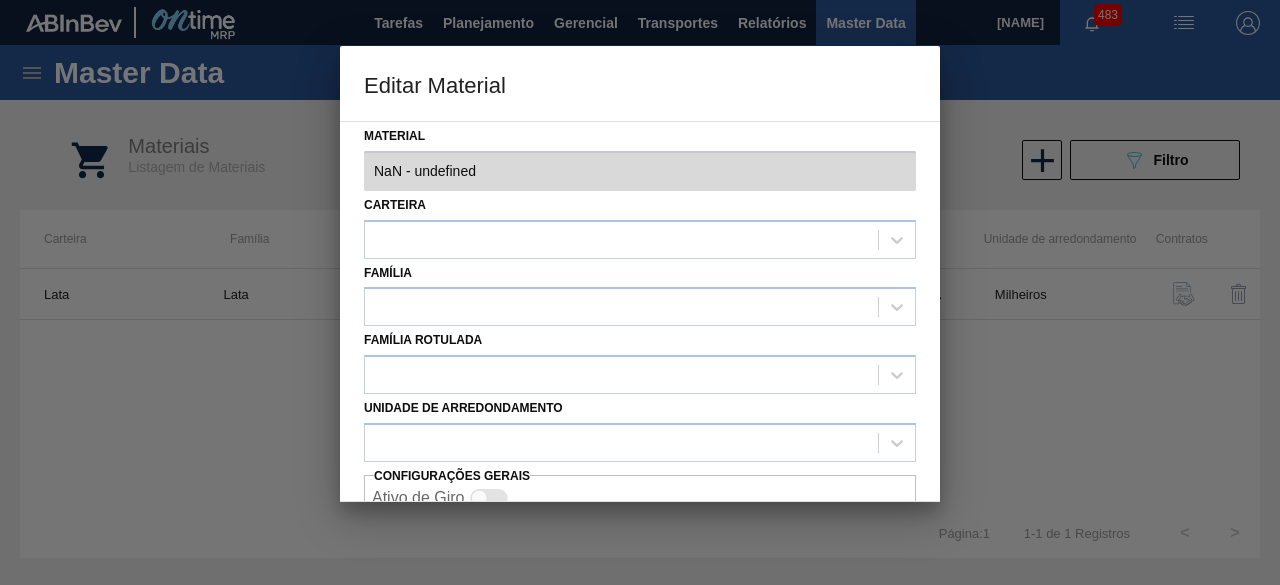 type on "30034235 - 000000000030034235 (SAP Legado: 000000000050847077) - LATA AL ORIGINAL 269ML MP BRILHO" 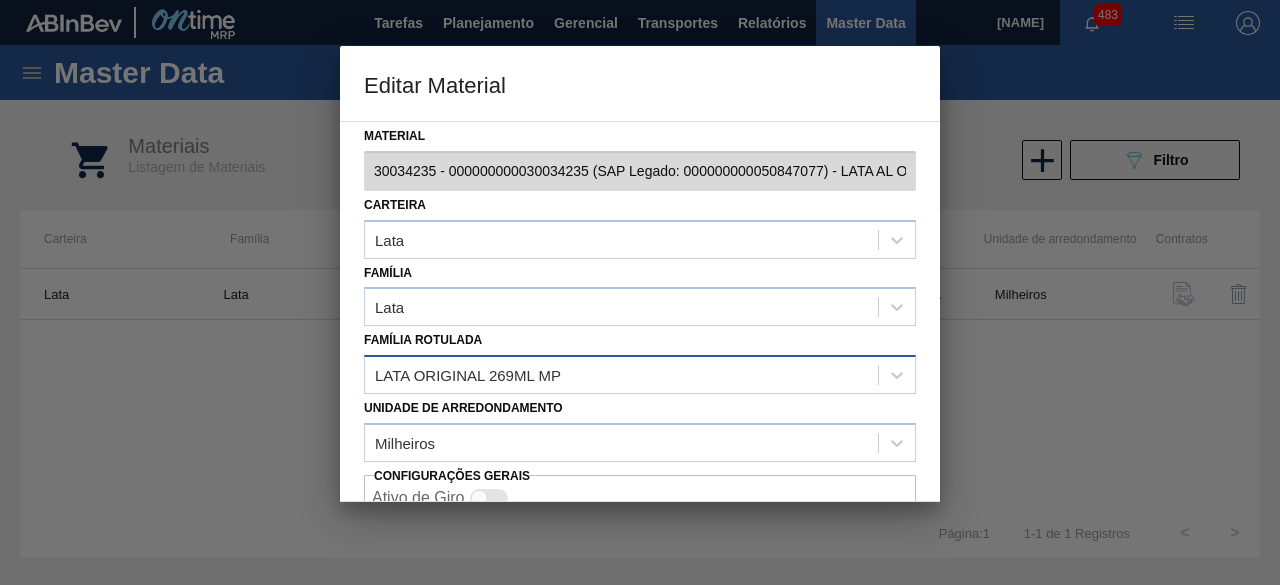 scroll, scrollTop: 84, scrollLeft: 0, axis: vertical 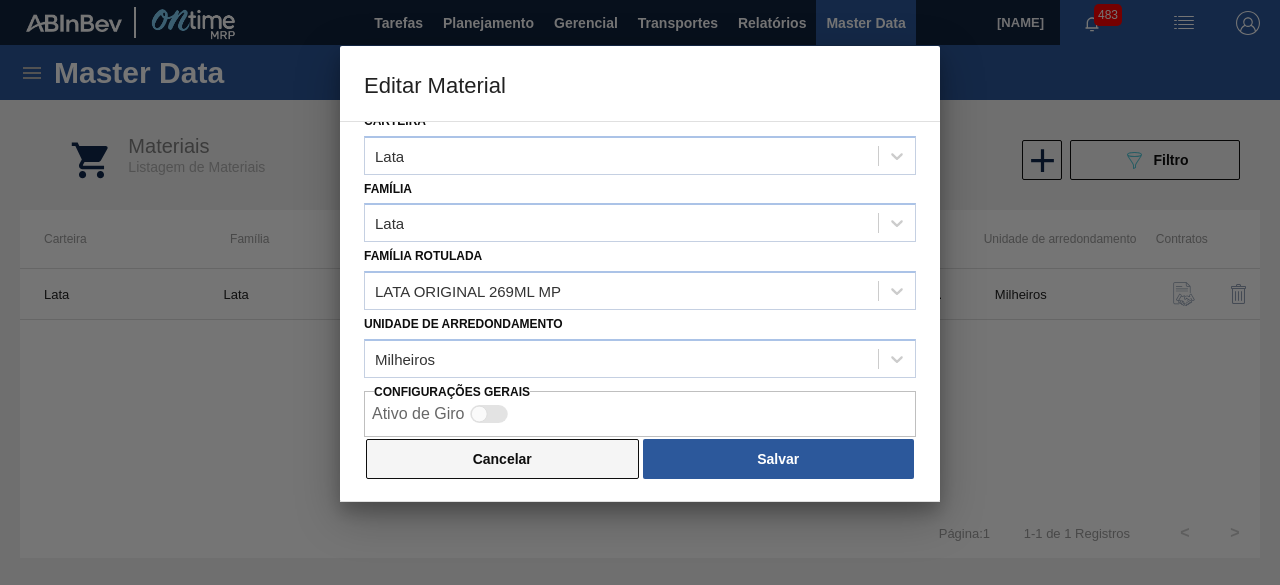 click on "Cancelar" at bounding box center (502, 459) 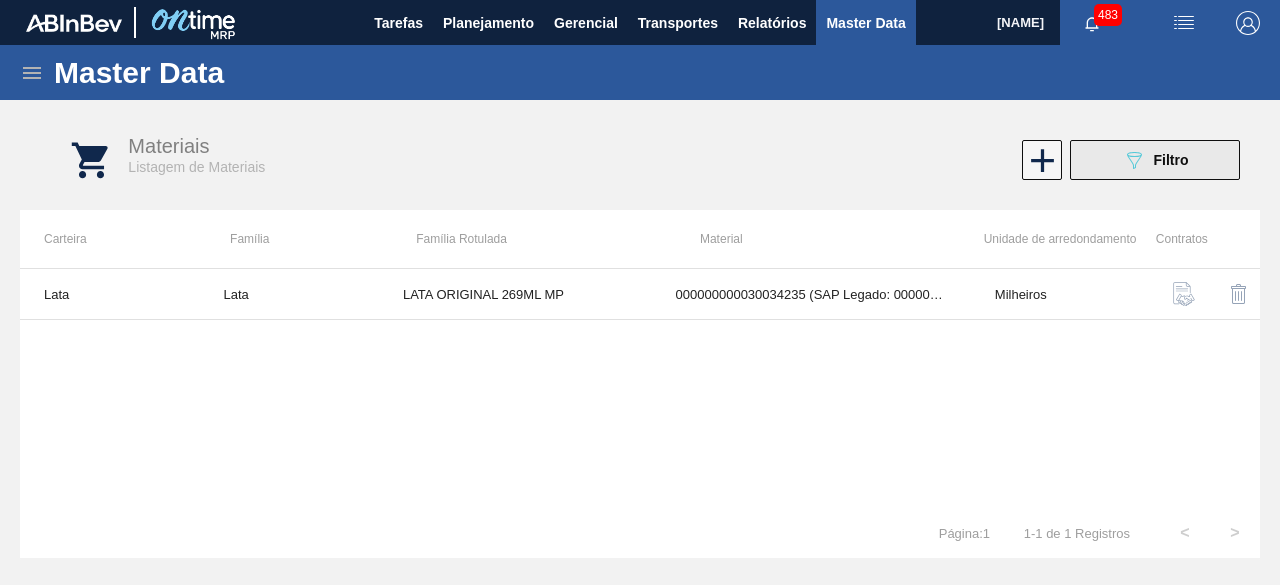 click on "089F7B8B-B2A5-4AFE-B5C0-19BA573D28AC Filtro" at bounding box center (1155, 160) 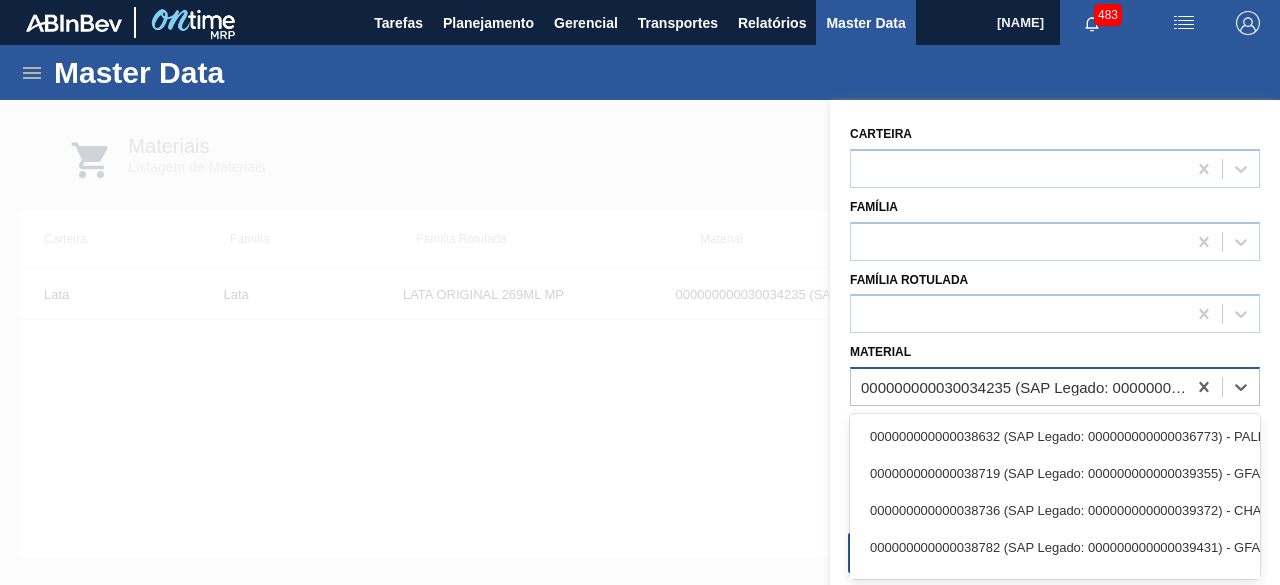 click on "000000000030034235 (SAP Legado: 000000000050847077) - LATA AL ORIGINAL 269ML MP BRILHO" at bounding box center [1024, 387] 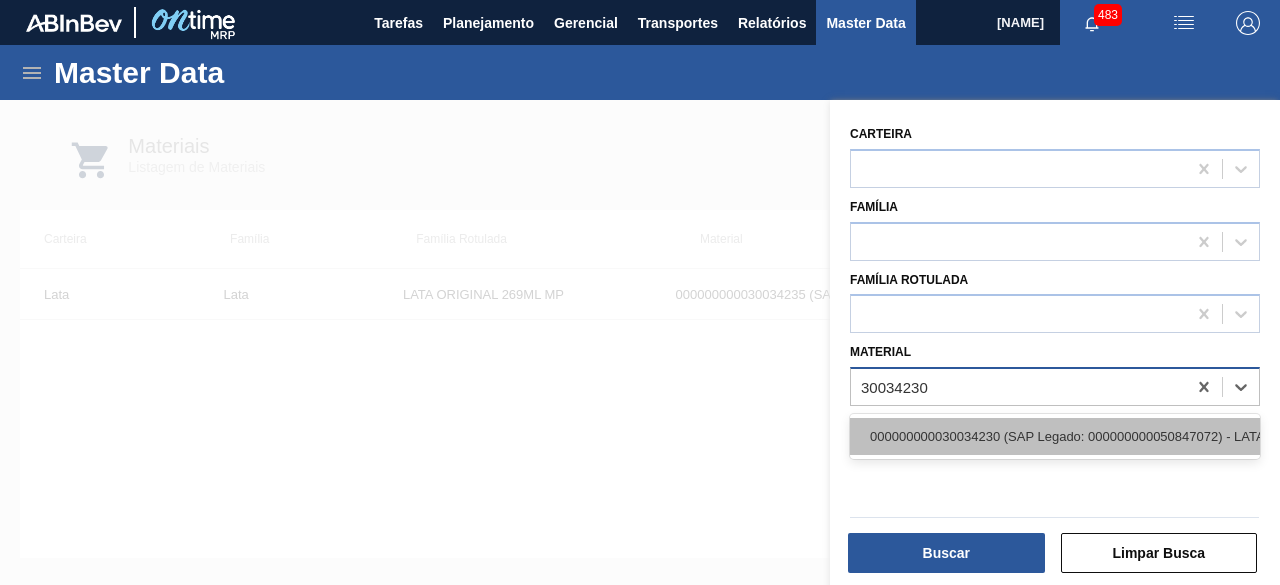 click on "000000000030034230 (SAP Legado: 000000000050847072) - LATA AL SPATEN 473ML BRILHO" at bounding box center (1055, 436) 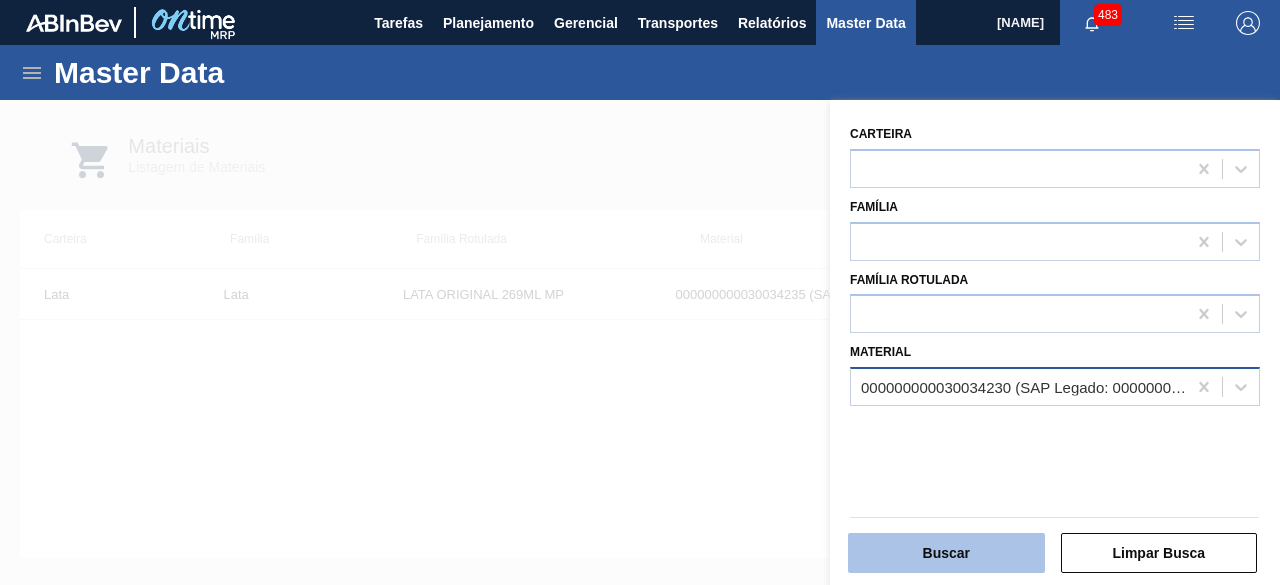 click on "Buscar" at bounding box center [946, 553] 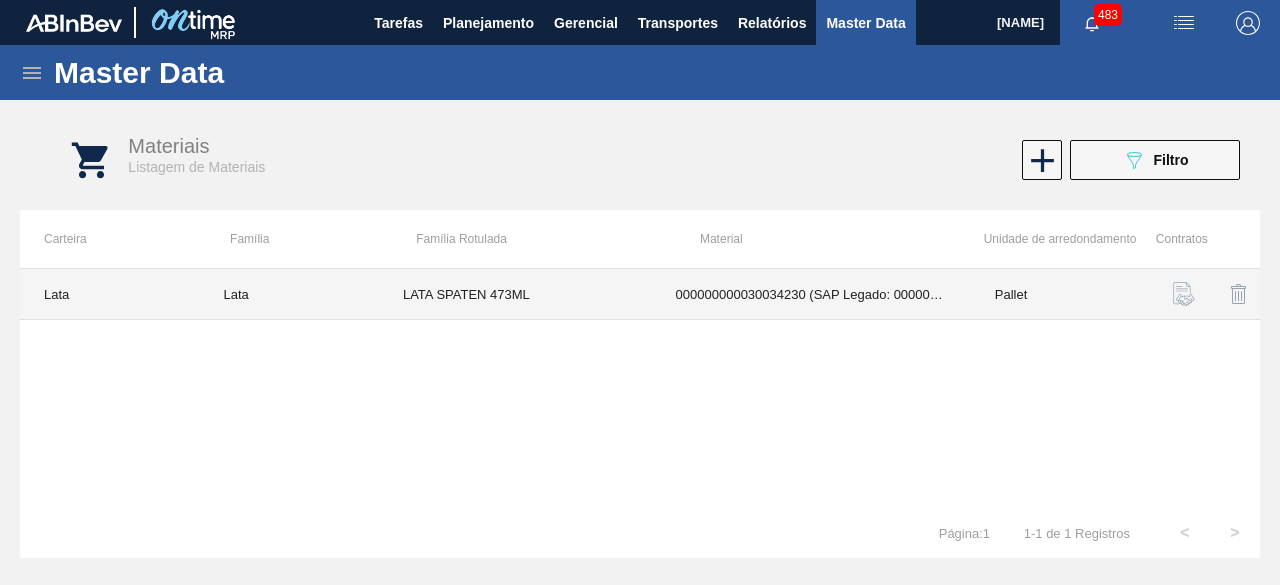 click on "LATA SPATEN 473ML" at bounding box center (515, 294) 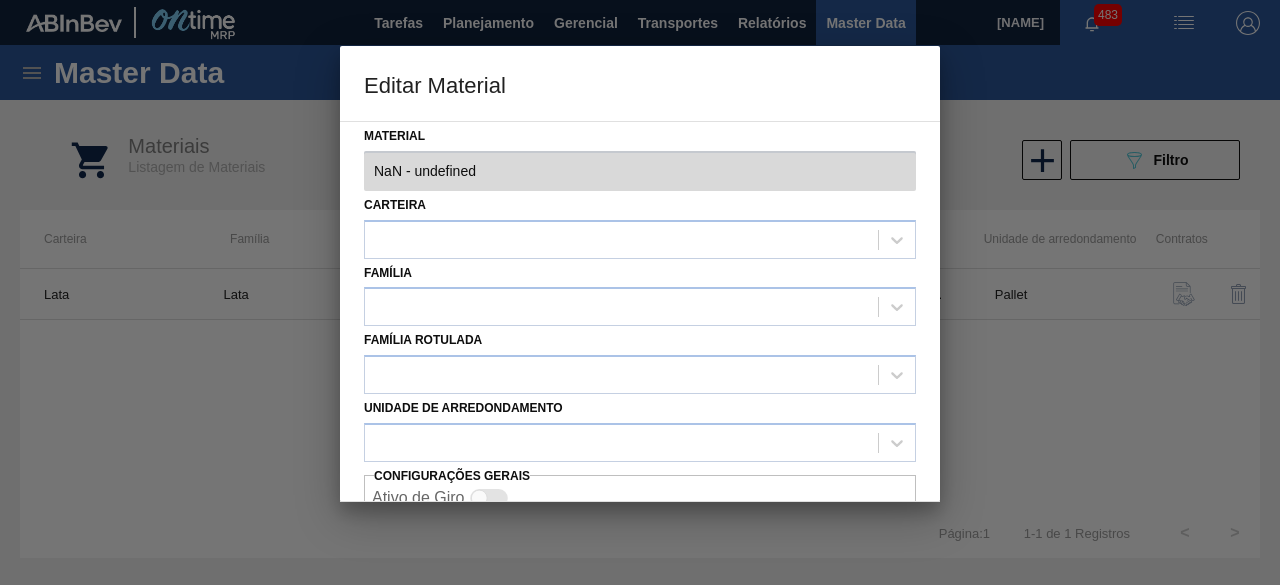 type on "30034230 - 000000000030034230 (SAP Legado: 000000000050847072) - LATA AL SPATEN 473ML BRILHO" 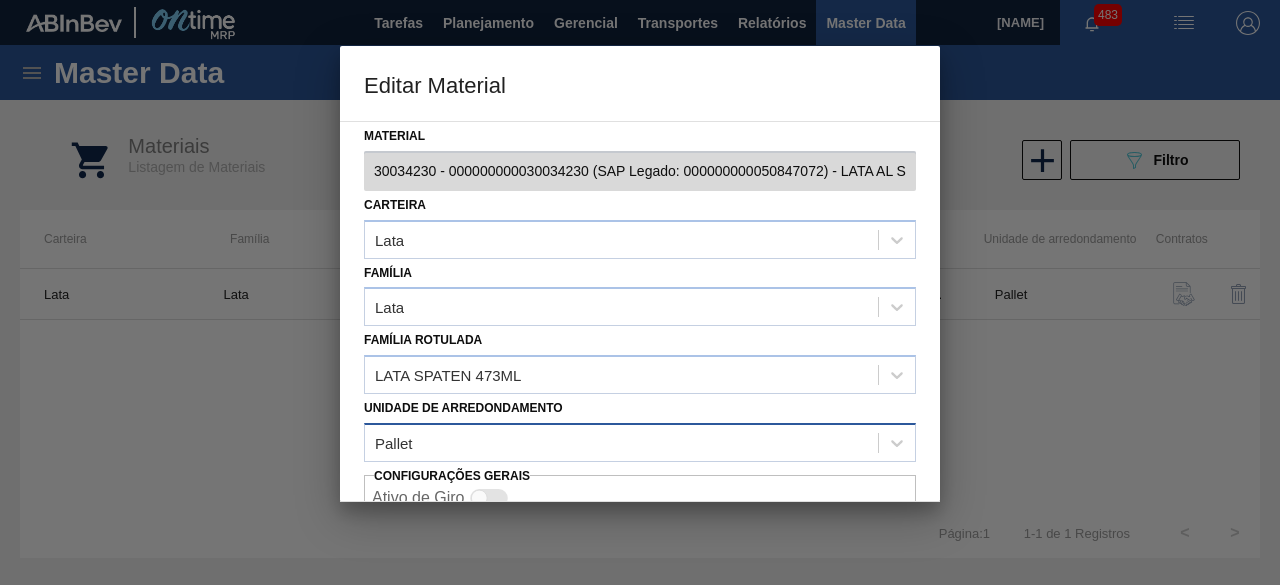 scroll, scrollTop: 84, scrollLeft: 0, axis: vertical 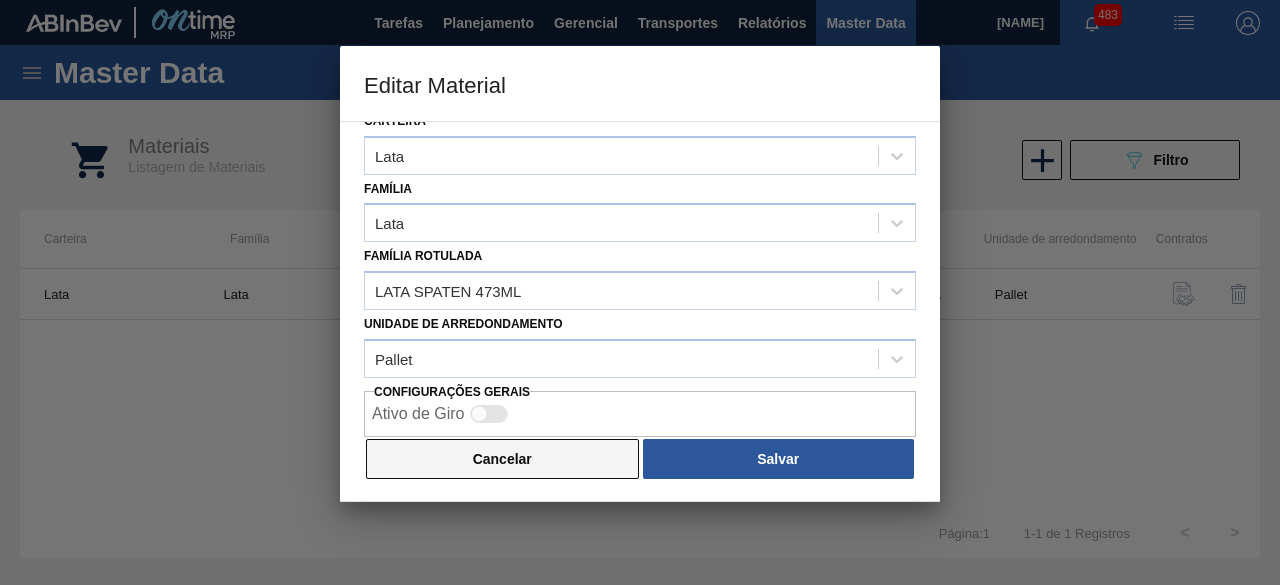 click on "Cancelar" at bounding box center [502, 459] 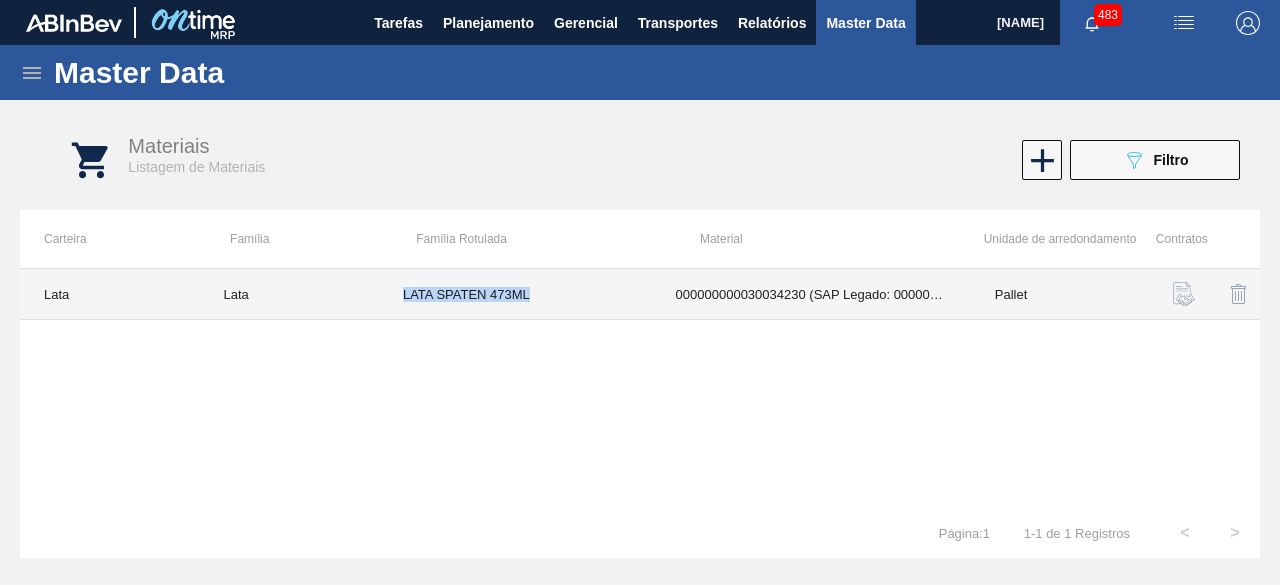 drag, startPoint x: 403, startPoint y: 298, endPoint x: 532, endPoint y: 291, distance: 129.18979 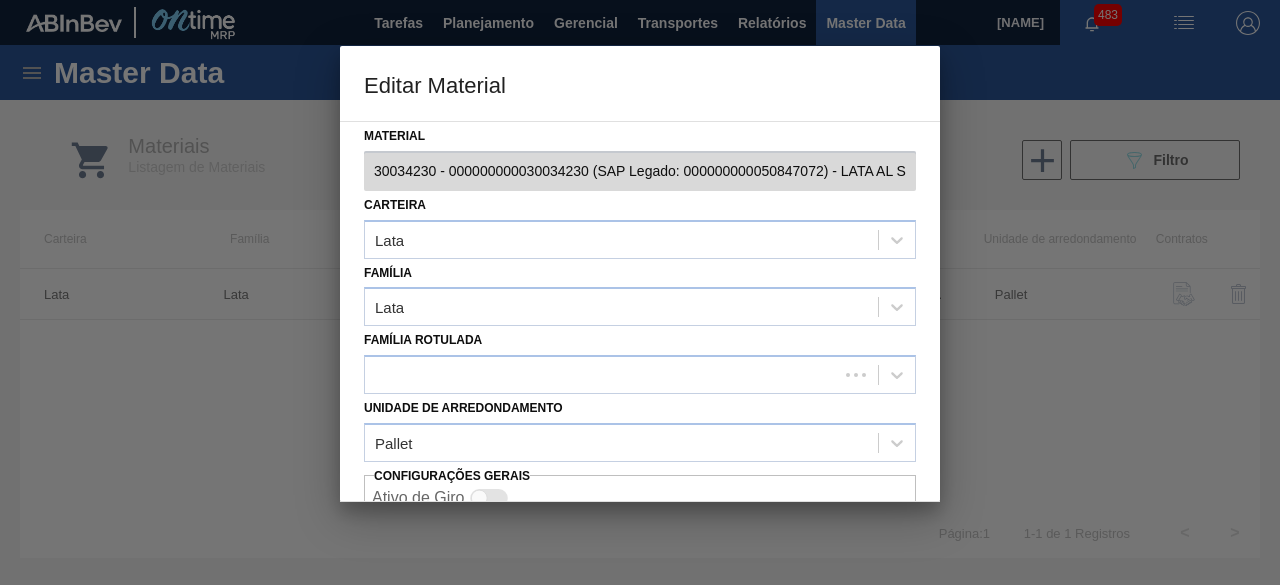 scroll, scrollTop: 84, scrollLeft: 0, axis: vertical 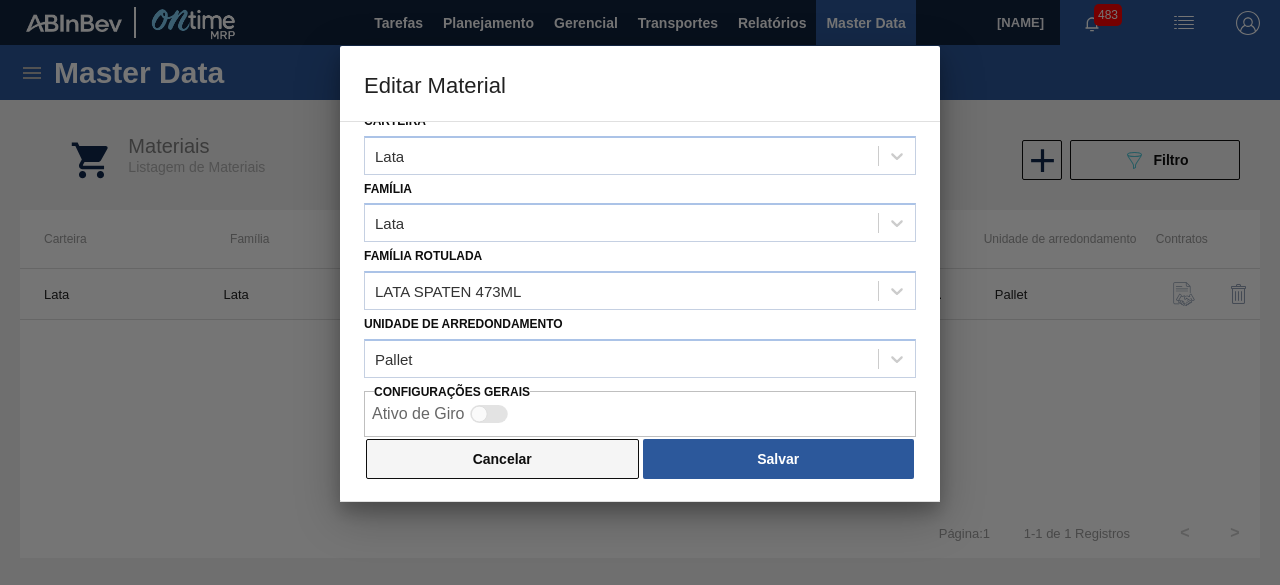 click on "Cancelar" at bounding box center (502, 459) 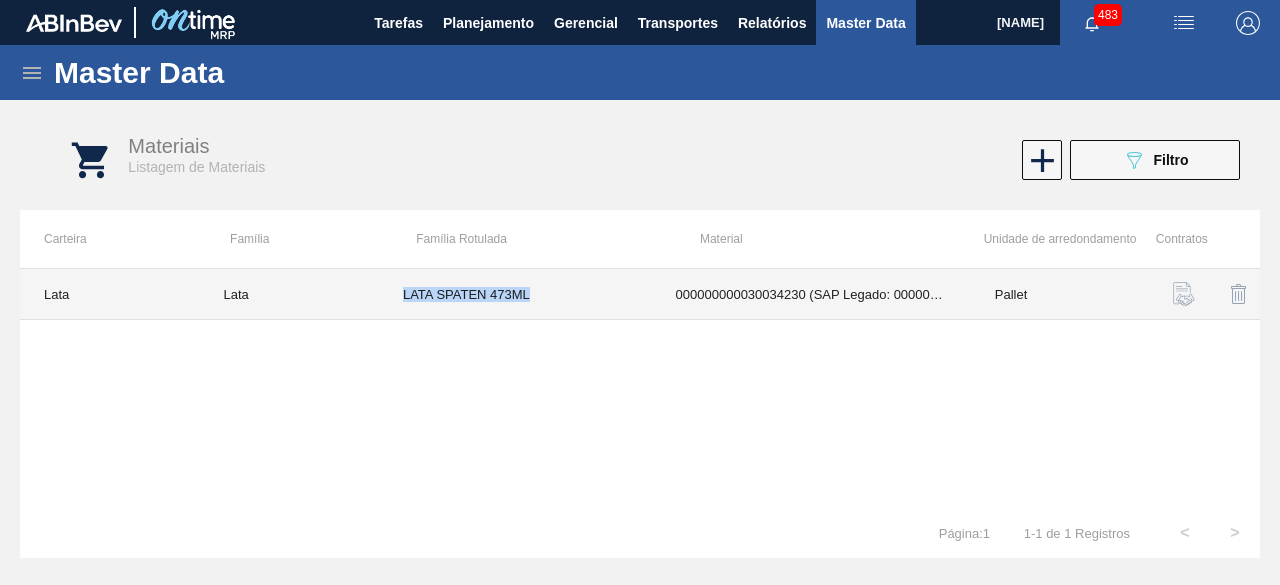 copy on "LATA SPATEN 473ML" 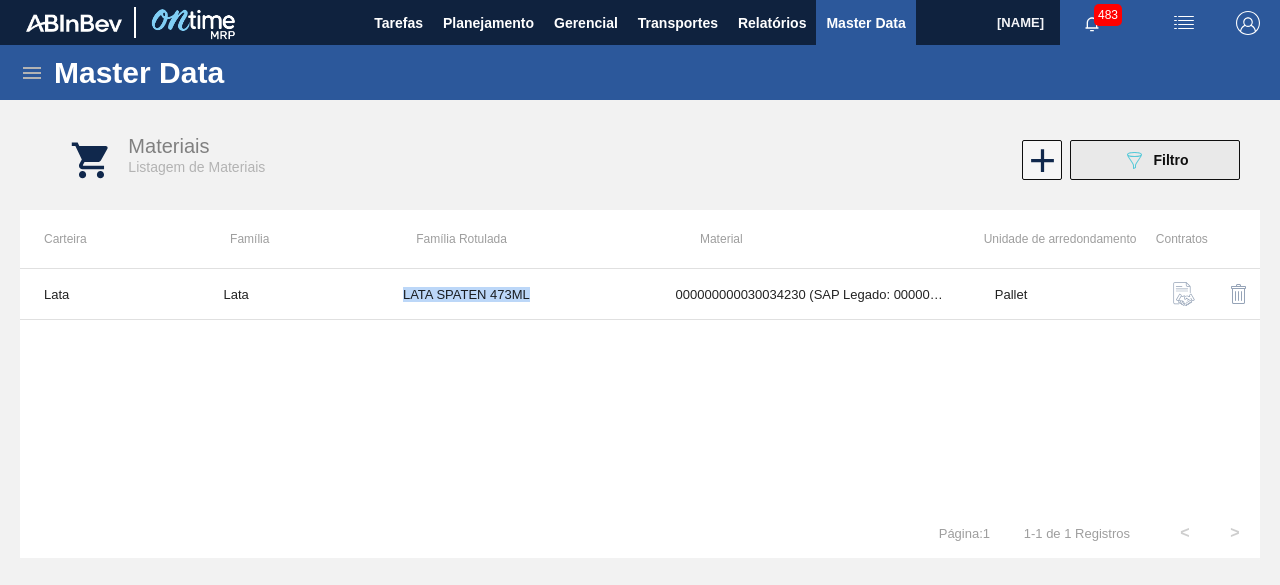 click on "089F7B8B-B2A5-4AFE-B5C0-19BA573D28AC Filtro" at bounding box center (1155, 160) 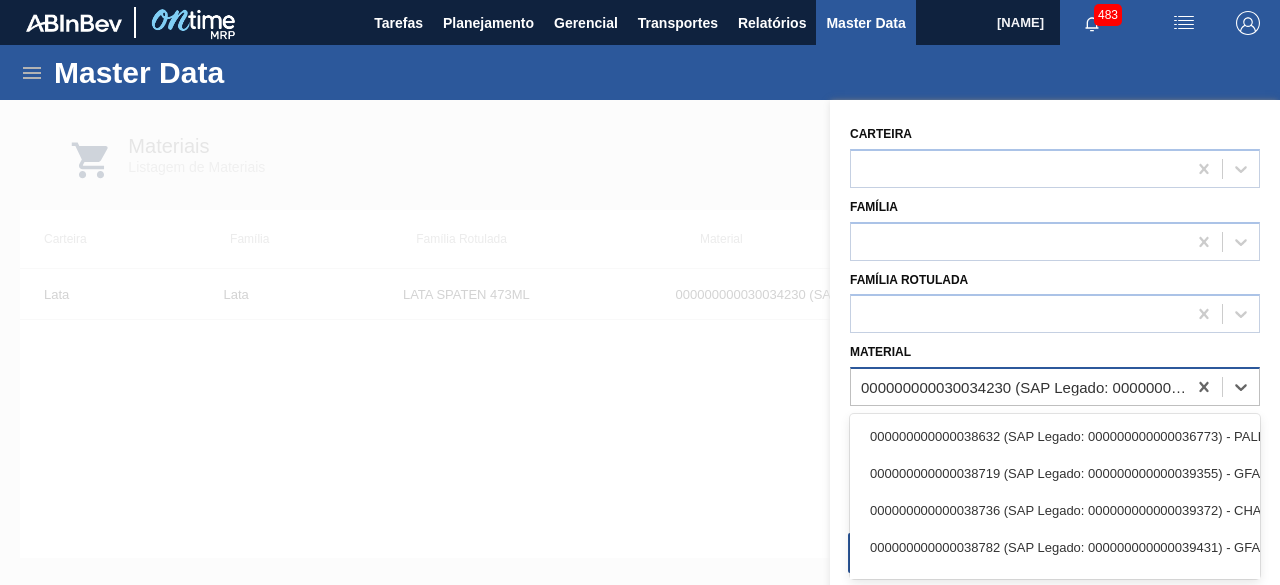 click on "000000000030034230 (SAP Legado: 000000000050847072) - LATA AL SPATEN 473ML BRILHO" at bounding box center [1018, 387] 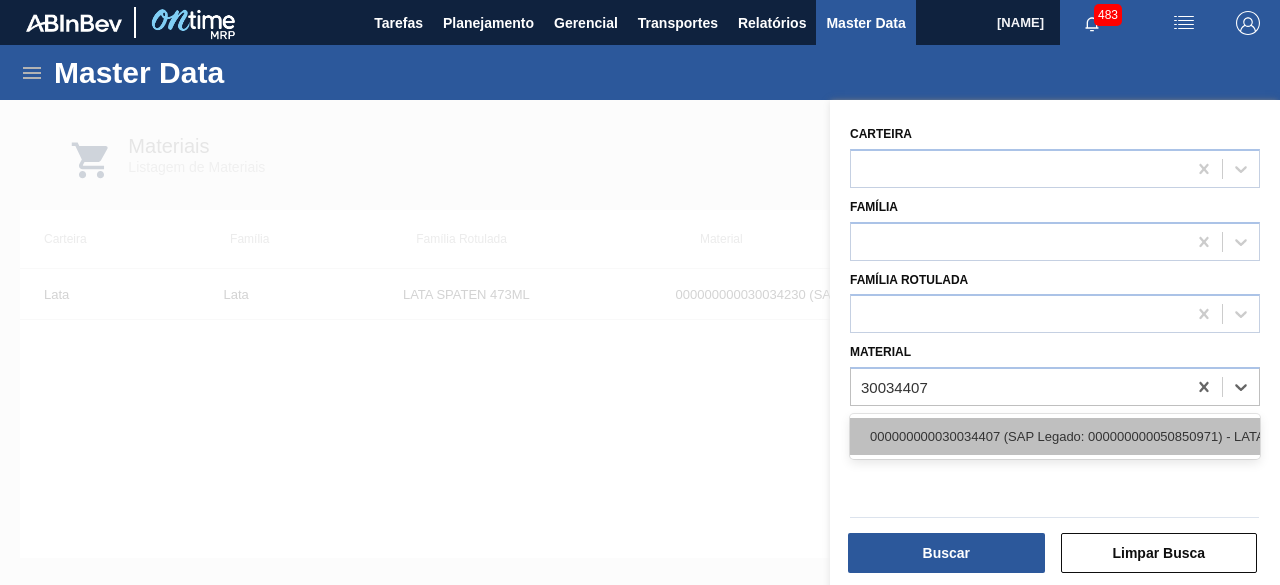 click on "000000000030034407 (SAP Legado: 000000000050850971) - LATA AL ORIG 473ML BRILHO MULTIPACK" at bounding box center [1055, 436] 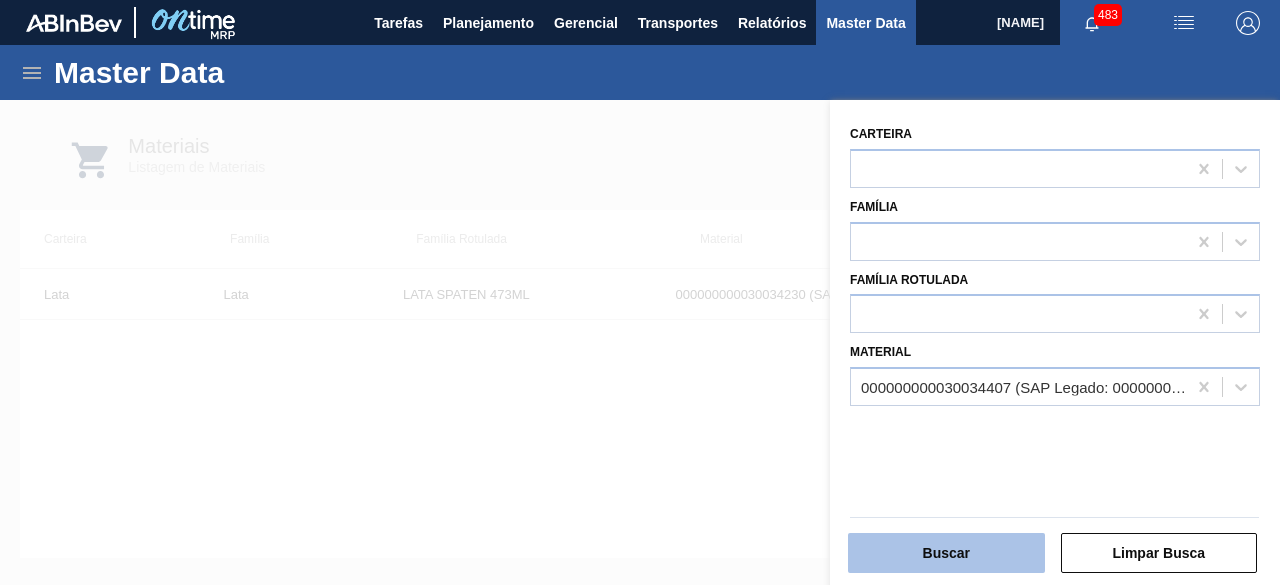 click on "Buscar" at bounding box center [946, 553] 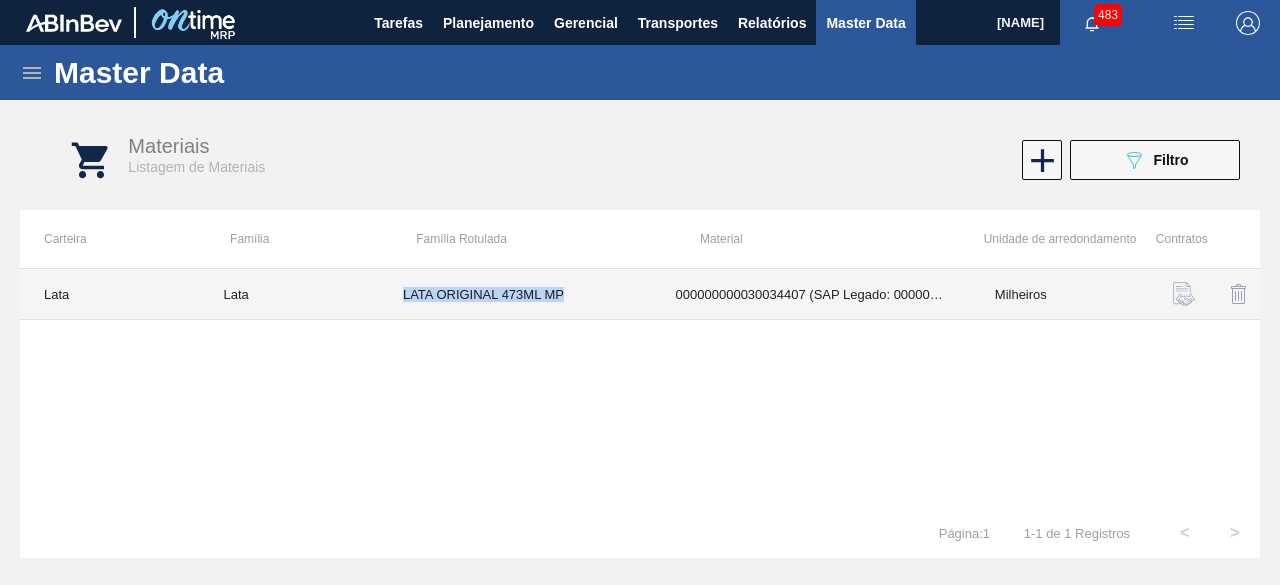 drag, startPoint x: 400, startPoint y: 294, endPoint x: 574, endPoint y: 308, distance: 174.56232 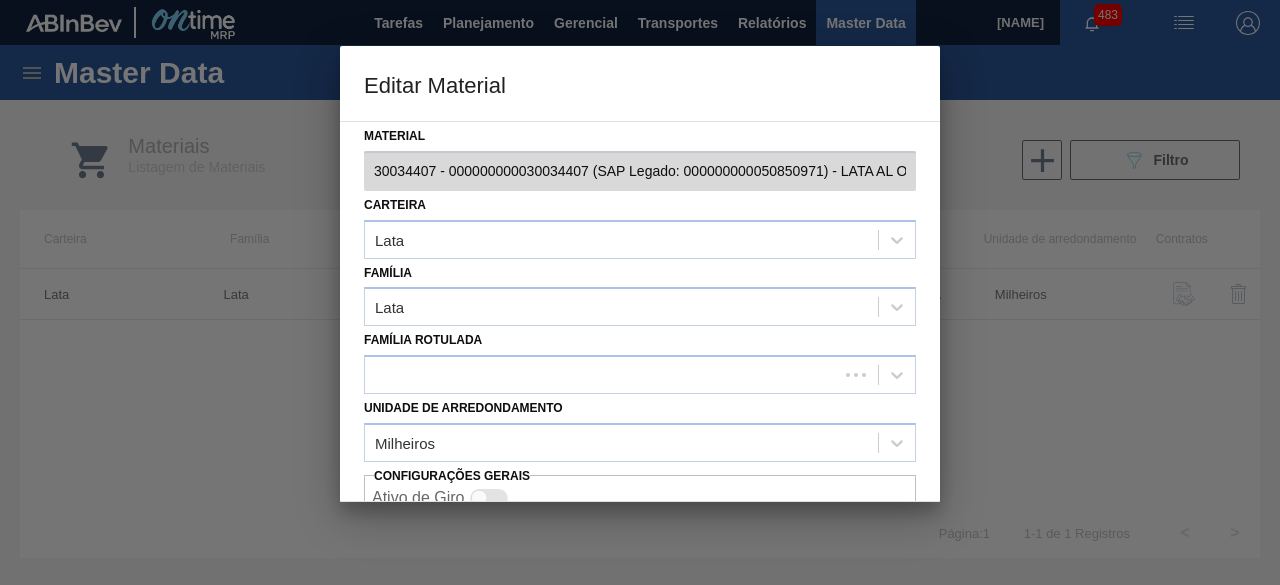 scroll, scrollTop: 84, scrollLeft: 0, axis: vertical 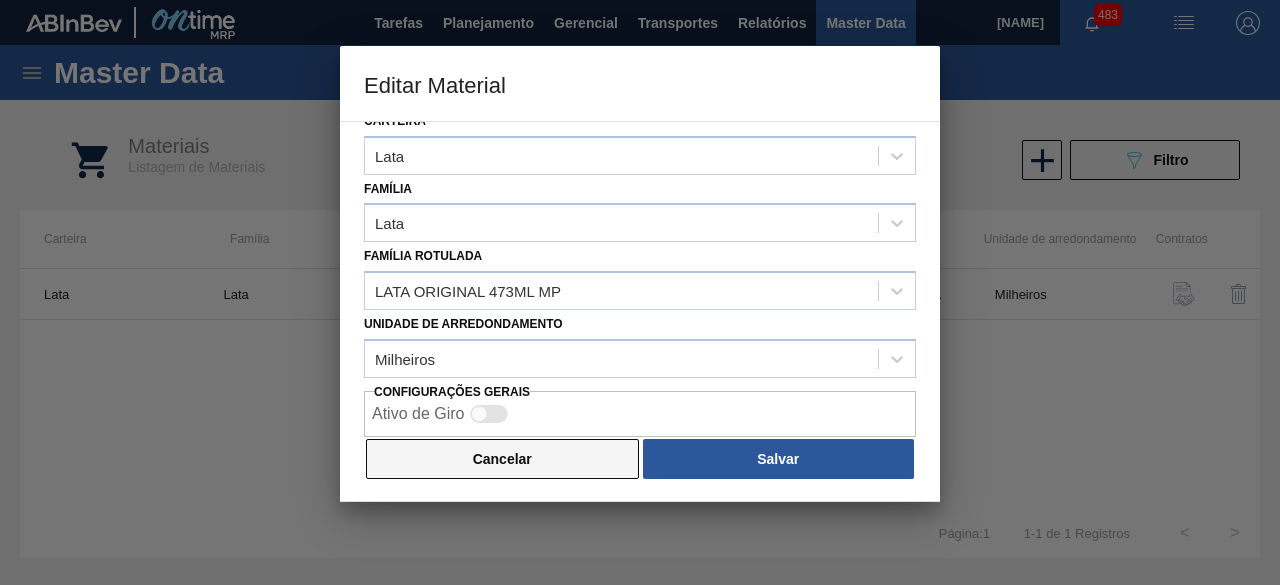 click on "Cancelar" at bounding box center (502, 459) 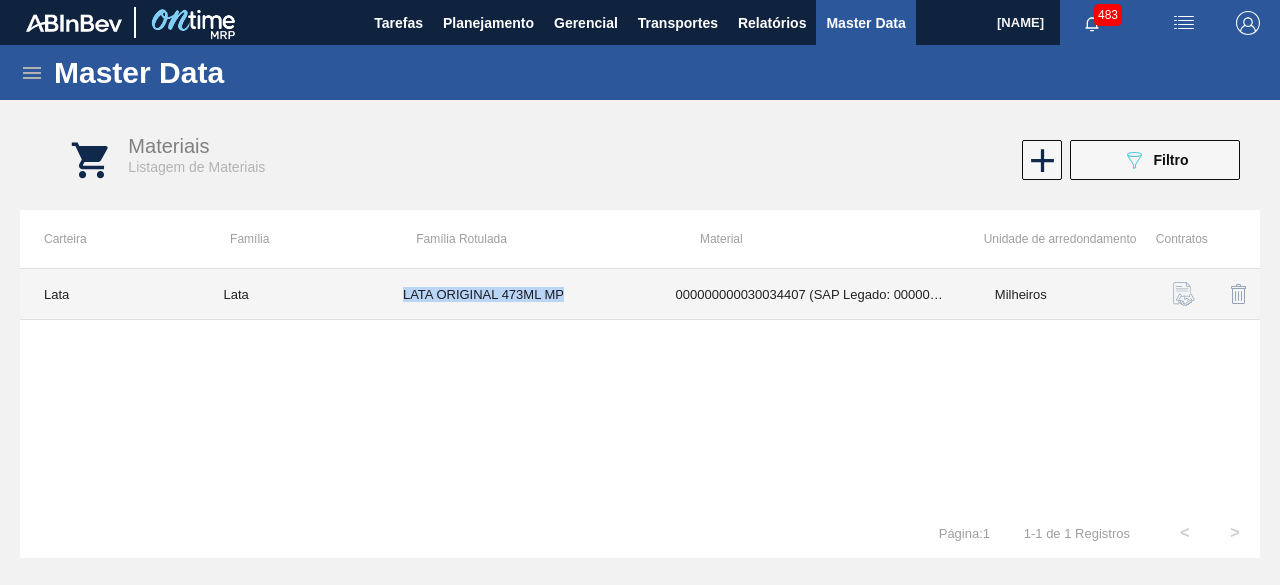copy on "LATA ORIGINAL 473ML MP" 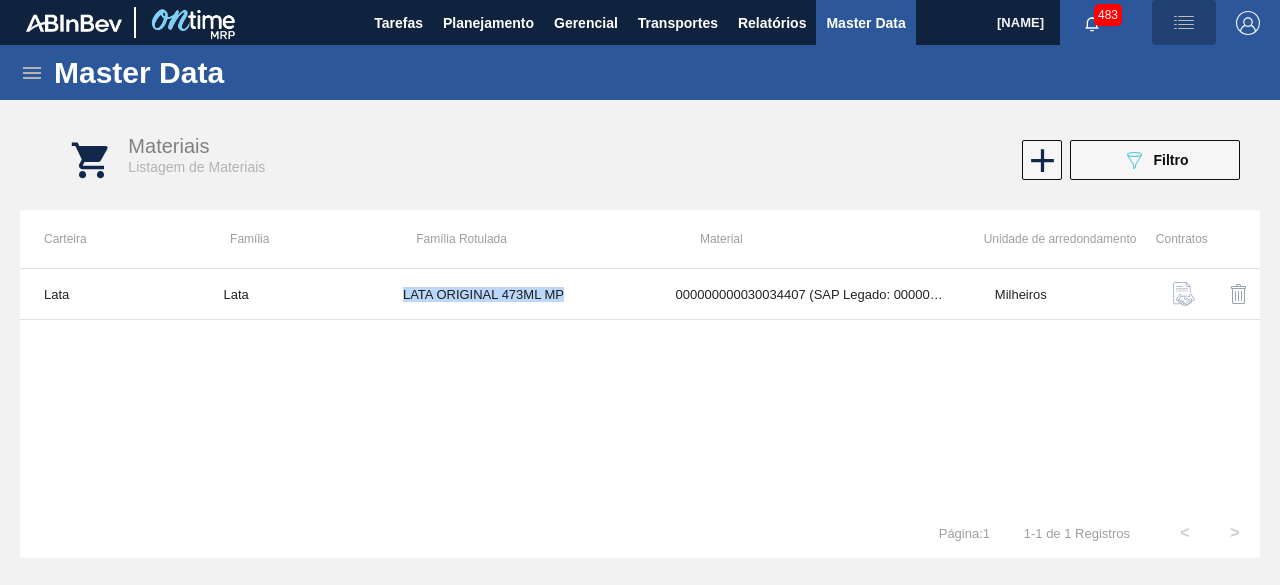 click at bounding box center [1184, 23] 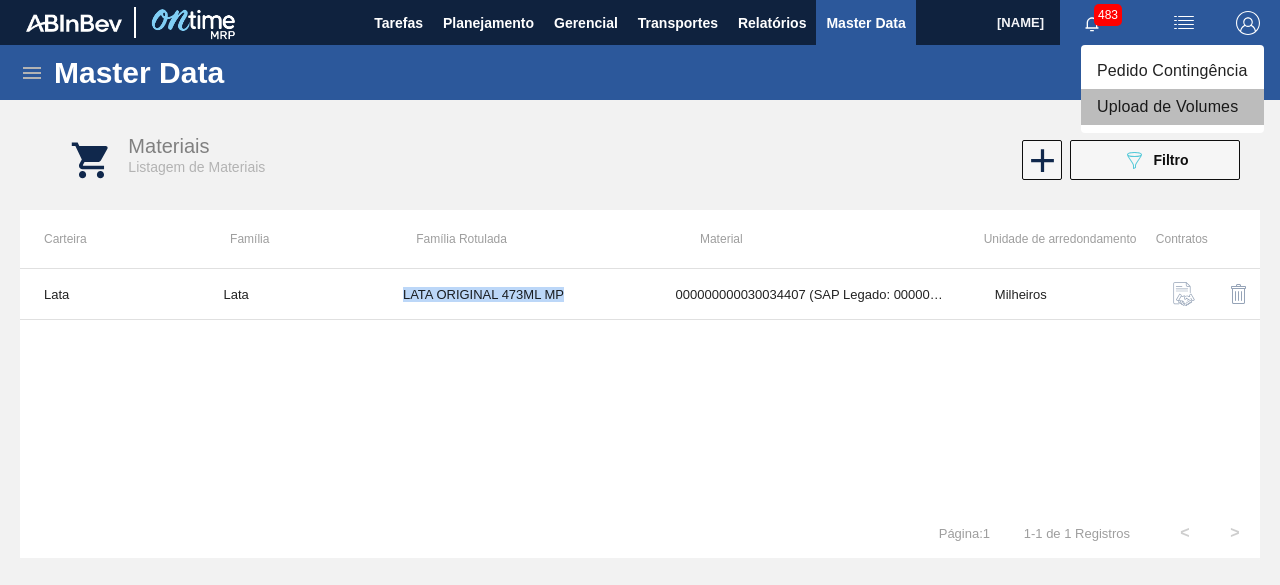 click on "Upload de Volumes" at bounding box center (1172, 107) 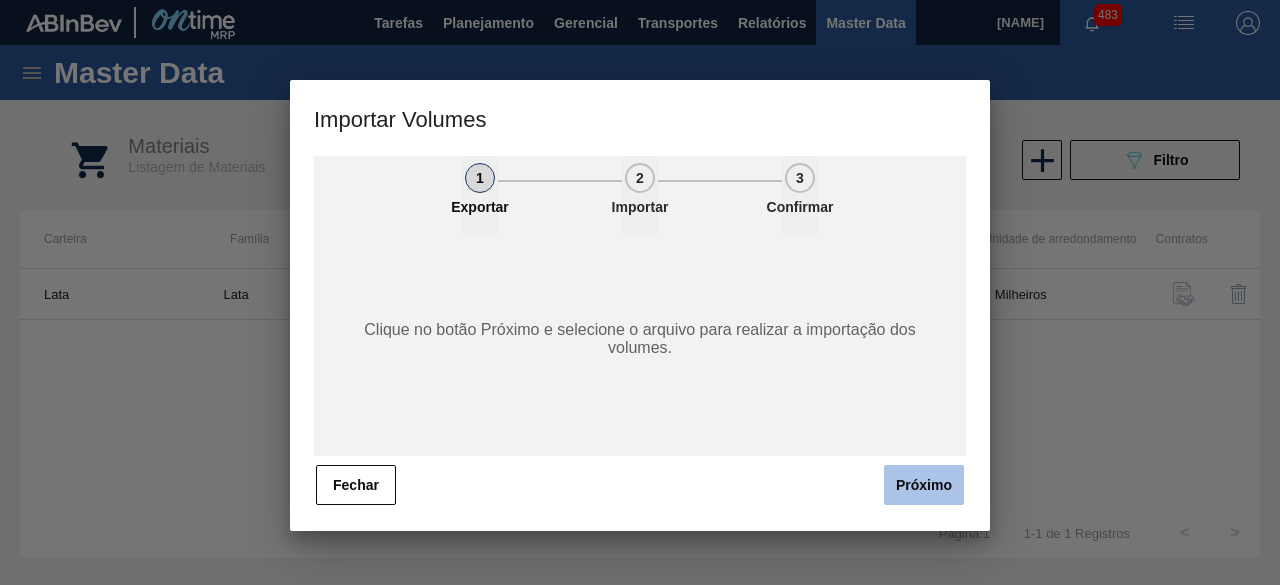 click on "Próximo" at bounding box center [924, 485] 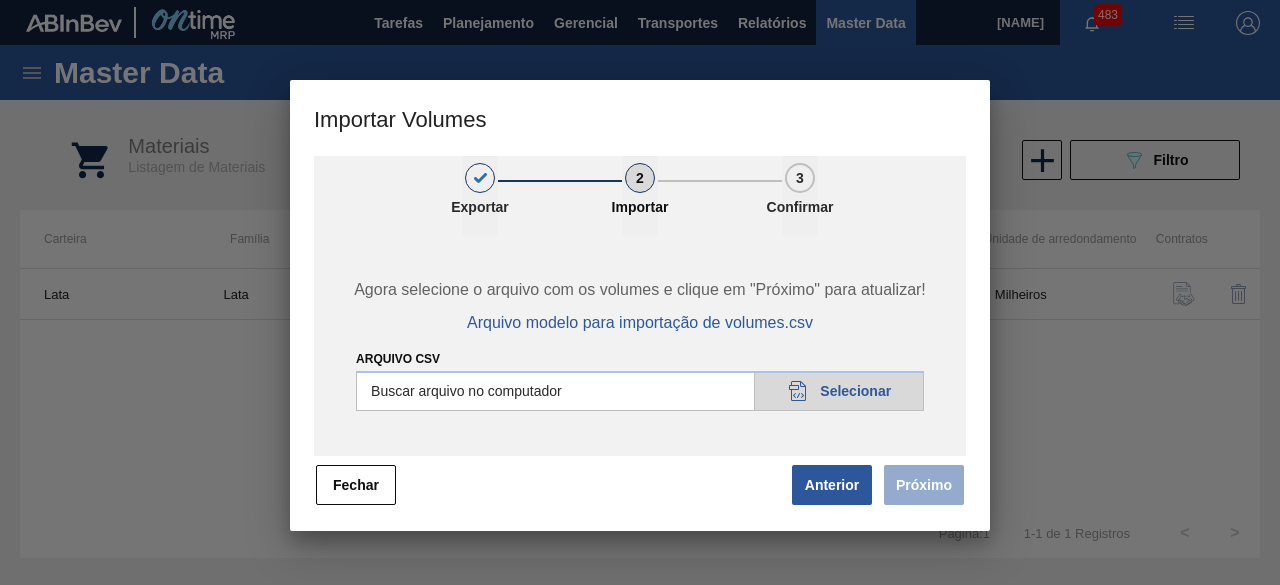 click on "Arquivo csv" at bounding box center (640, 391) 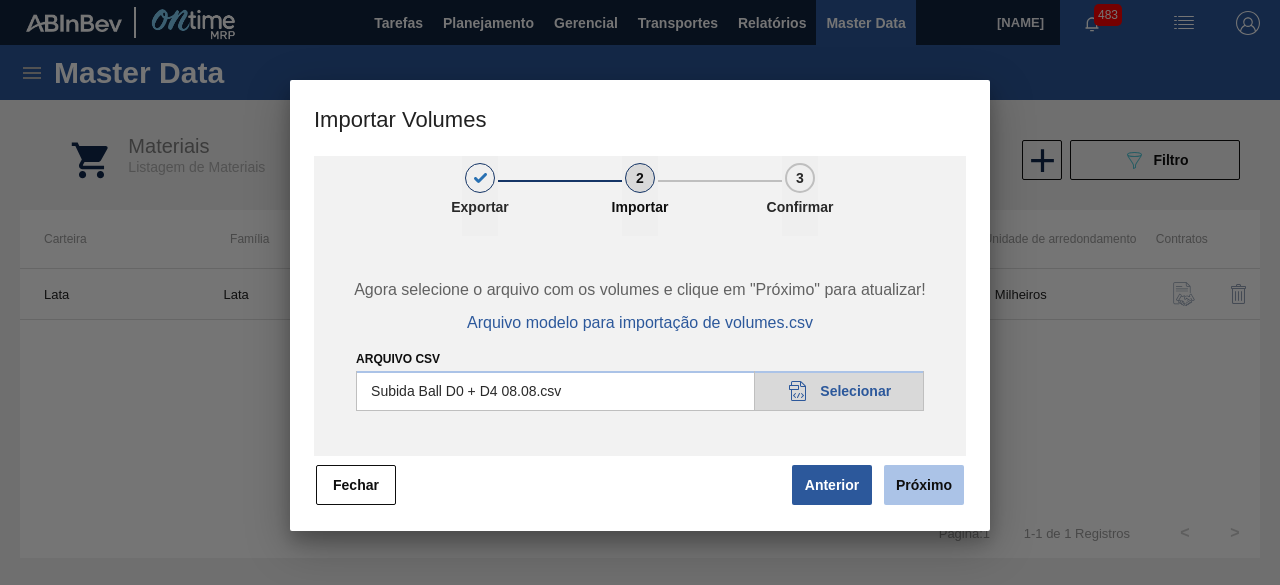 click on "Próximo" at bounding box center (924, 485) 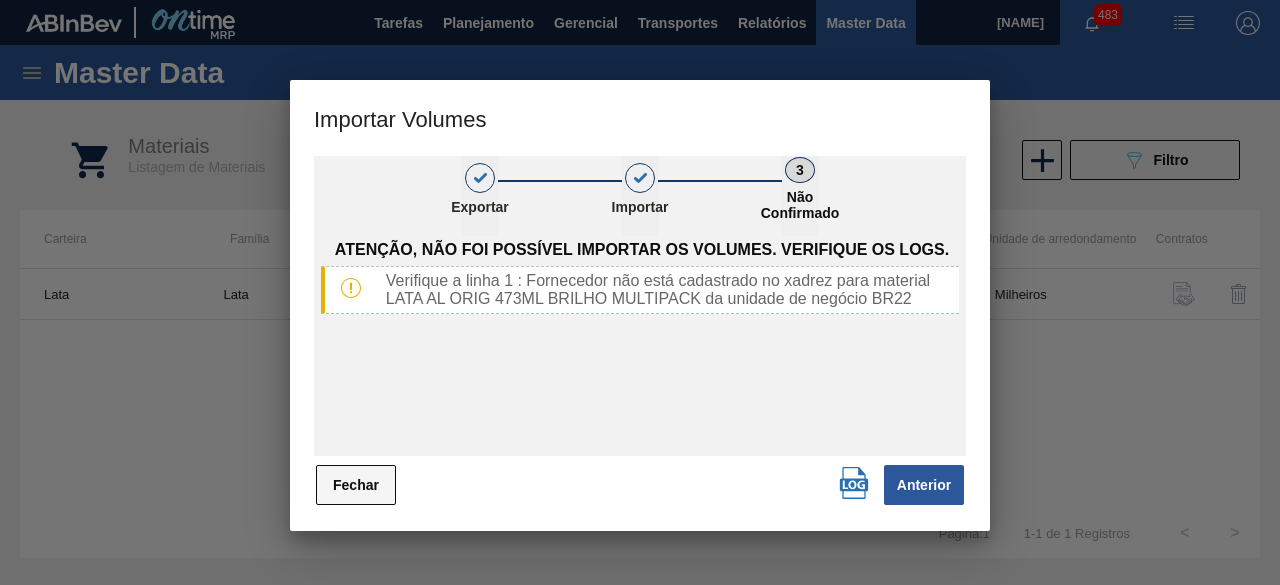 click on "Fechar" at bounding box center (356, 485) 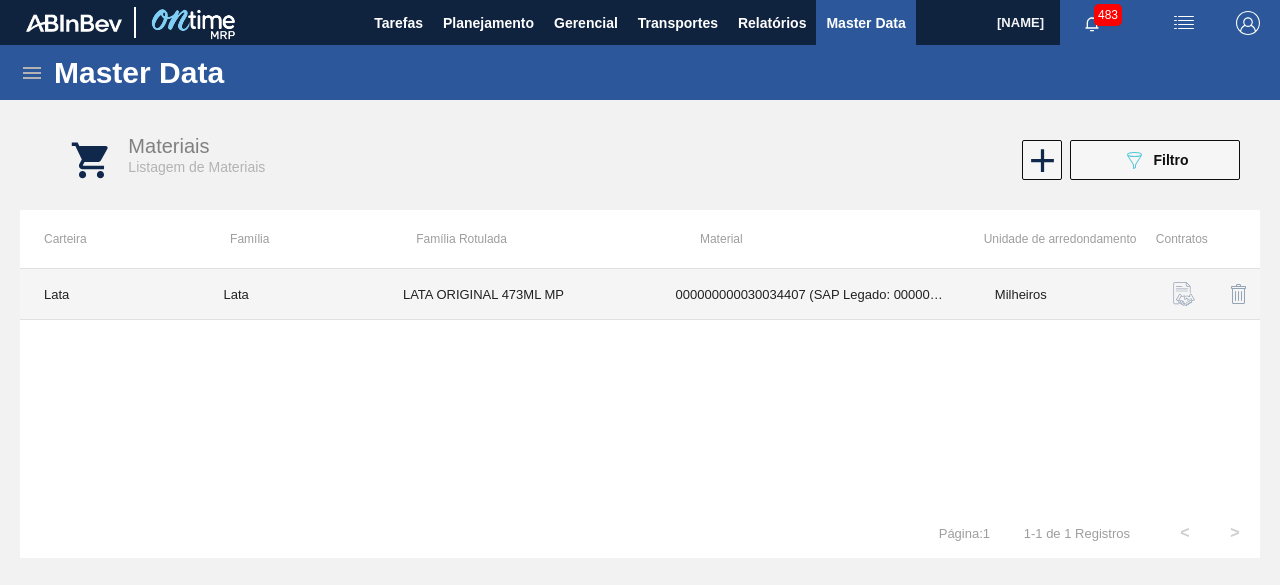 click on "000000000030034407 (SAP Legado: 000000000050850971) - LATA AL ORIG 473ML BRILHO MULTIPACK" at bounding box center [811, 294] 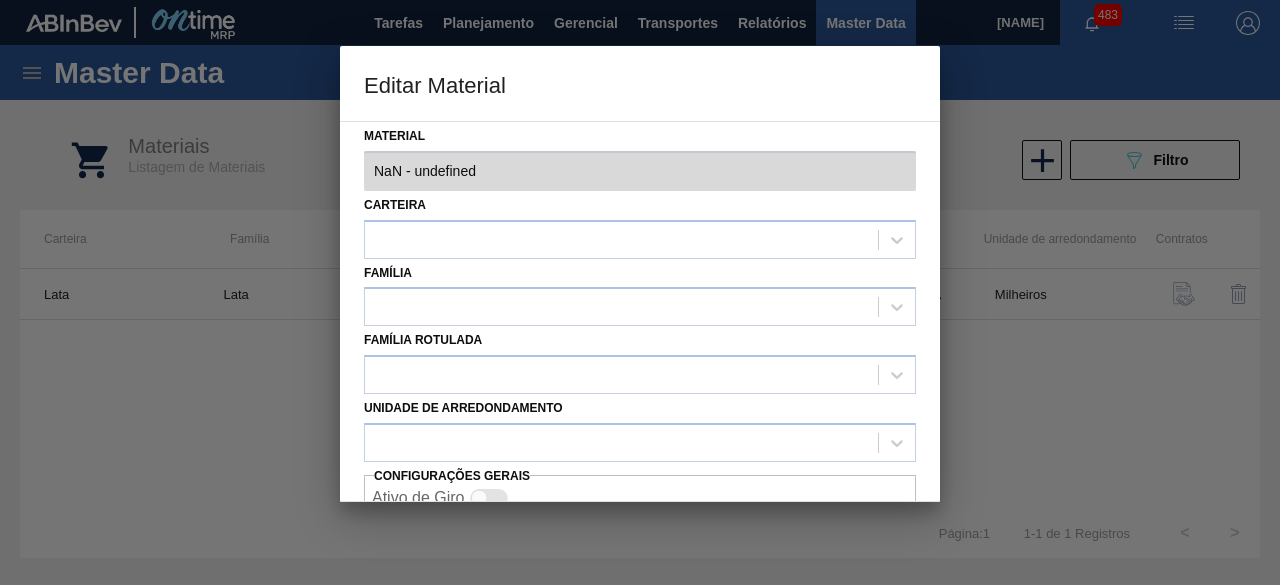 type on "30034407 - 000000000030034407 (SAP Legado: 000000000050850971) - LATA AL ORIG 473ML BRILHO MULTIPACK" 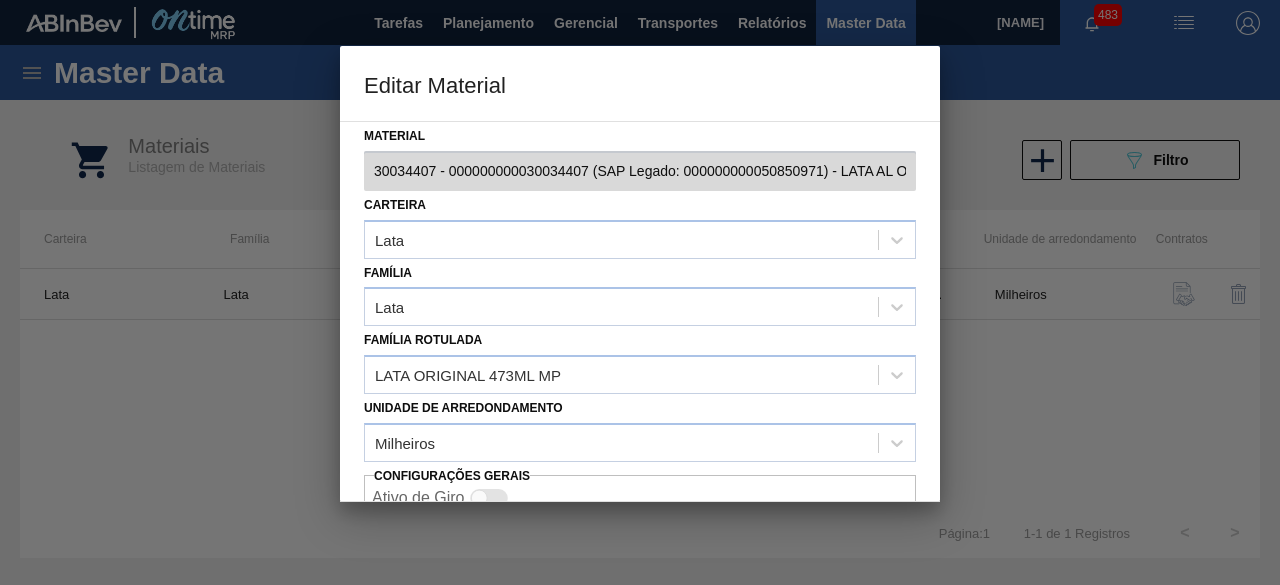 scroll, scrollTop: 84, scrollLeft: 0, axis: vertical 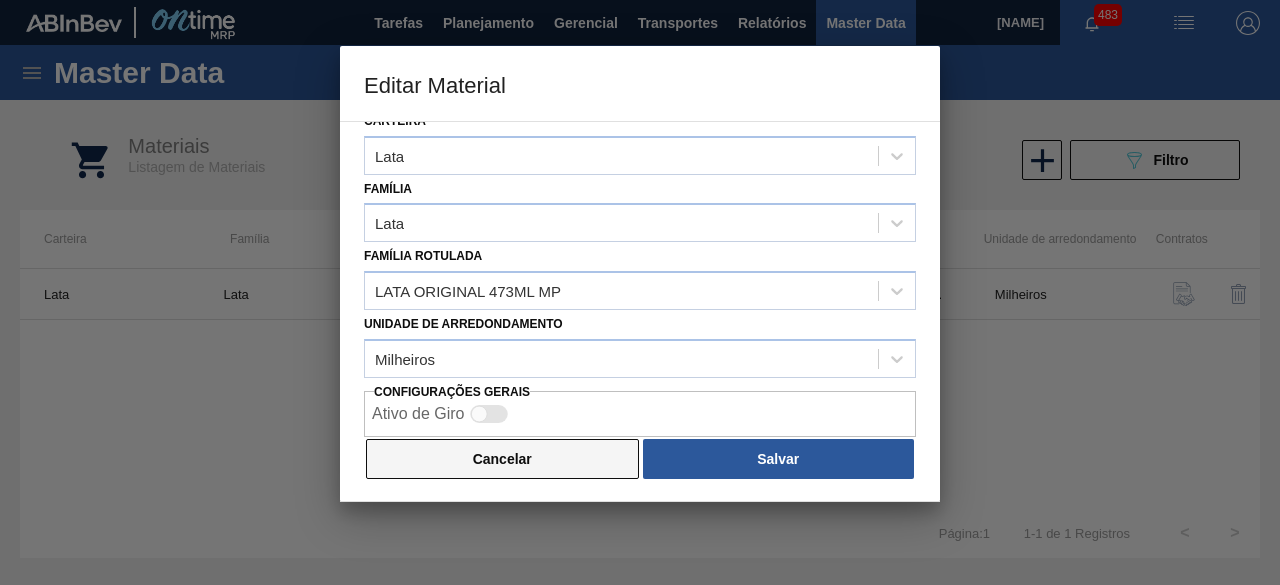 click on "Cancelar" at bounding box center [502, 459] 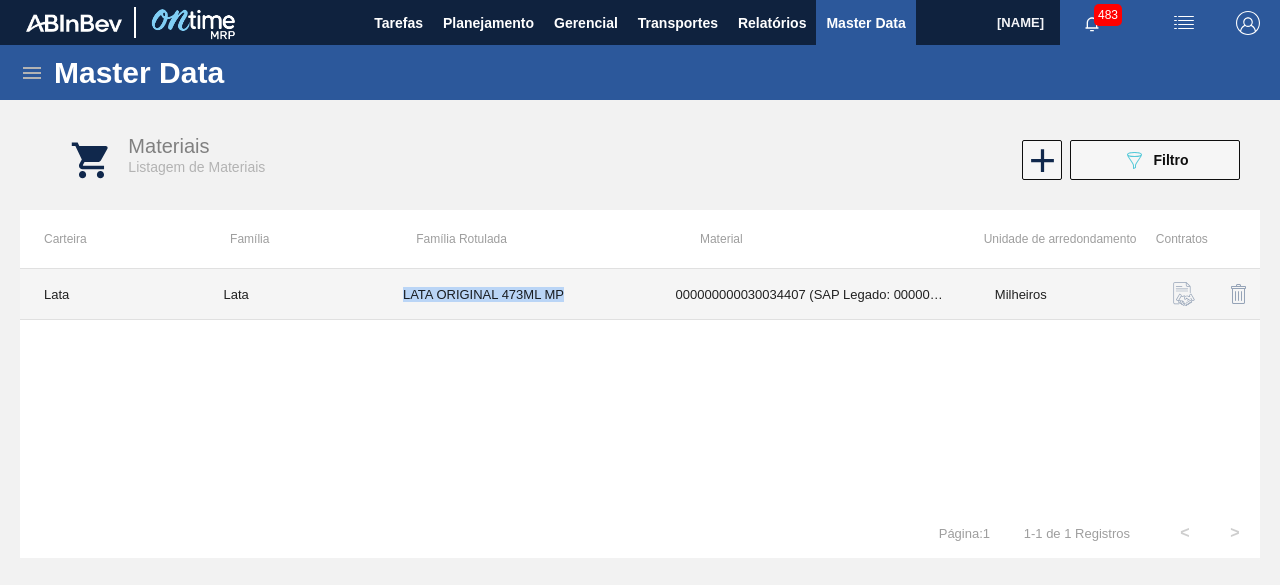 drag, startPoint x: 404, startPoint y: 287, endPoint x: 575, endPoint y: 295, distance: 171.18703 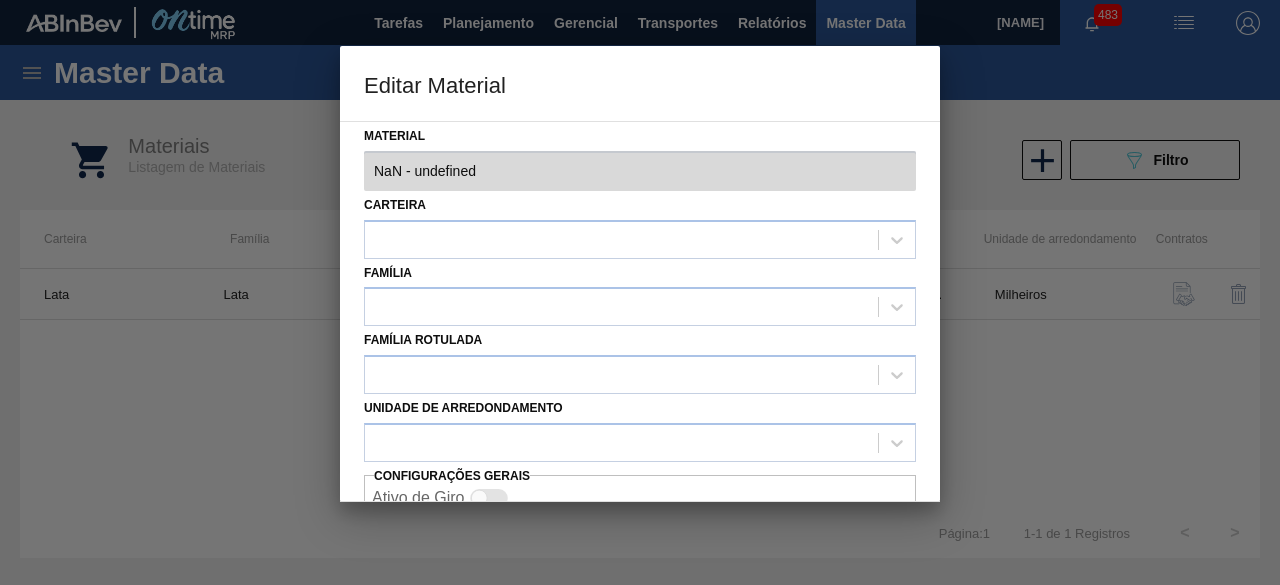 type on "30034407 - 000000000030034407 (SAP Legado: 000000000050850971) - LATA AL ORIG 473ML BRILHO MULTIPACK" 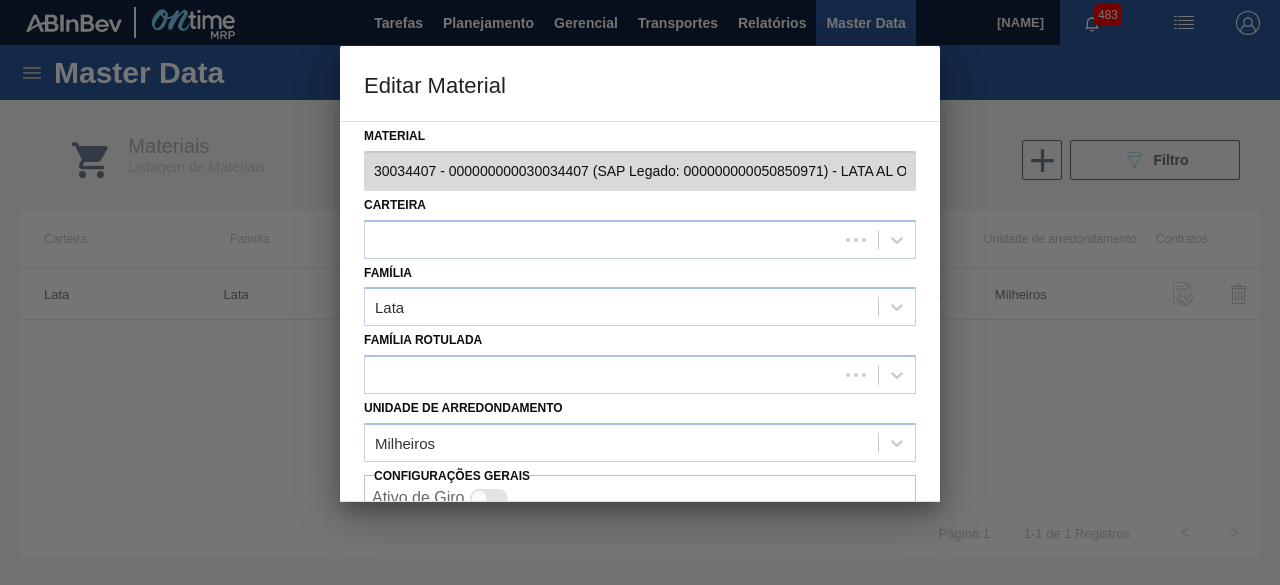 scroll, scrollTop: 84, scrollLeft: 0, axis: vertical 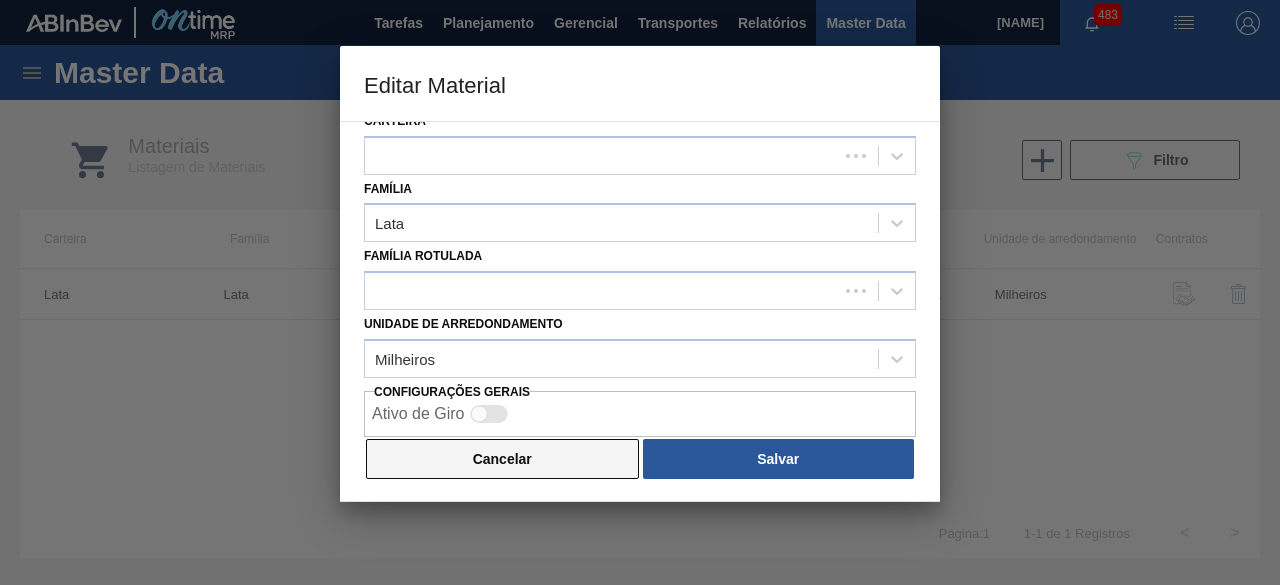click on "Cancelar" at bounding box center (502, 459) 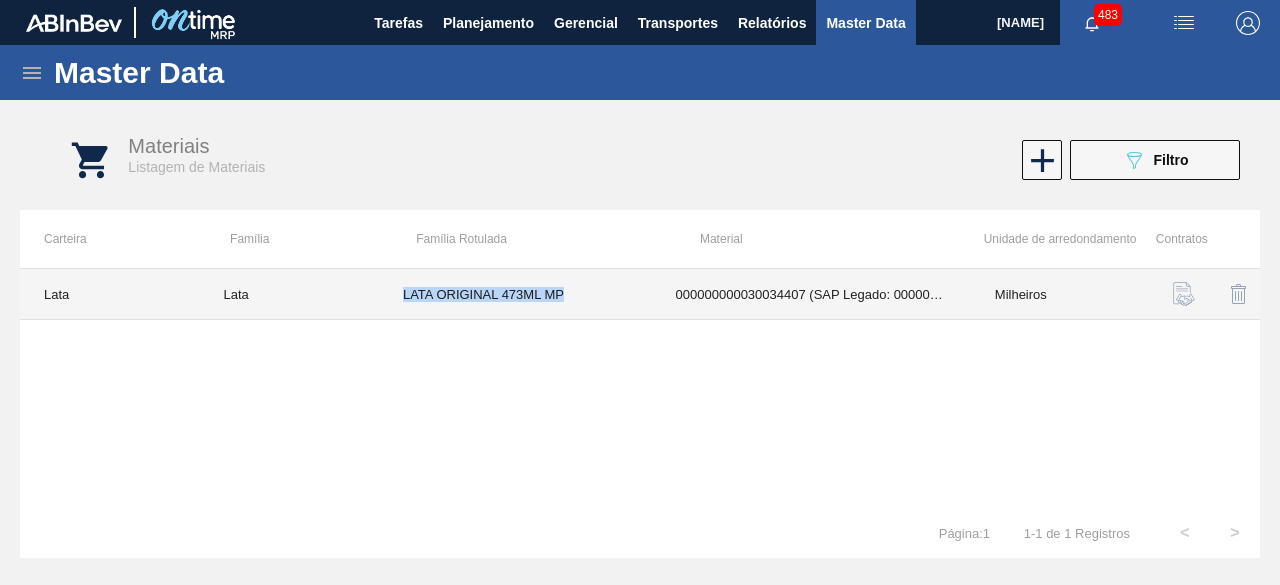 copy on "LATA ORIGINAL 473ML MP" 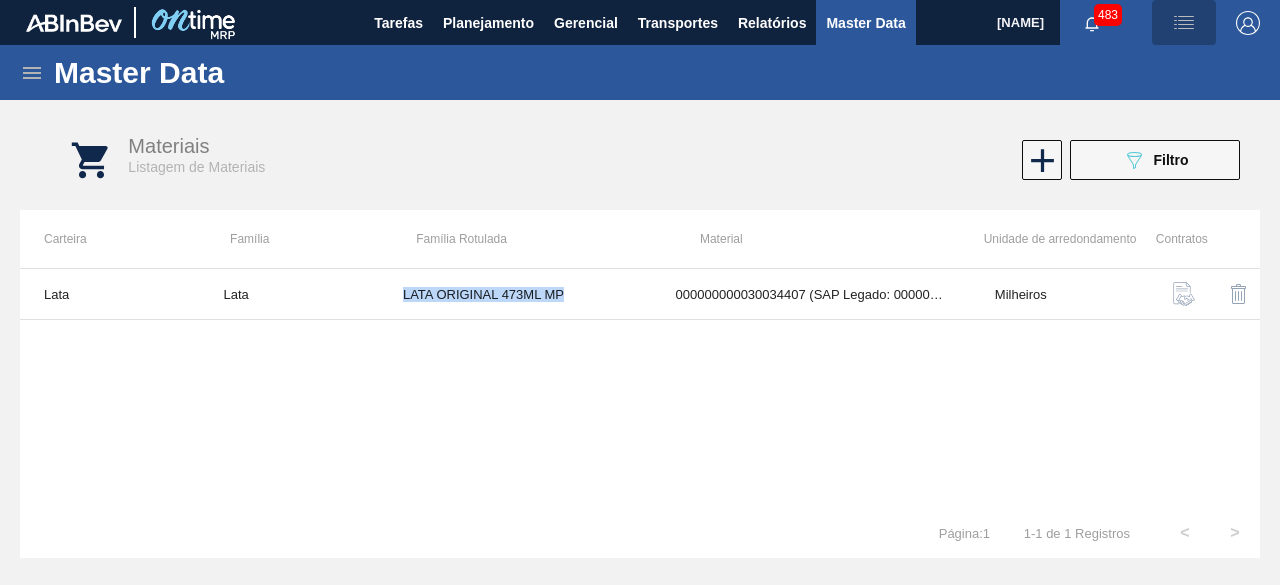 click at bounding box center [1184, 23] 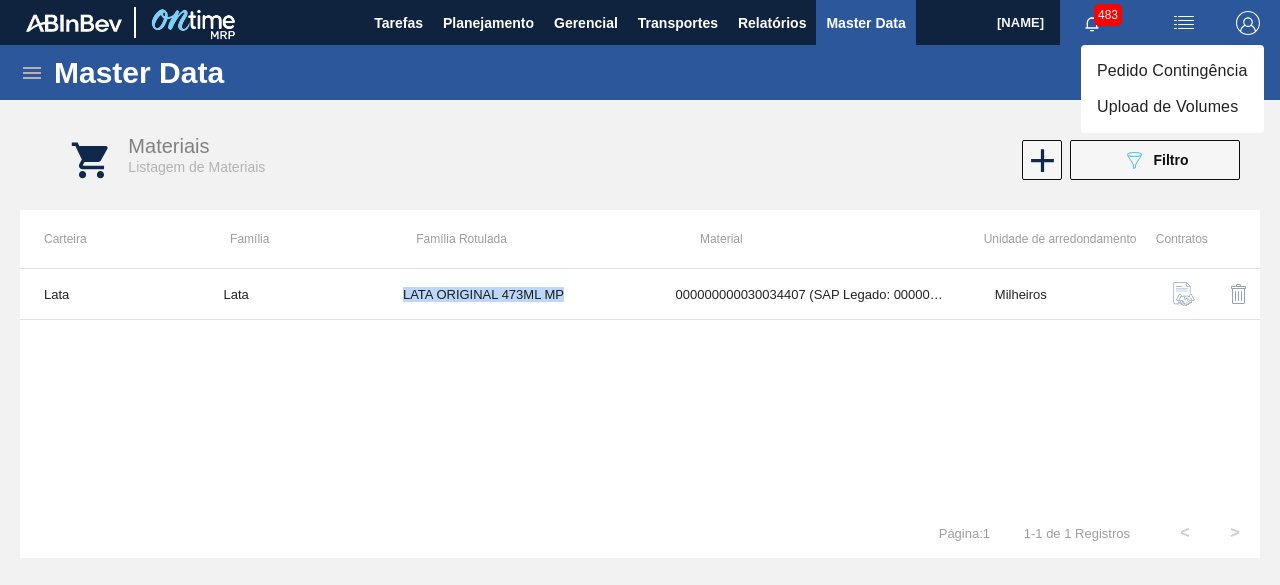 click on "Upload de Volumes" at bounding box center [1172, 107] 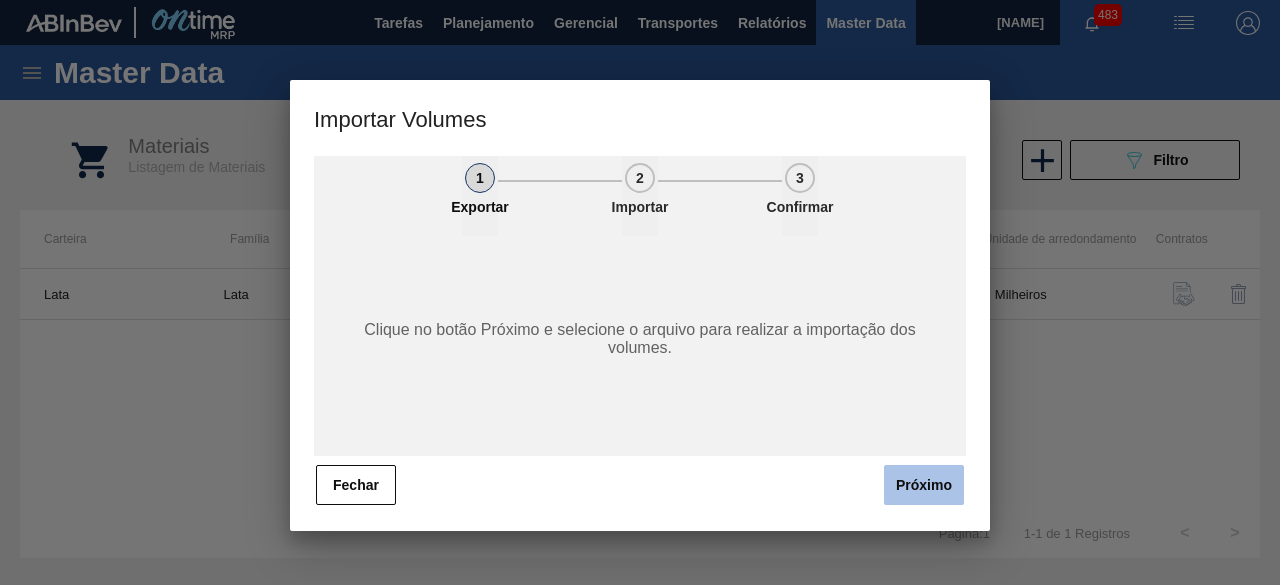 click on "Próximo" at bounding box center [924, 485] 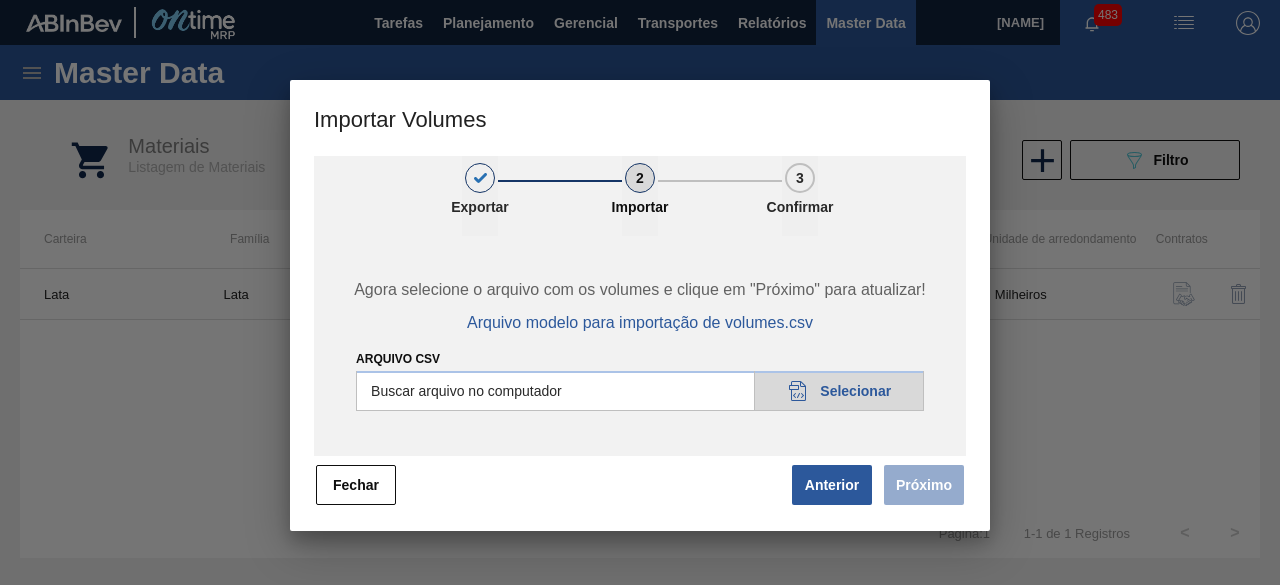 click on "Arquivo csv" at bounding box center [640, 391] 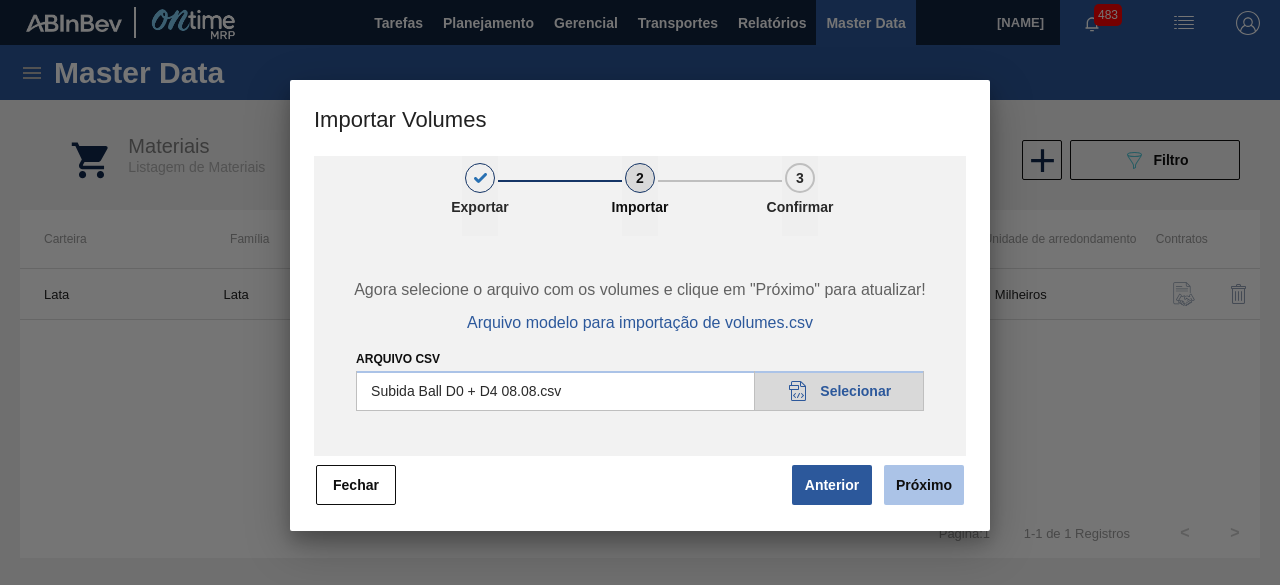 click on "Próximo" at bounding box center (924, 485) 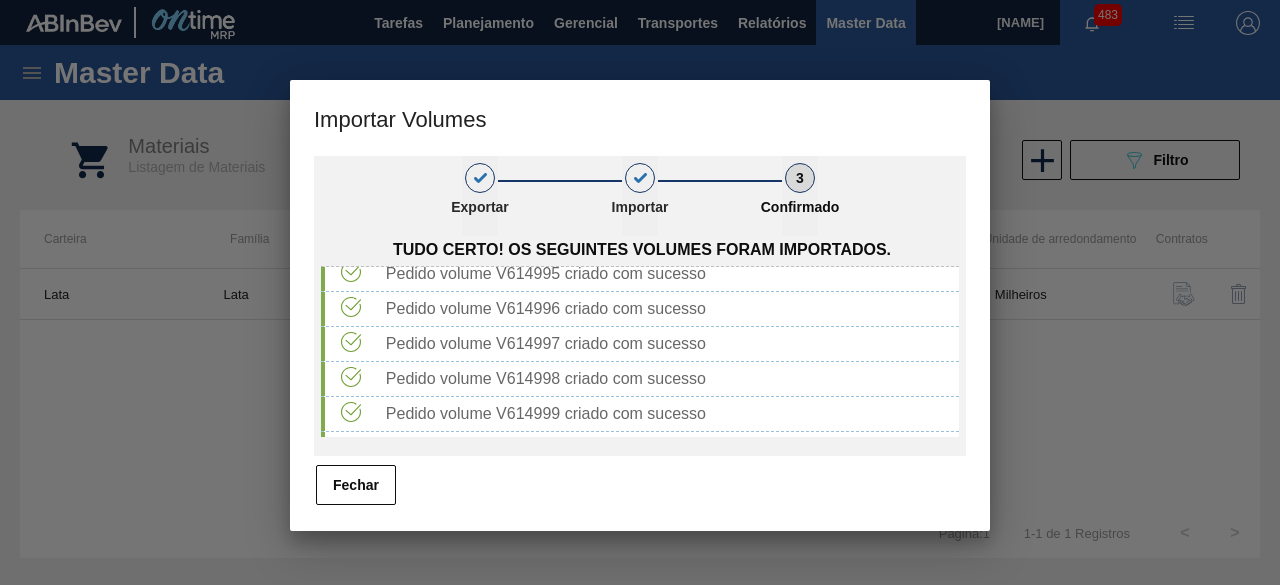 scroll, scrollTop: 1084, scrollLeft: 0, axis: vertical 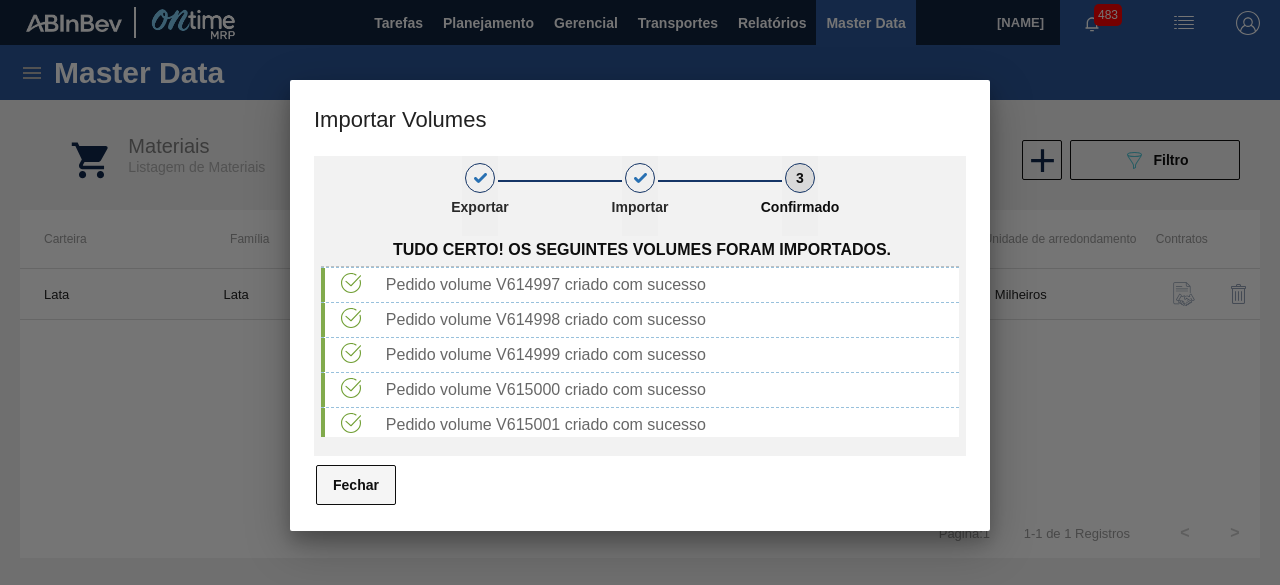 click on "Fechar" at bounding box center [356, 485] 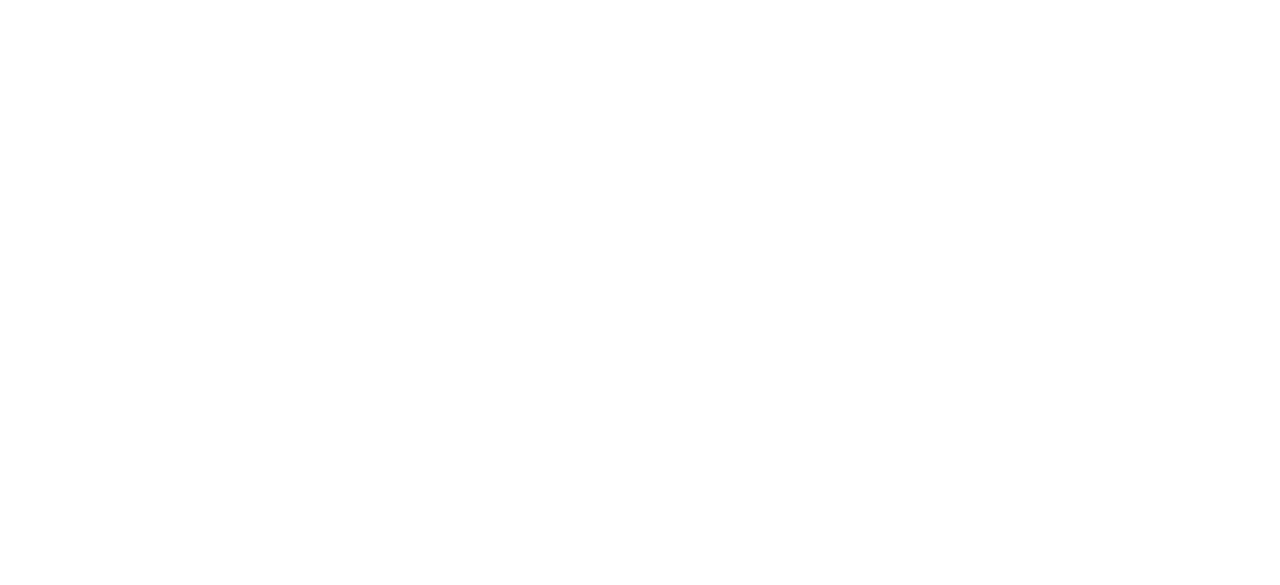scroll, scrollTop: 0, scrollLeft: 0, axis: both 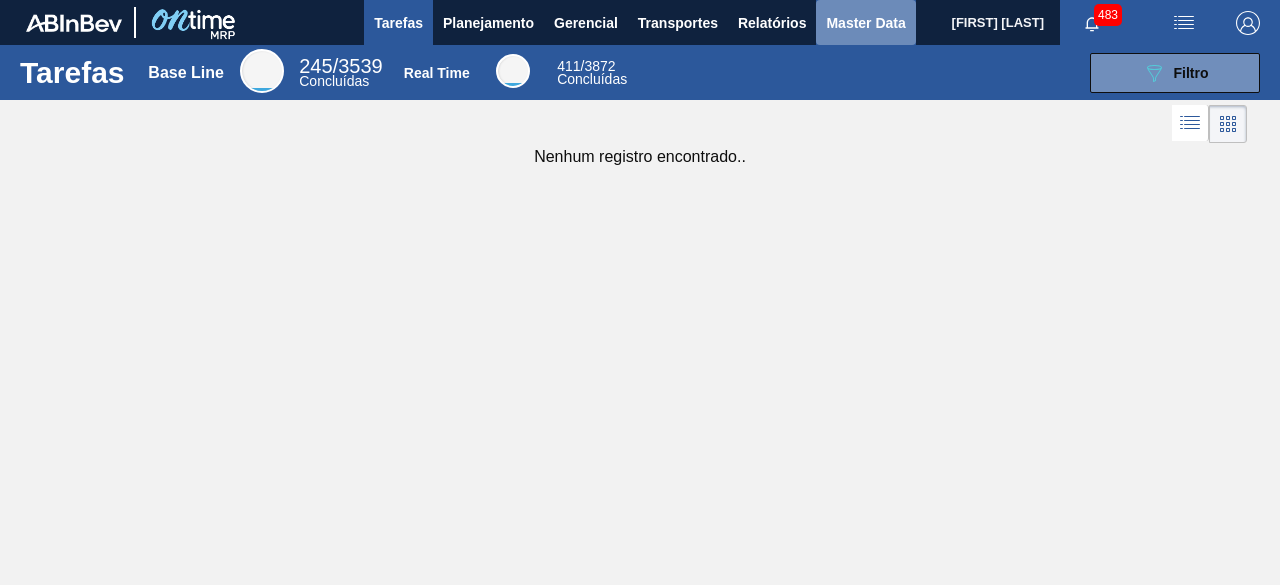click on "Master Data" at bounding box center [865, 23] 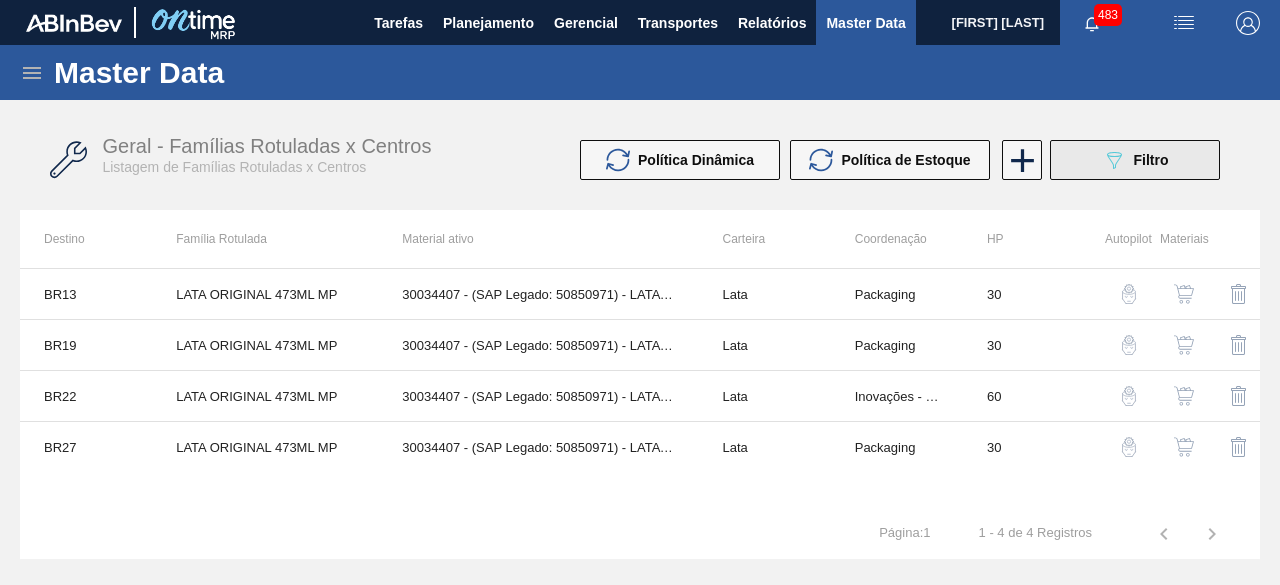 click on "089F7B8B-B2A5-4AFE-B5C0-19BA573D28AC Filtro" at bounding box center [1135, 160] 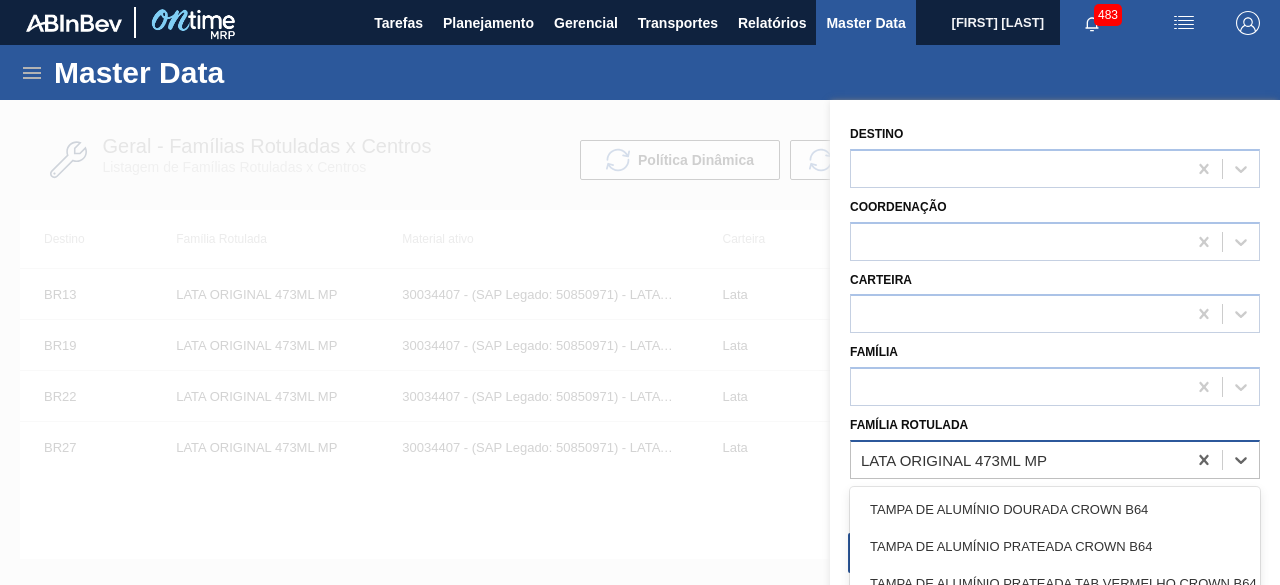click on "LATA ORIGINAL 473ML MP" at bounding box center (1018, 459) 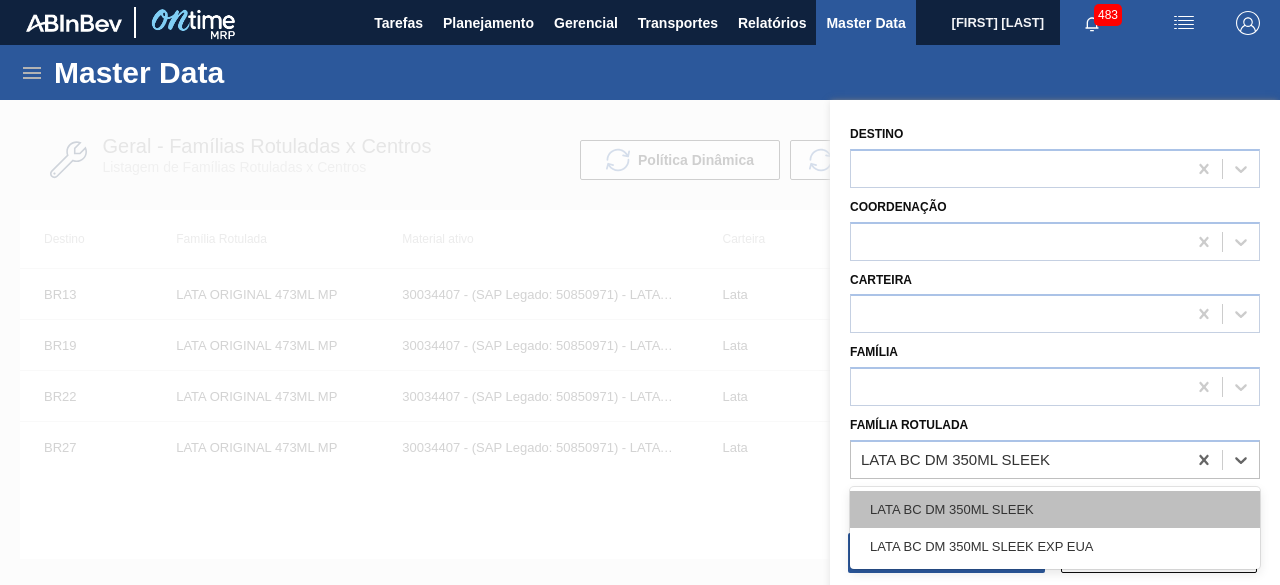click on "LATA BC DM 350ML SLEEK" at bounding box center [1055, 509] 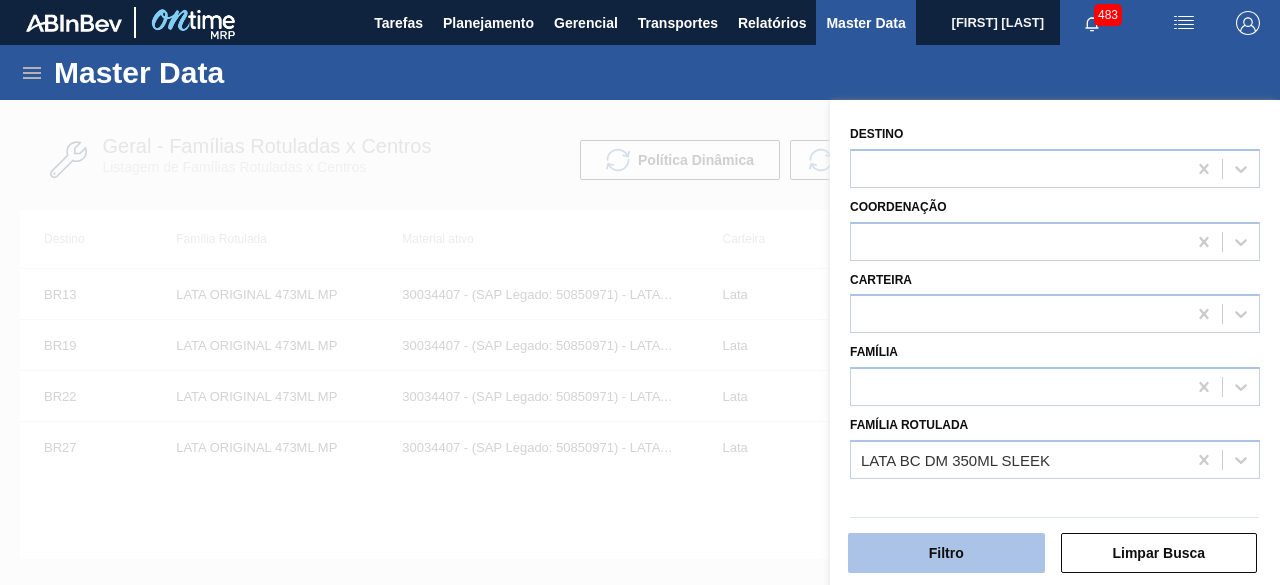 click on "Filtro" at bounding box center (946, 553) 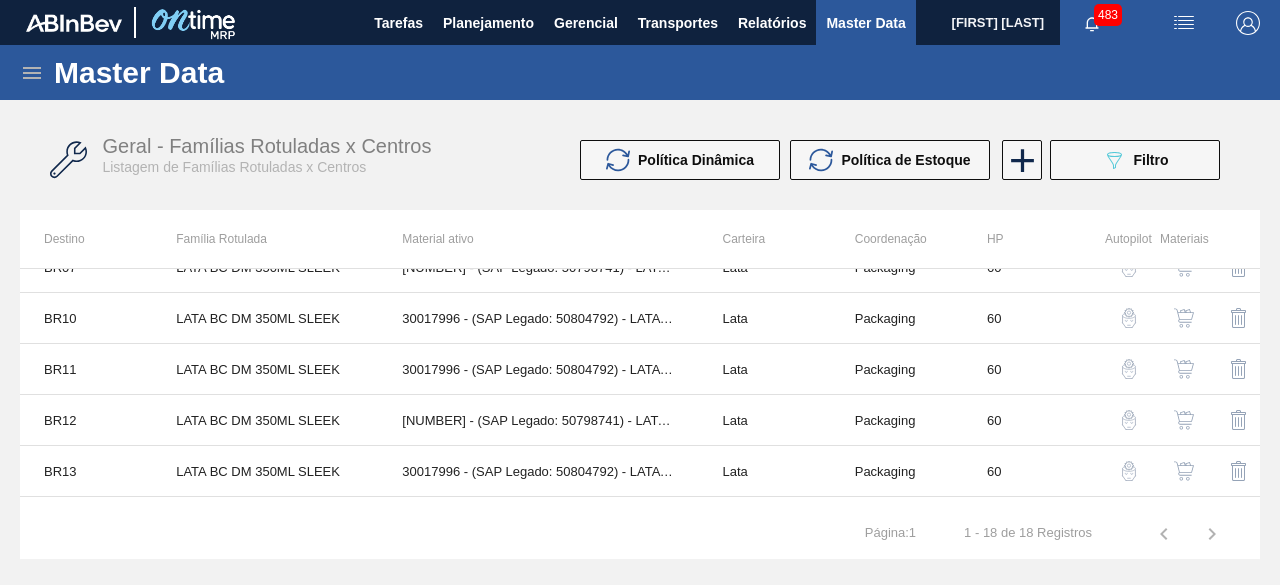scroll, scrollTop: 182, scrollLeft: 0, axis: vertical 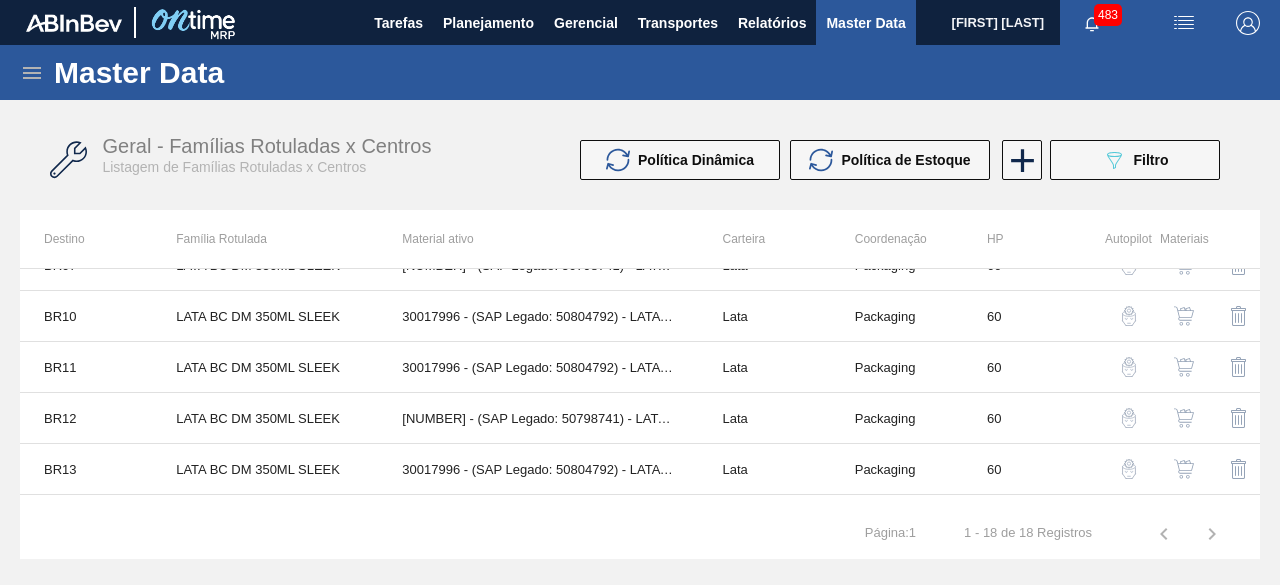 click at bounding box center [1184, 367] 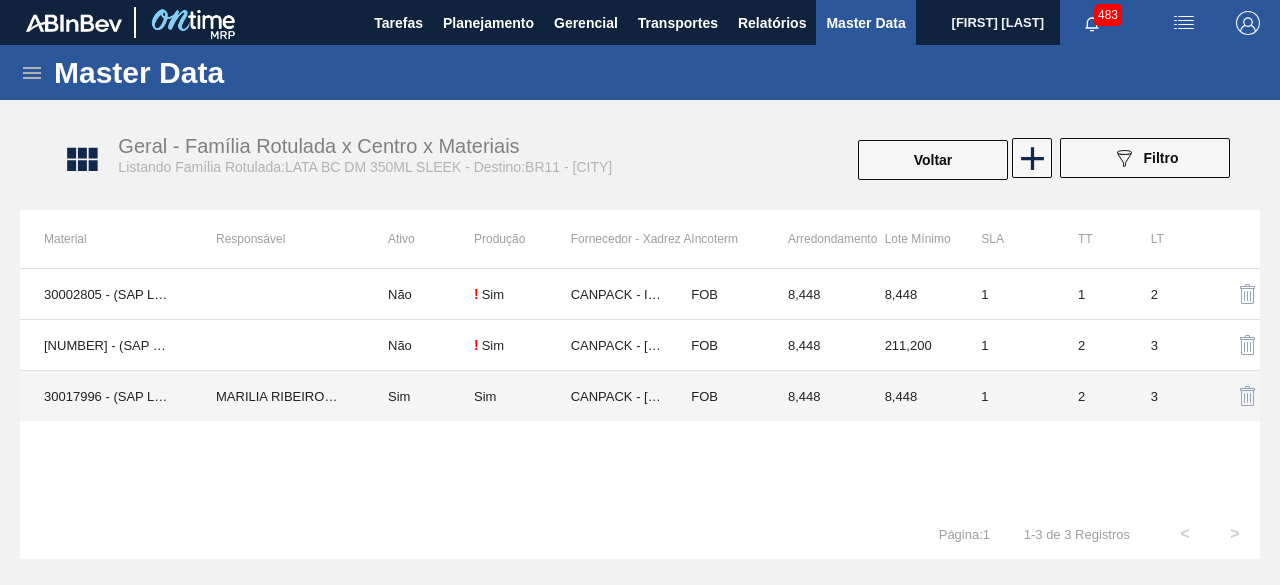 click on "Sim" at bounding box center (419, 396) 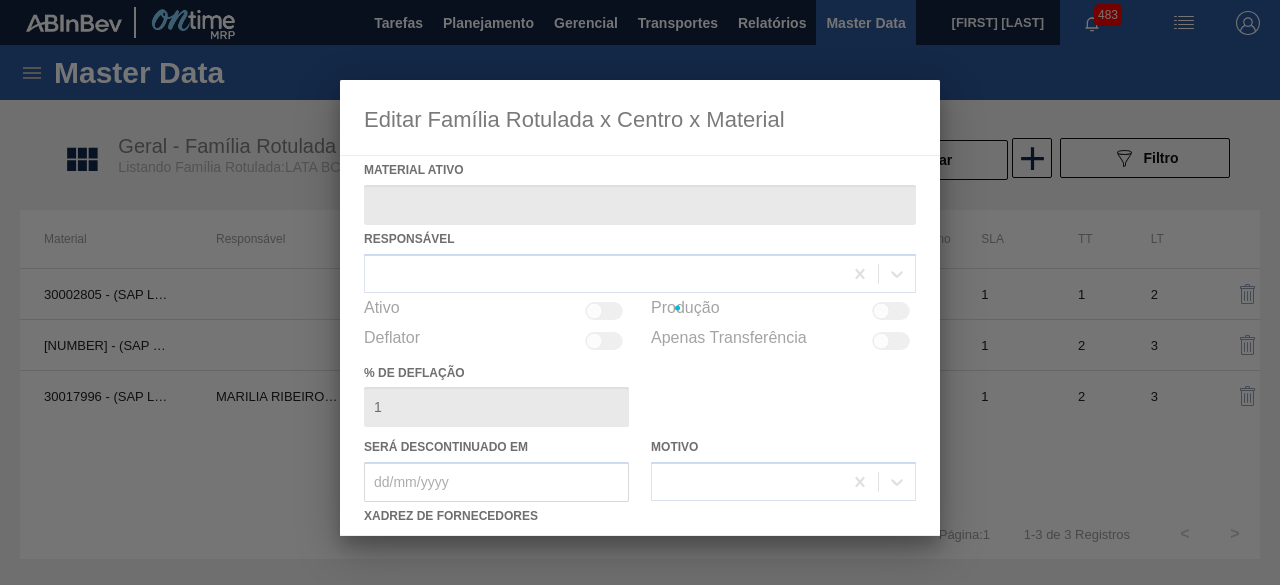 type on "30017996 - (SAP Legado: 50804792) - LATA AL 350ML BC DM SLK 429 BRILHO" 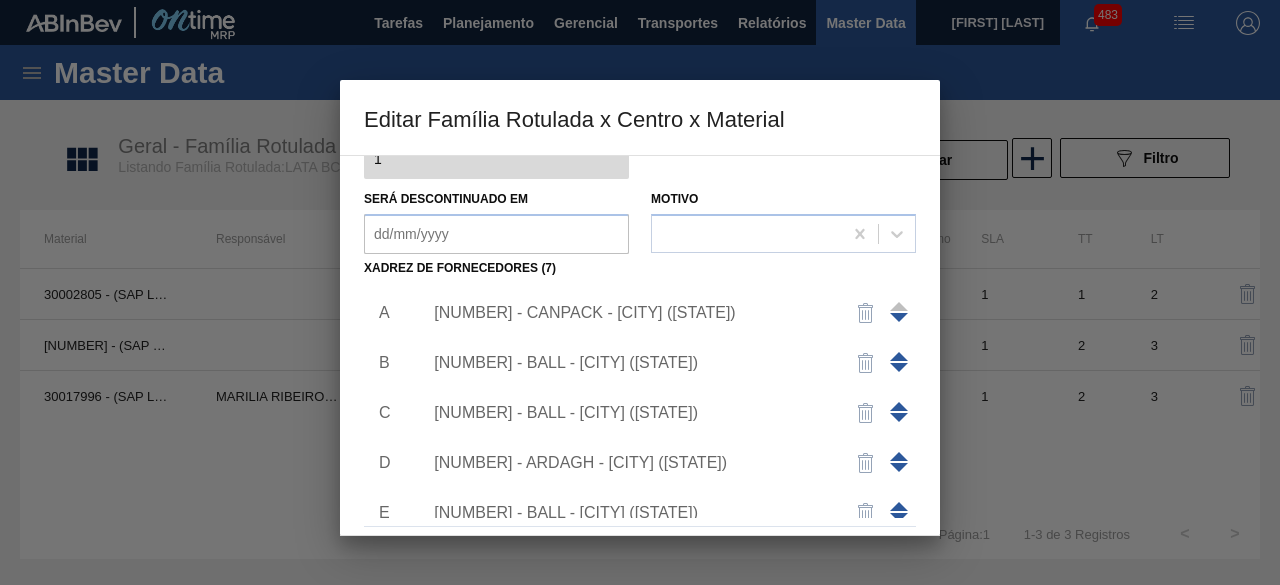 scroll, scrollTop: 255, scrollLeft: 0, axis: vertical 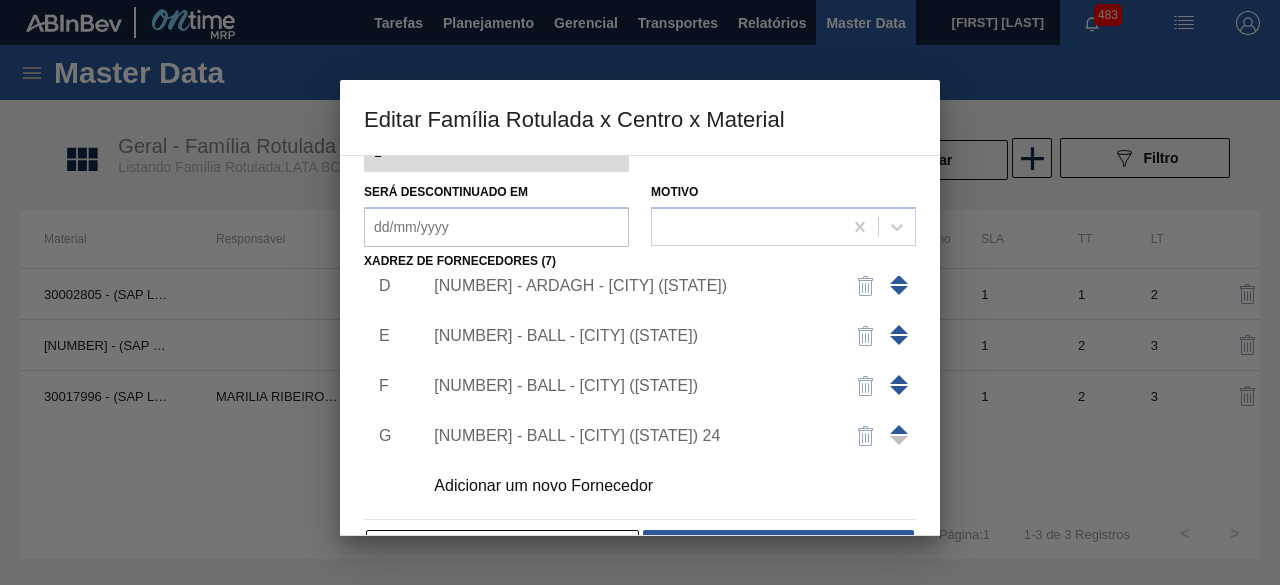 click on "Adicionar um novo Fornecedor" at bounding box center (630, 486) 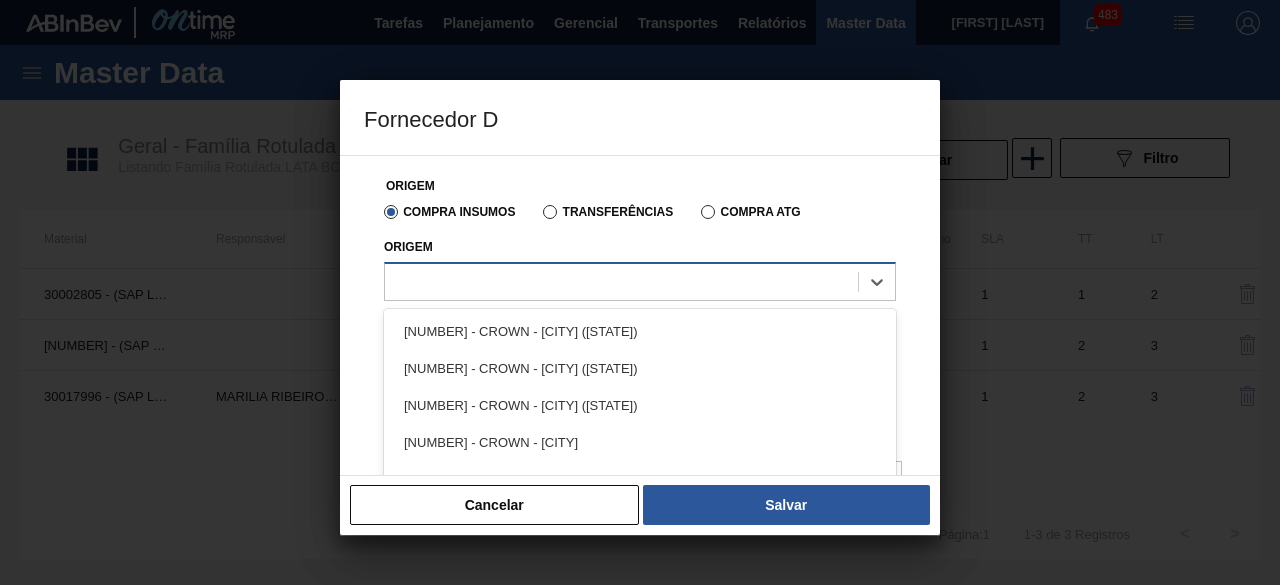 click at bounding box center (621, 281) 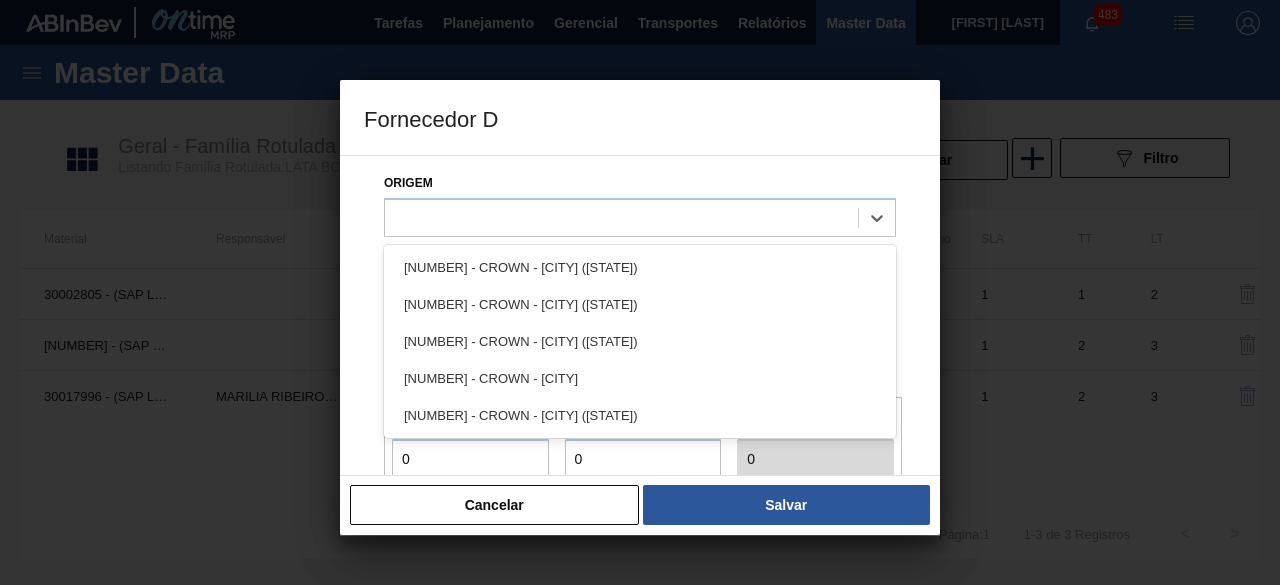 scroll, scrollTop: 65, scrollLeft: 0, axis: vertical 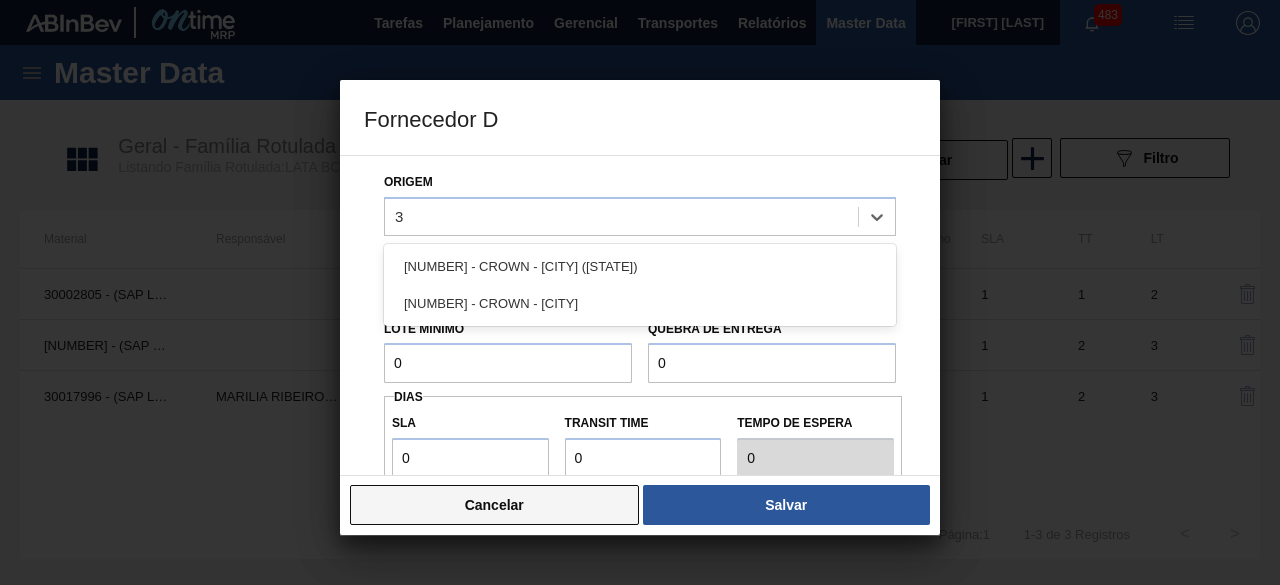 type on "3" 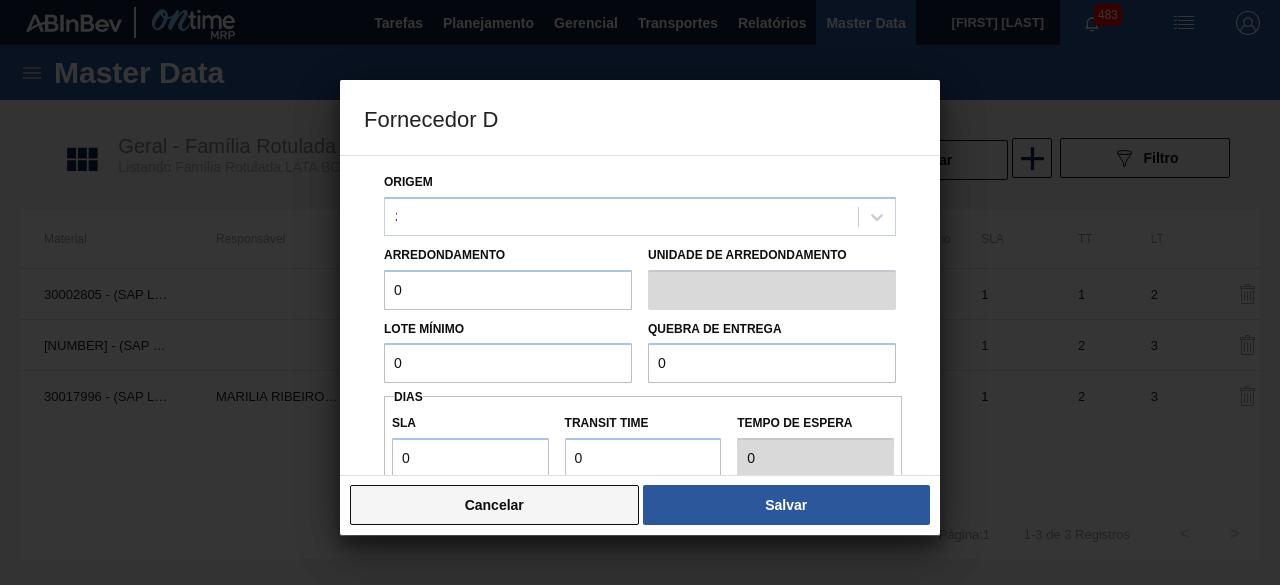 type 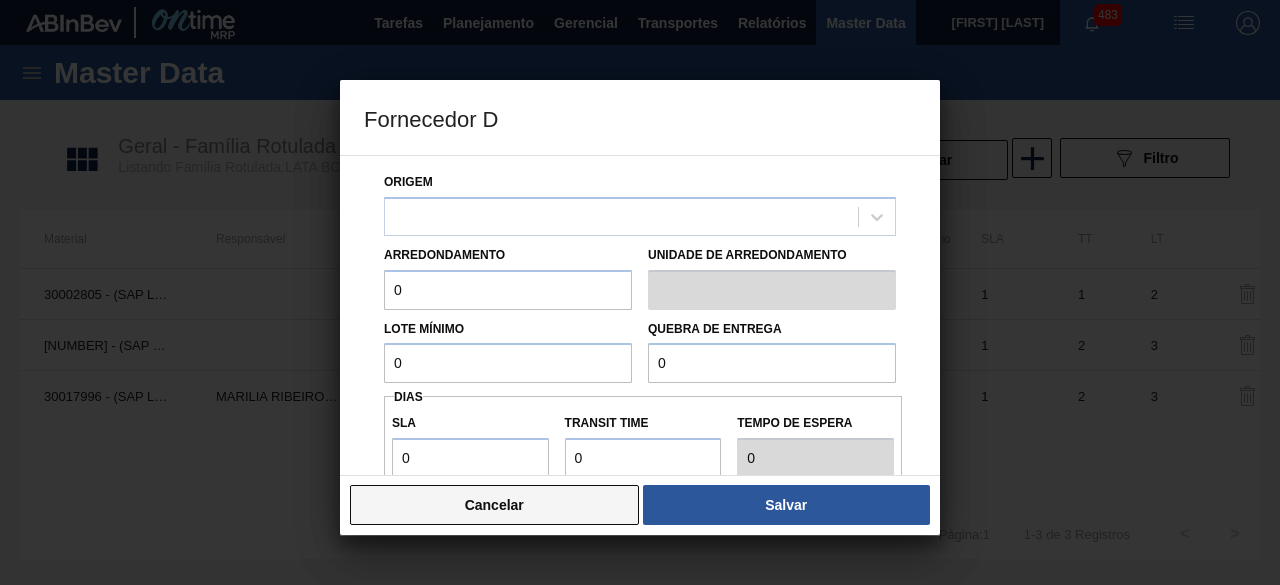 click on "Cancelar" at bounding box center (494, 505) 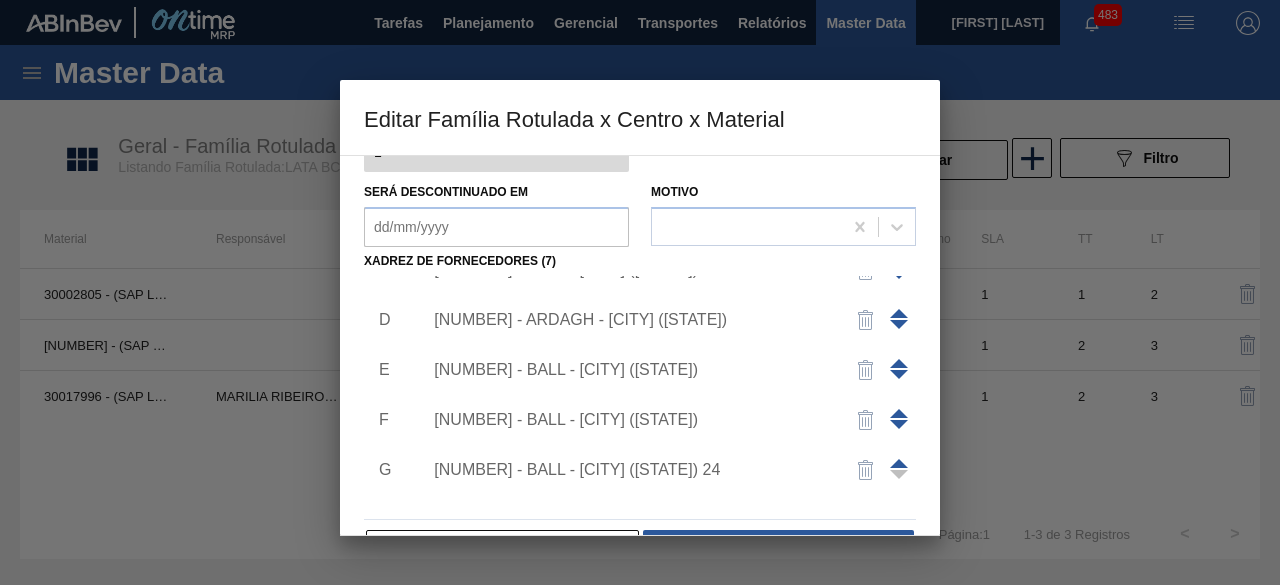 scroll, scrollTop: 170, scrollLeft: 0, axis: vertical 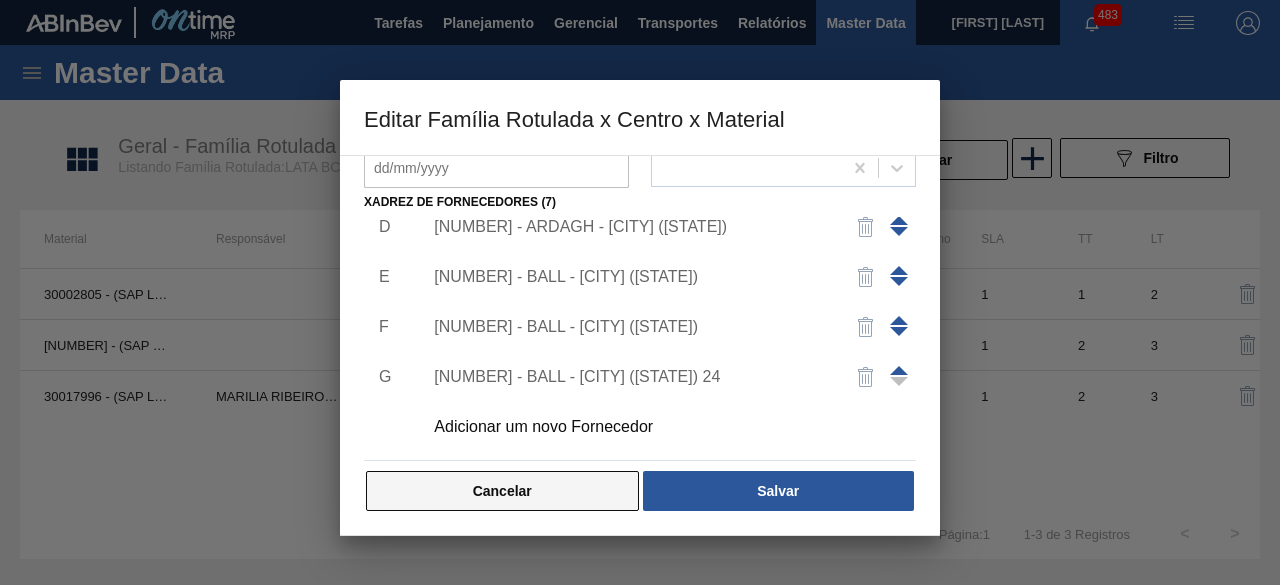 click on "Cancelar" at bounding box center [502, 491] 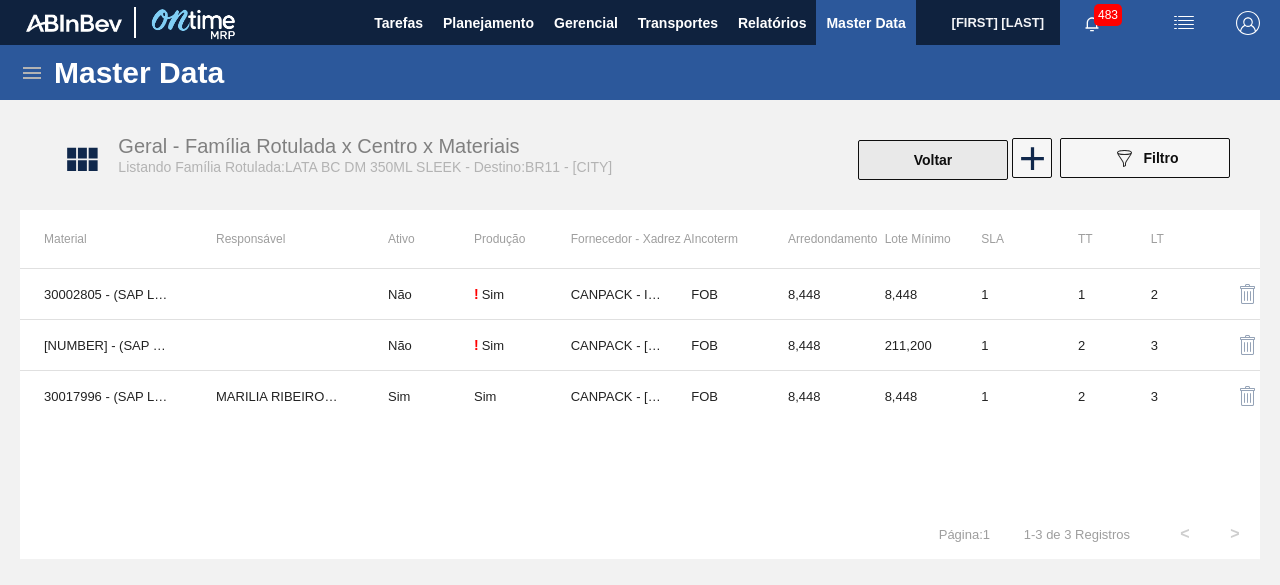 click on "Voltar" at bounding box center [933, 160] 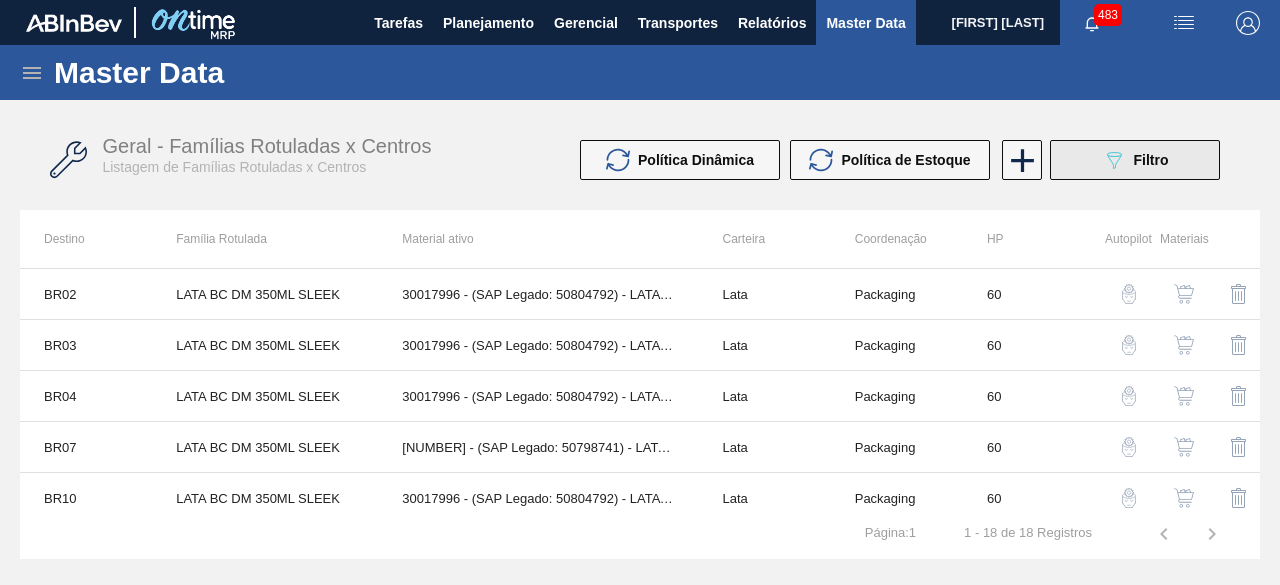 click on "089F7B8B-B2A5-4AFE-B5C0-19BA573D28AC Filtro" at bounding box center [1135, 160] 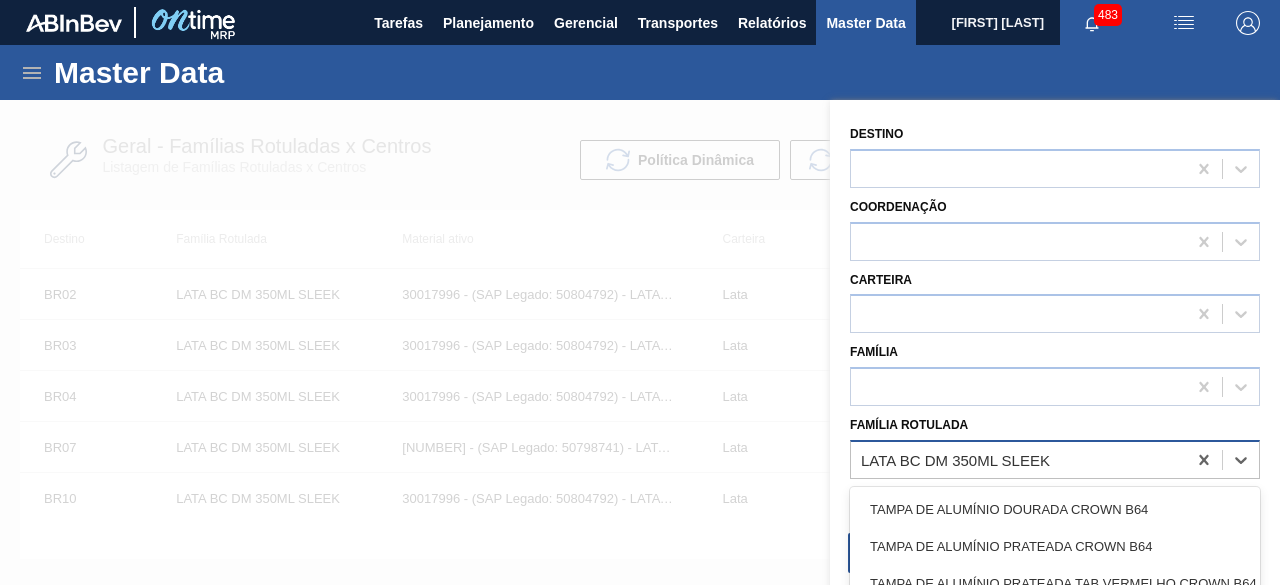 click on "LATA BC DM 350ML SLEEK" at bounding box center (1018, 459) 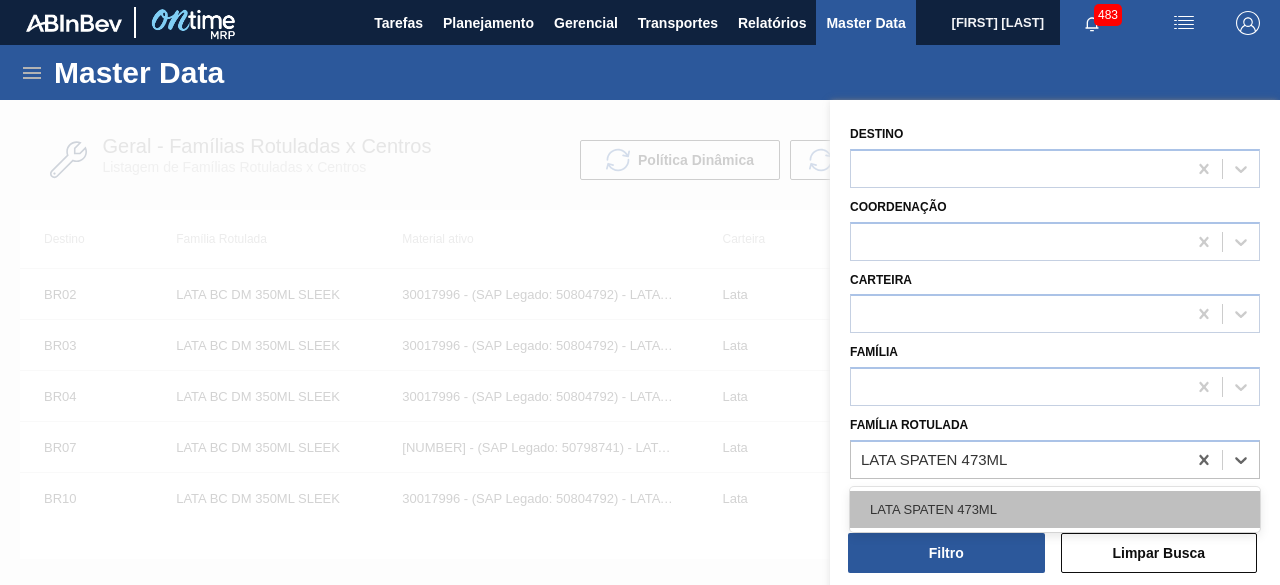 click on "LATA SPATEN 473ML" at bounding box center (1055, 509) 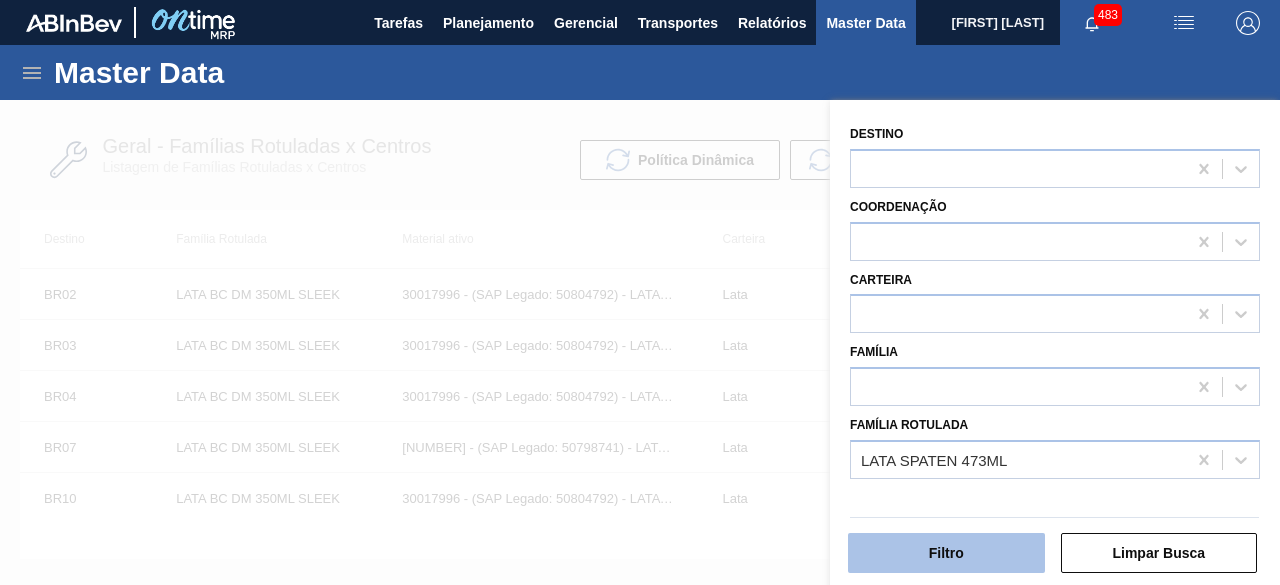 click on "Filtro" at bounding box center [946, 553] 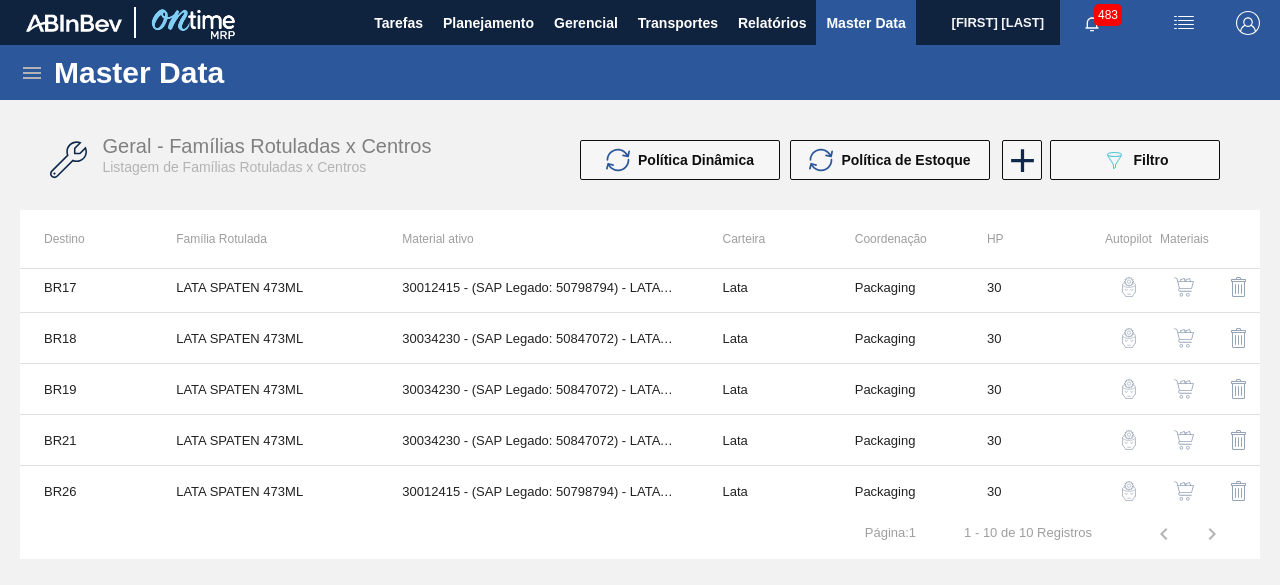 scroll, scrollTop: 265, scrollLeft: 0, axis: vertical 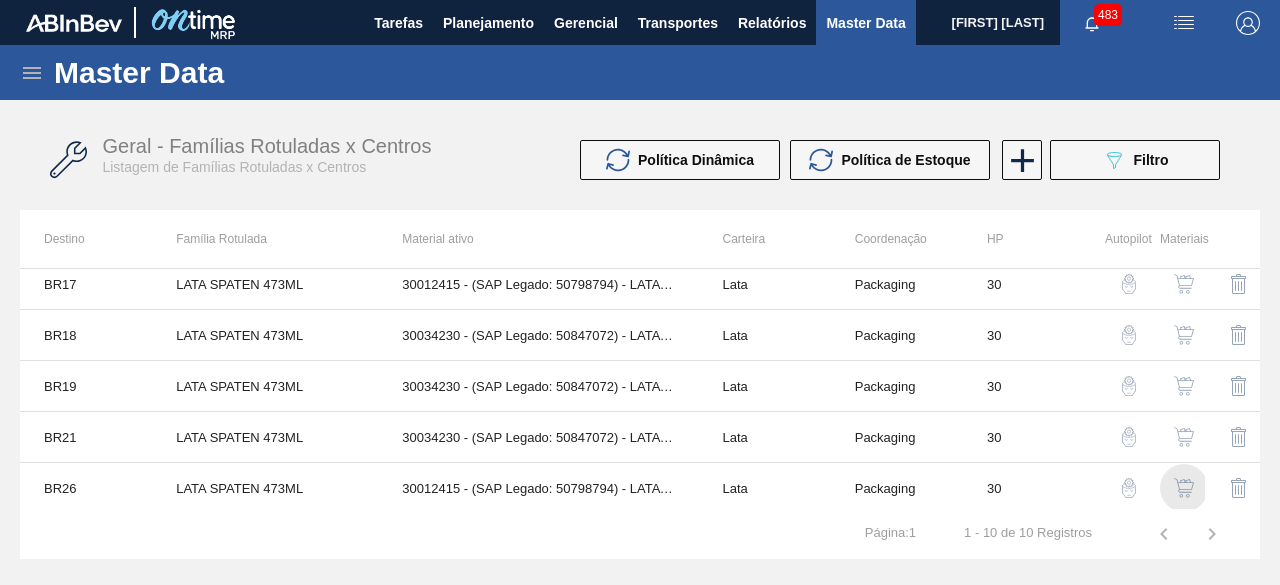 click at bounding box center [1184, 488] 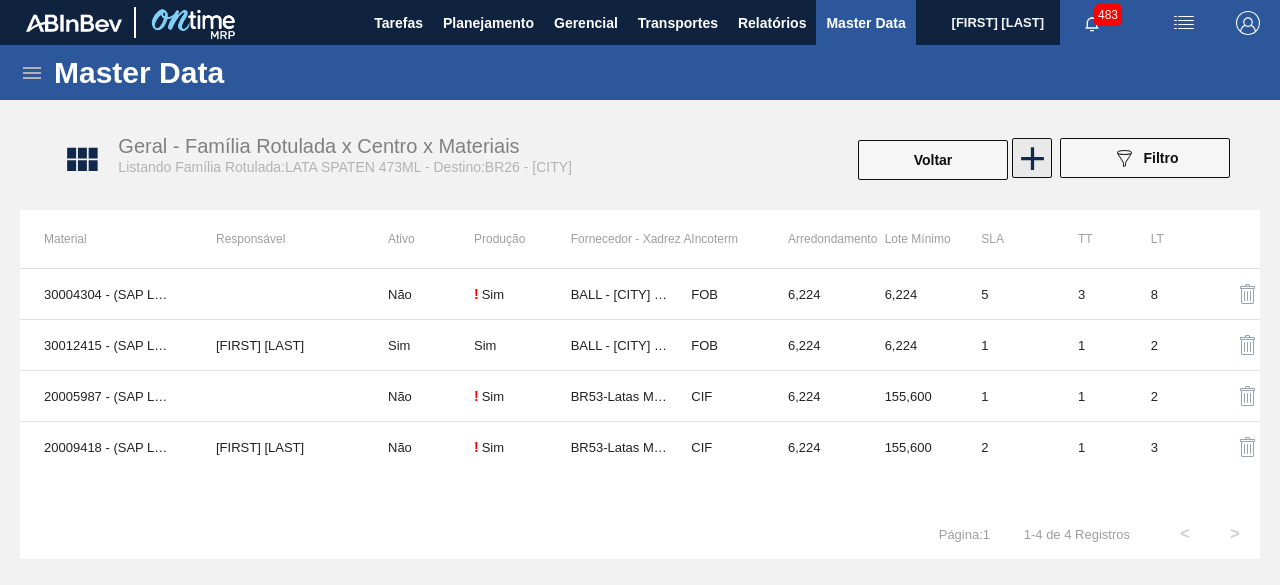 click 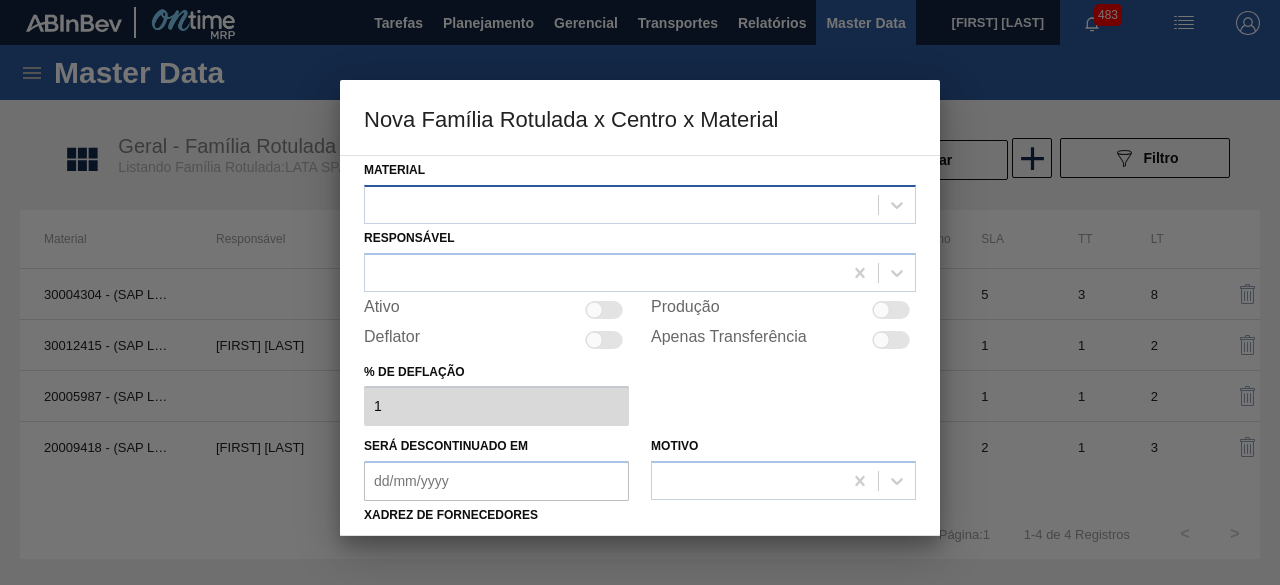 click at bounding box center (621, 204) 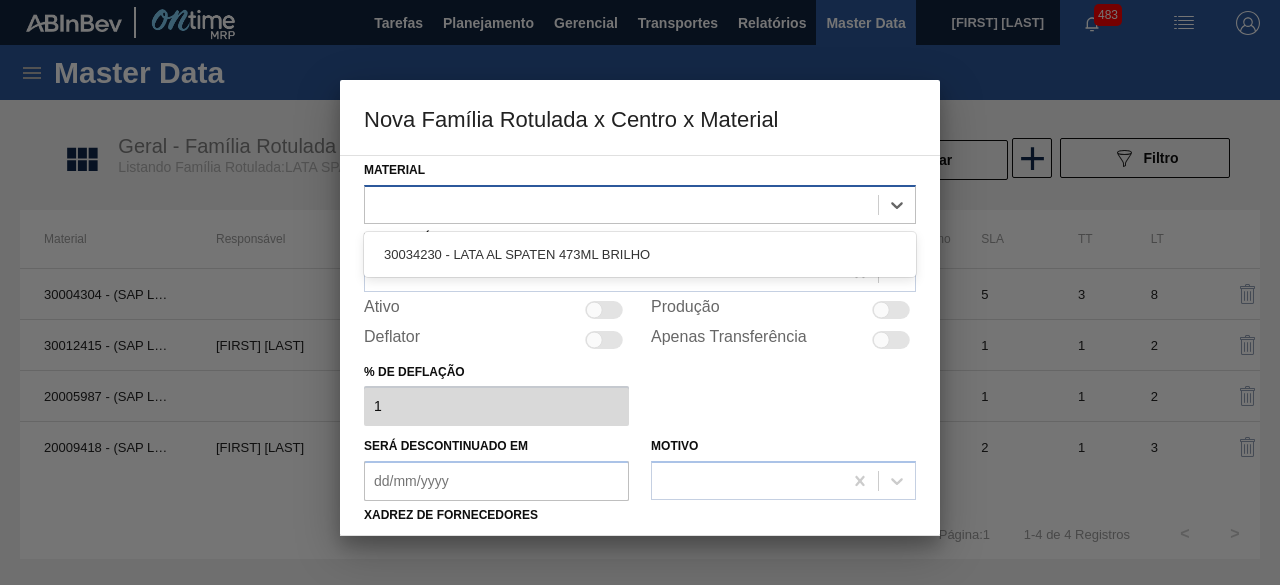 click at bounding box center (640, 204) 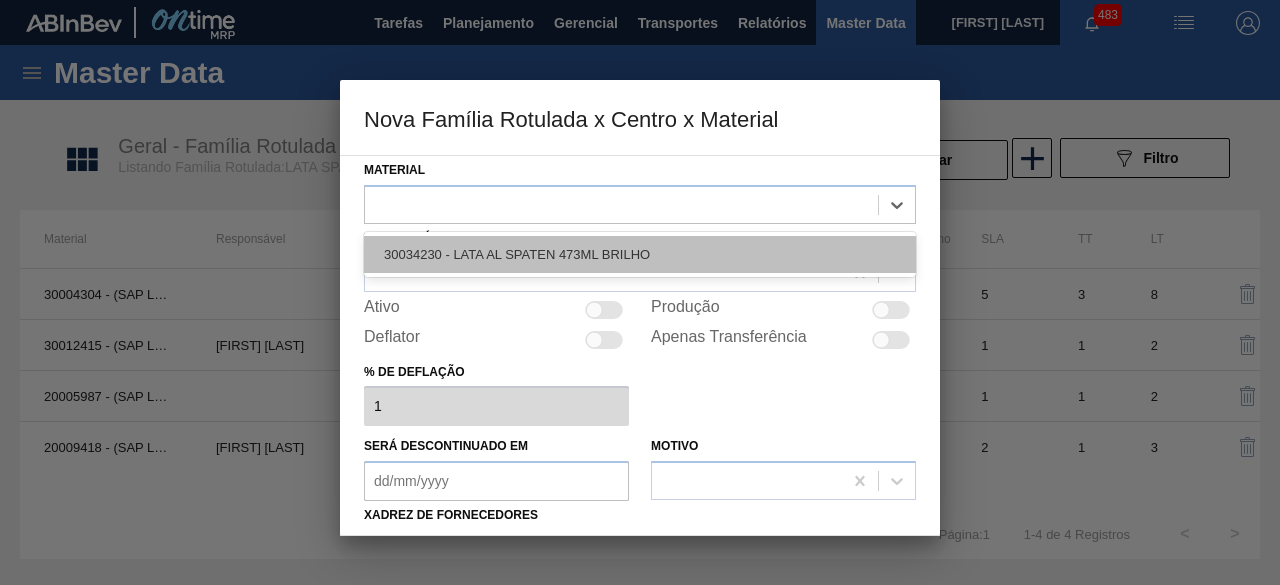 click on "30034230 - LATA AL SPATEN 473ML BRILHO" at bounding box center (640, 254) 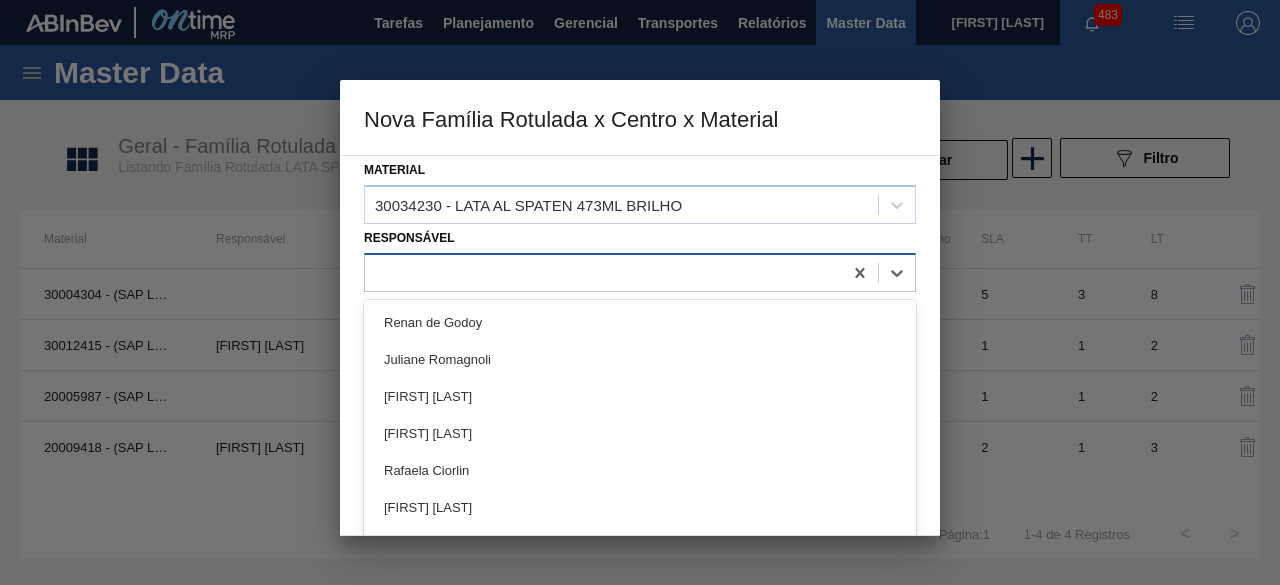 click at bounding box center [603, 272] 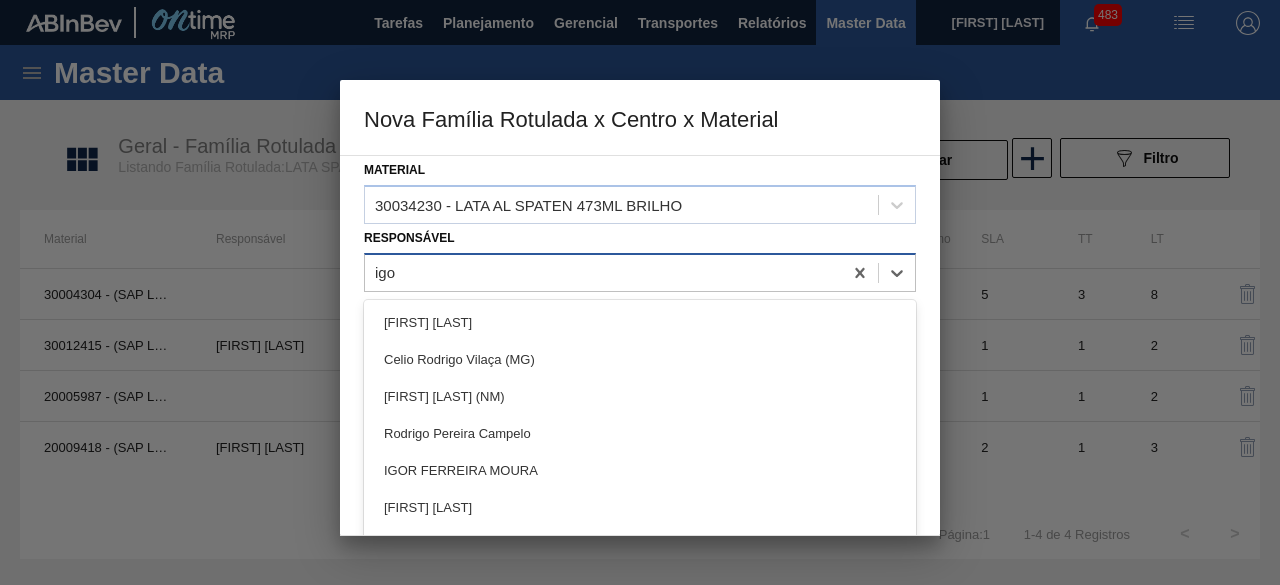 type on "igor" 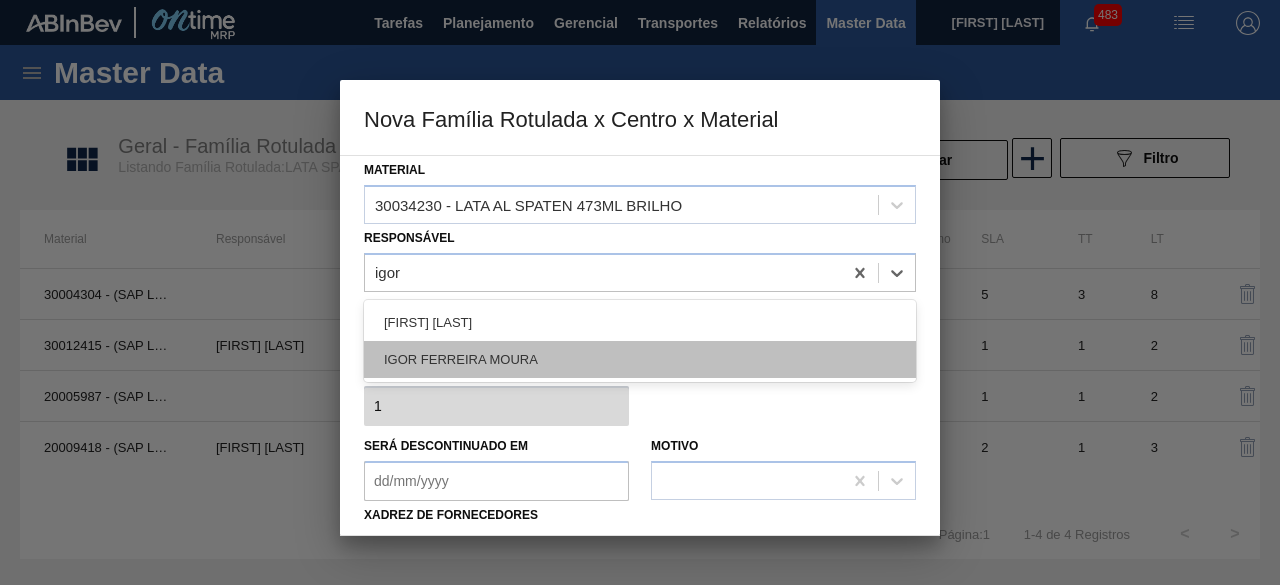 click on "IGOR FERREIRA MOURA" at bounding box center [640, 359] 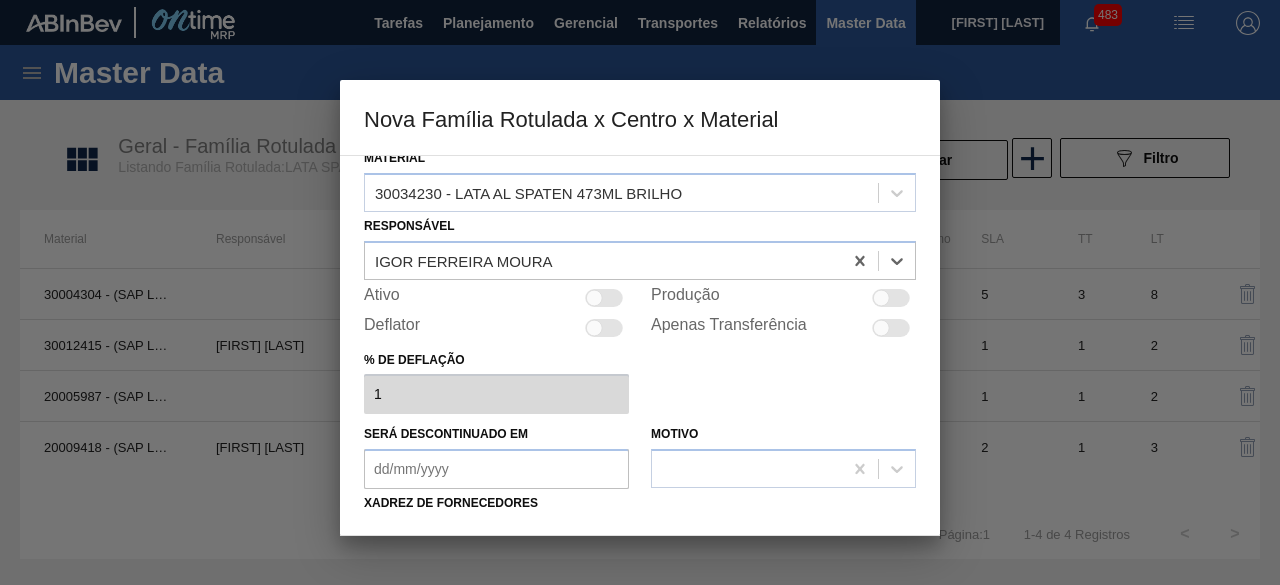 scroll, scrollTop: 172, scrollLeft: 0, axis: vertical 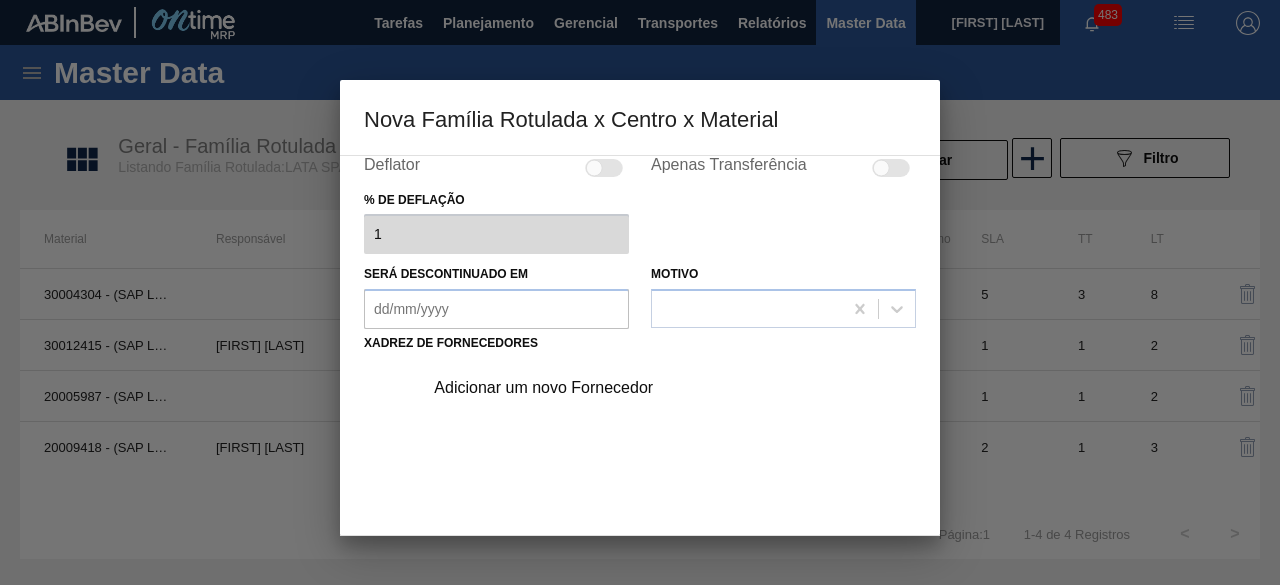 click on "Adicionar um novo Fornecedor" at bounding box center [630, 388] 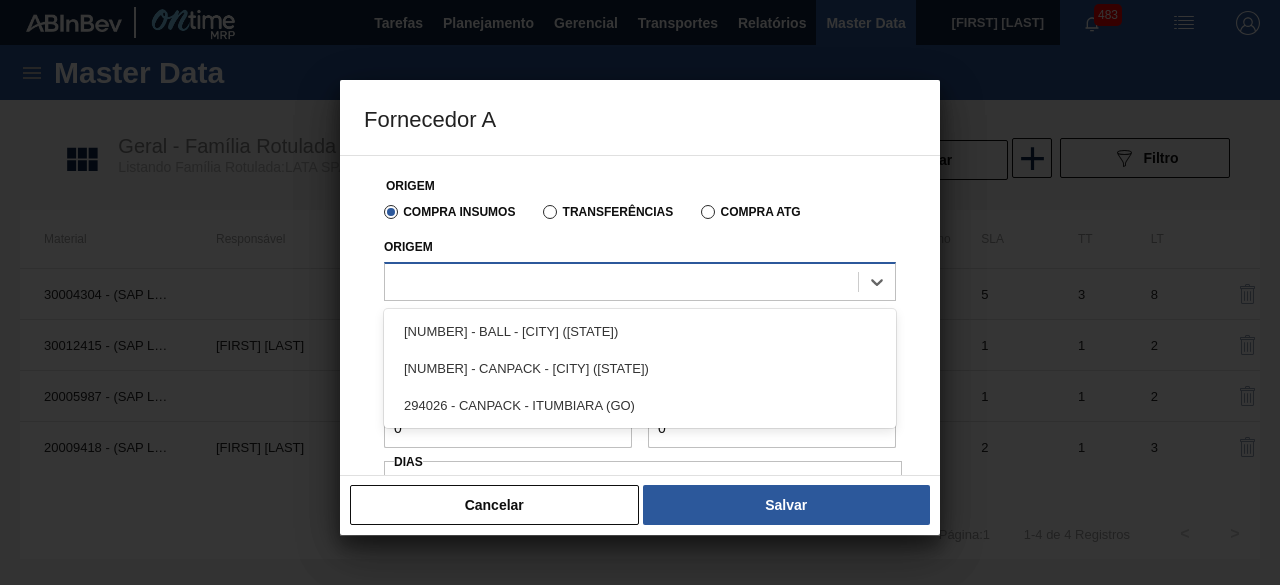click at bounding box center [621, 281] 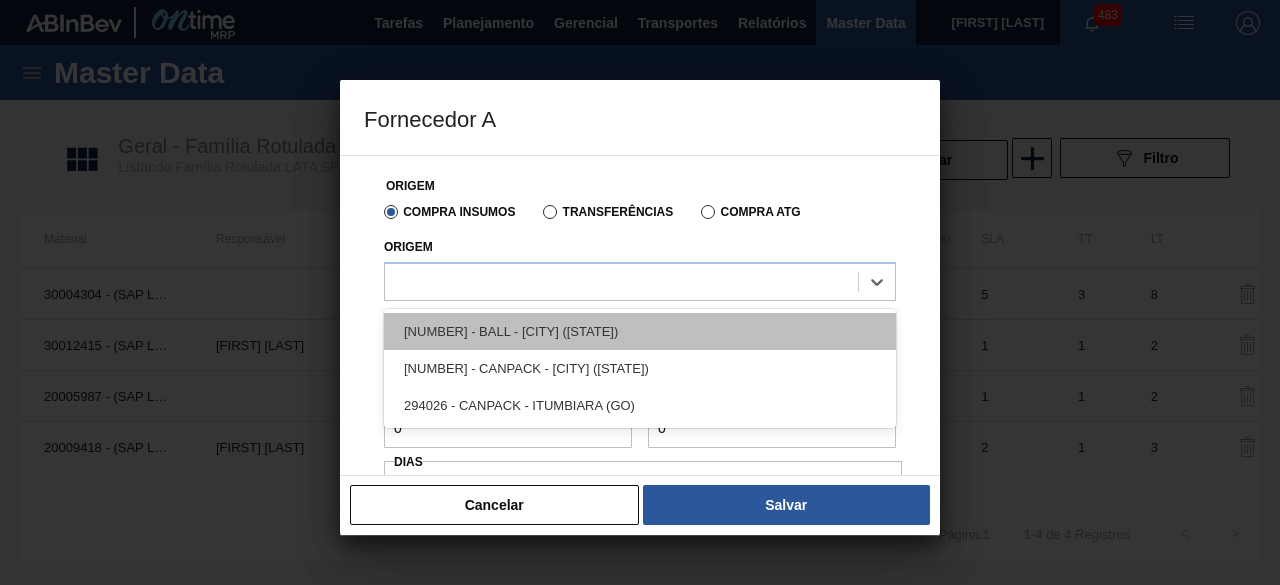click on "[NUMBER] - BALL - [CITY] ([STATE])" at bounding box center [640, 331] 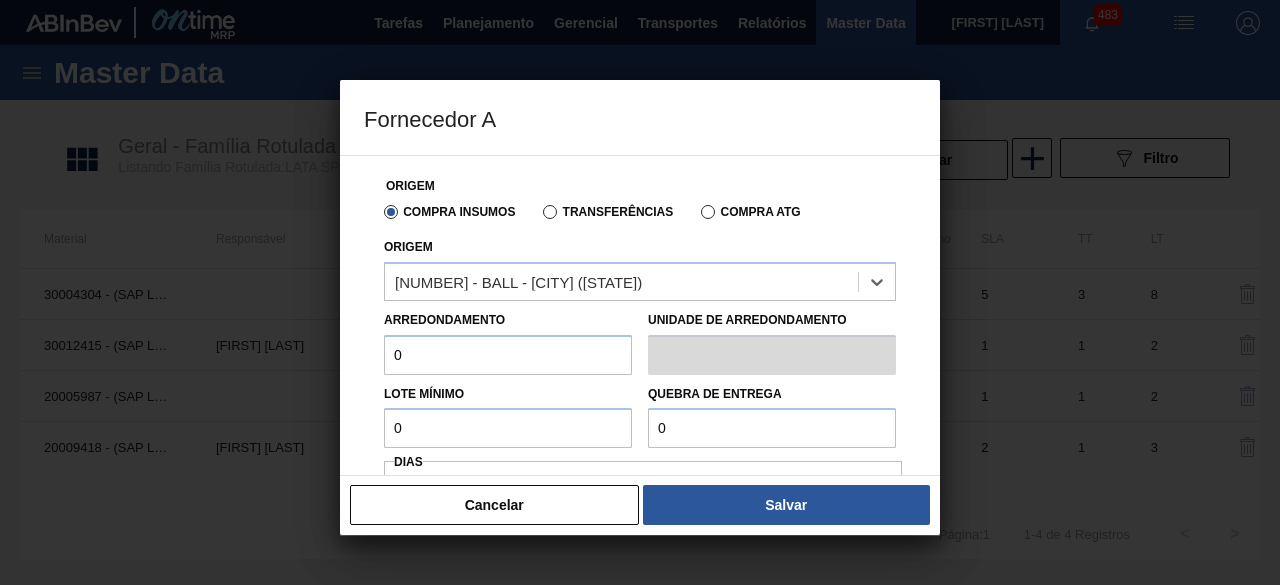 click on "0" at bounding box center (508, 355) 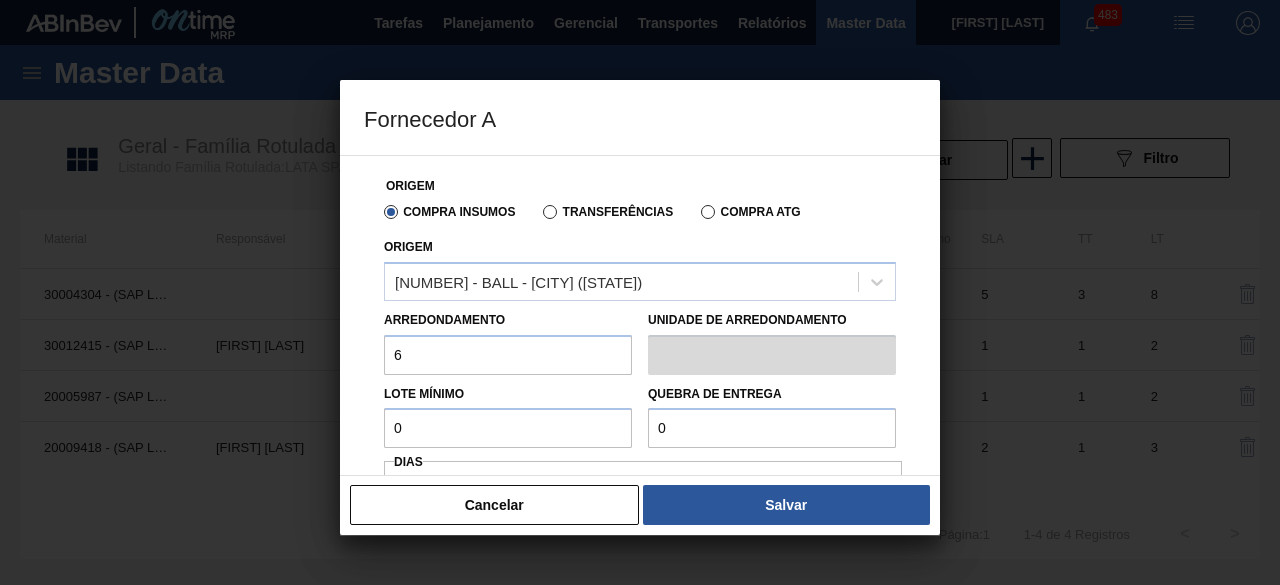 type on "6,224" 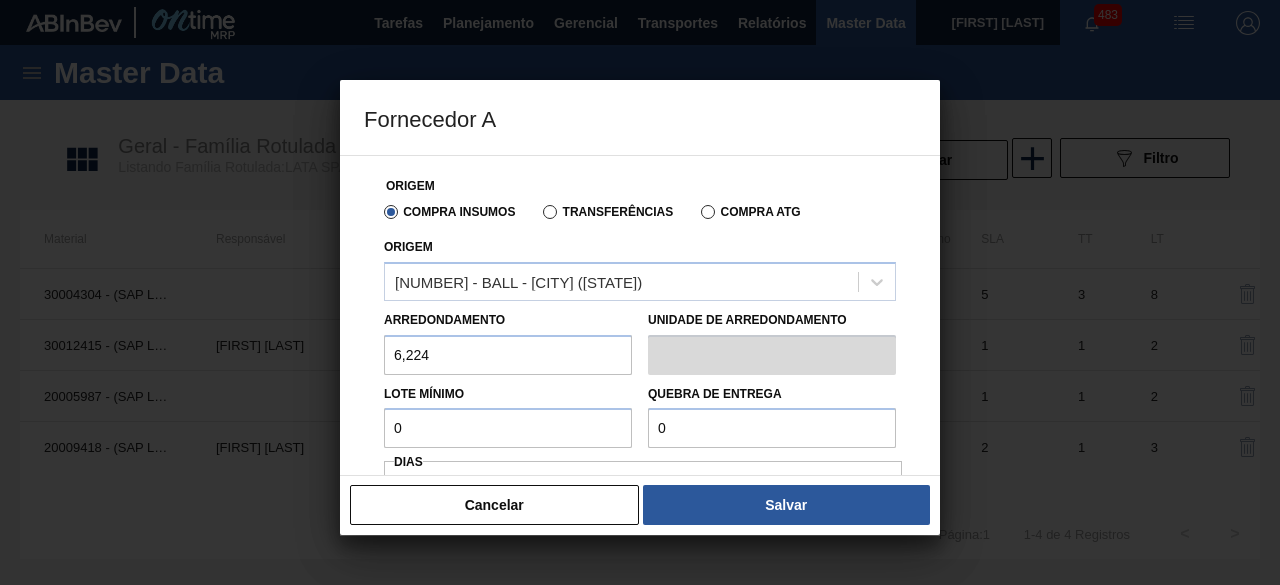click on "0" at bounding box center (508, 428) 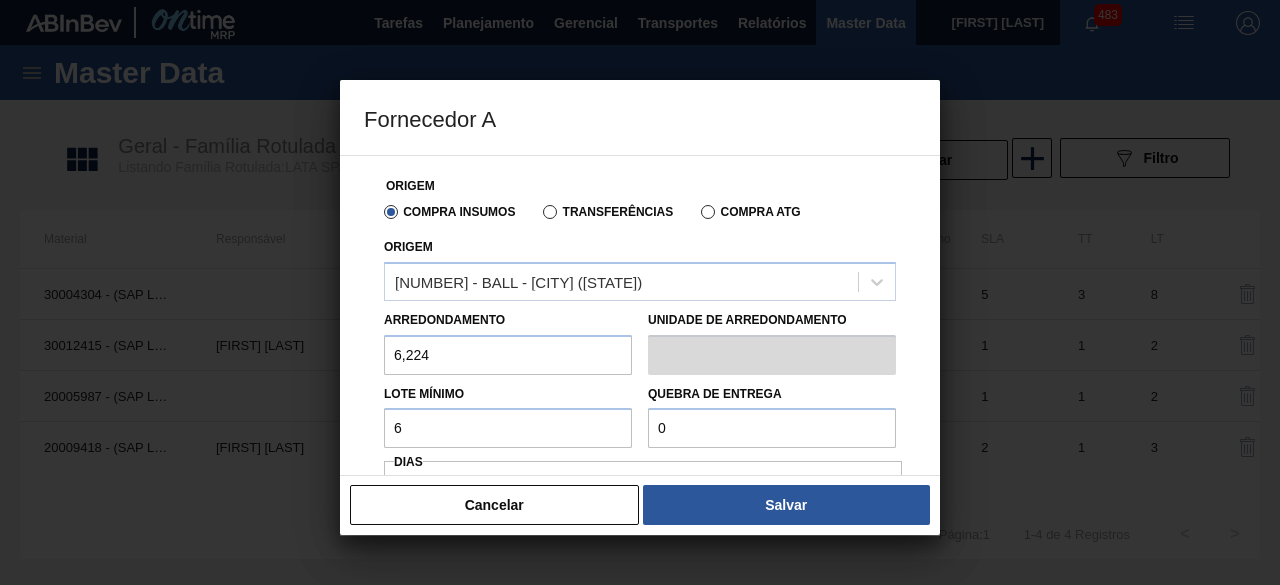 type on "6,224" 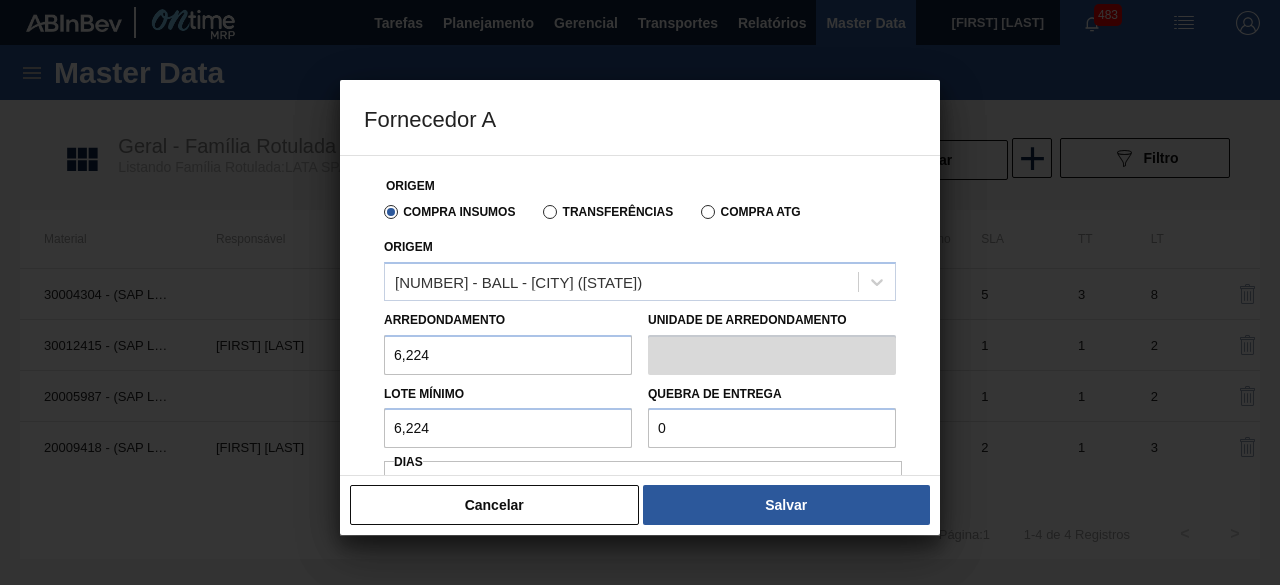 click on "0" at bounding box center [772, 428] 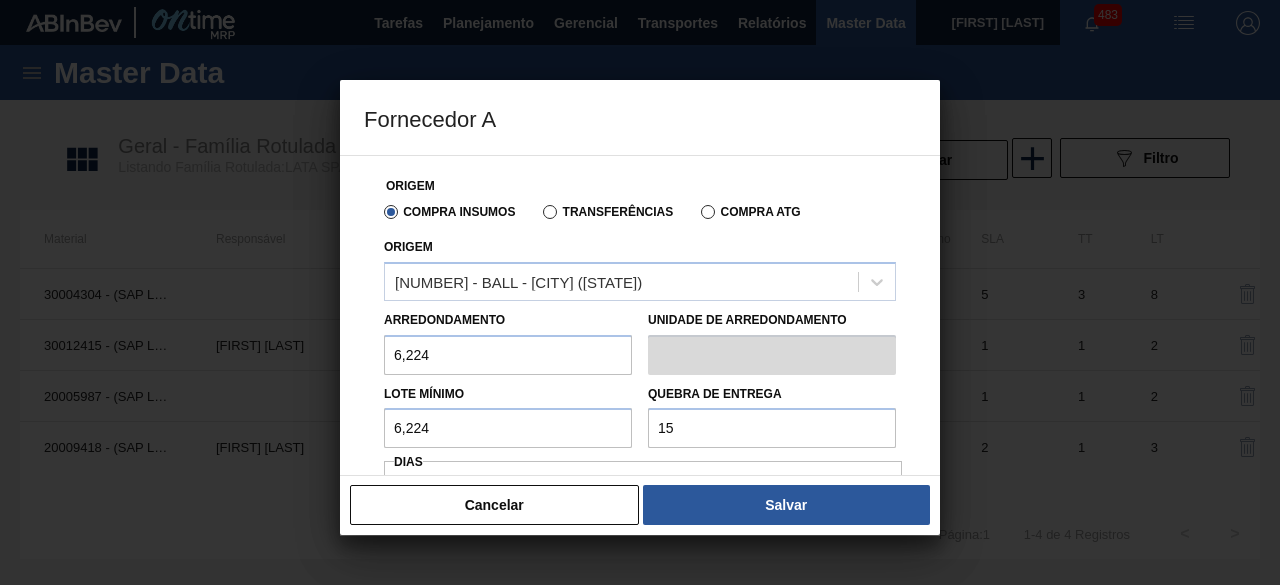 type on "155,6" 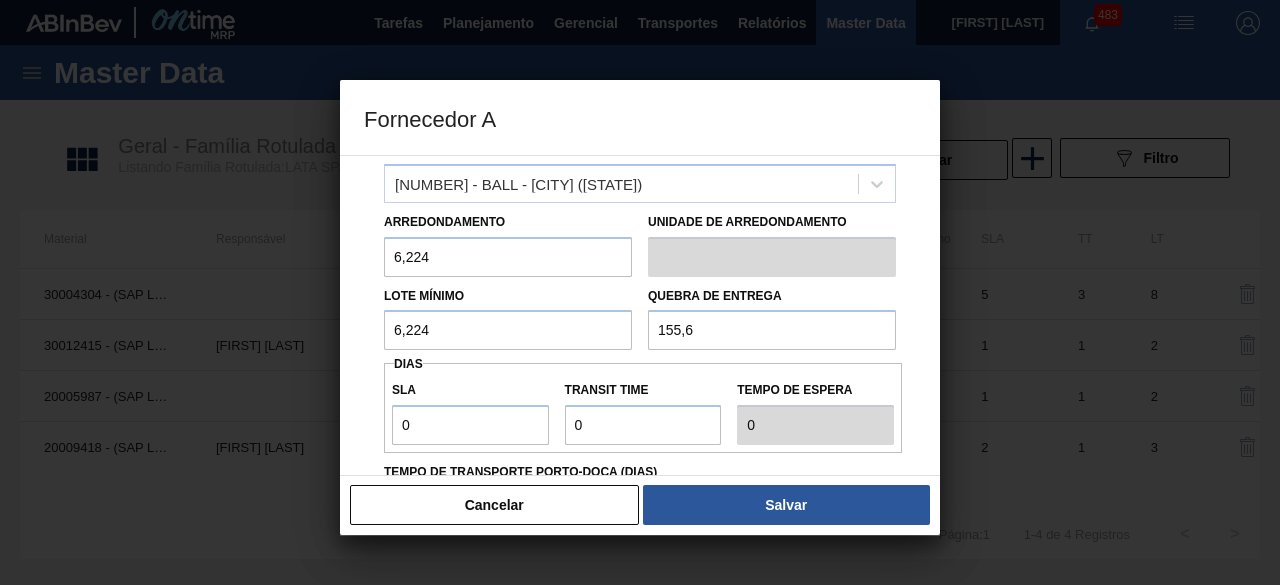 scroll, scrollTop: 158, scrollLeft: 0, axis: vertical 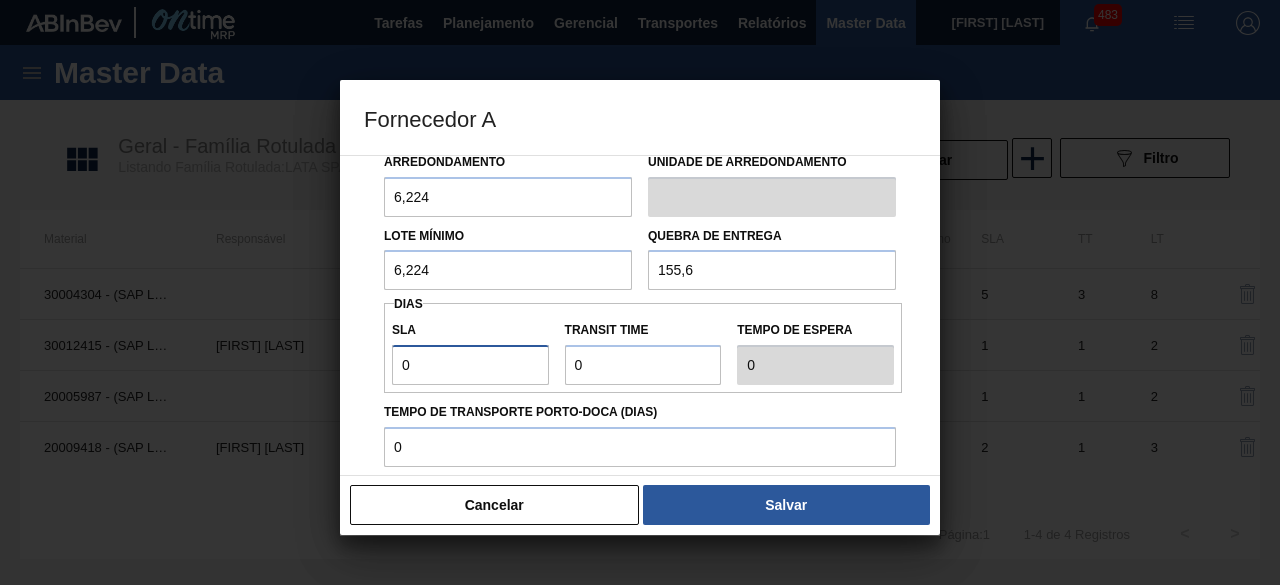 click on "0" at bounding box center [470, 365] 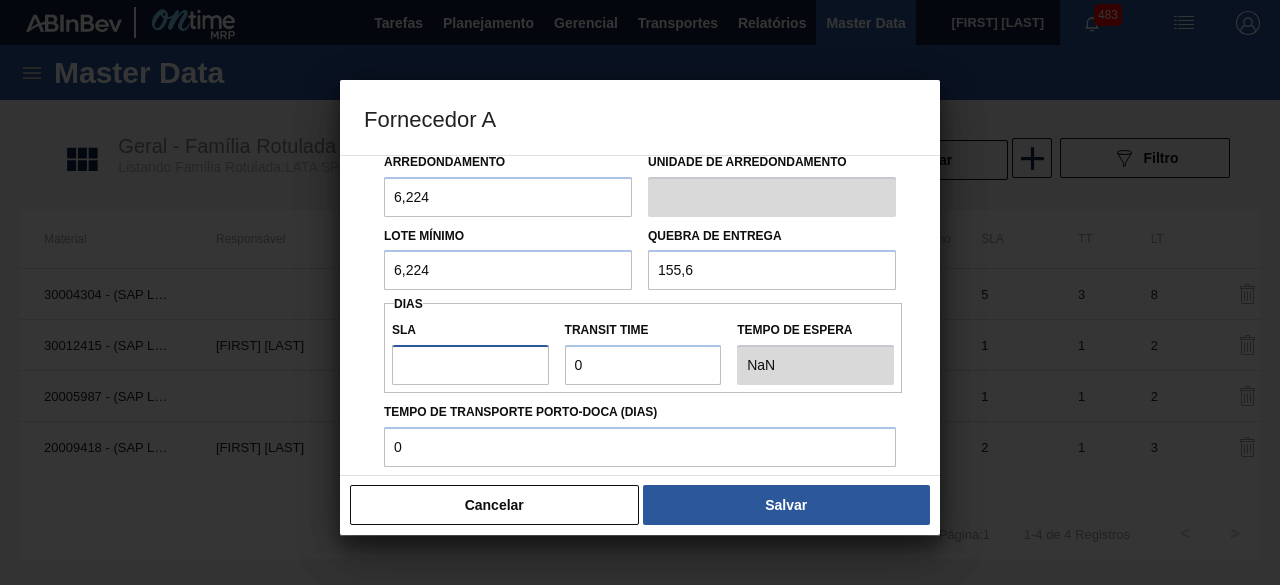 type on "1" 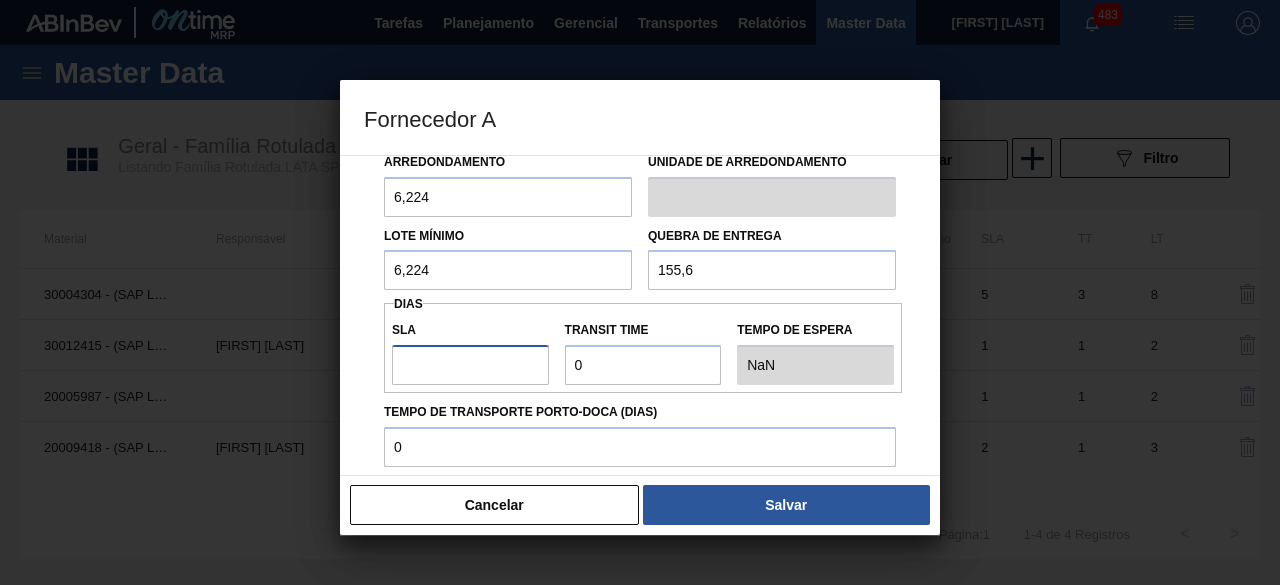 type on "1" 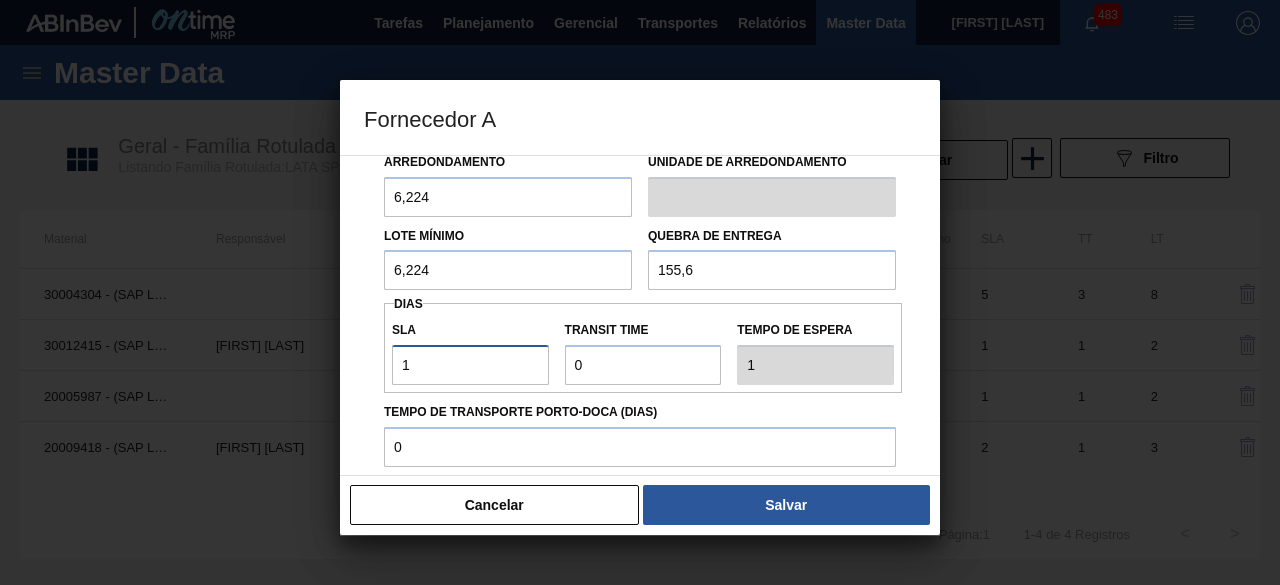 type on "1" 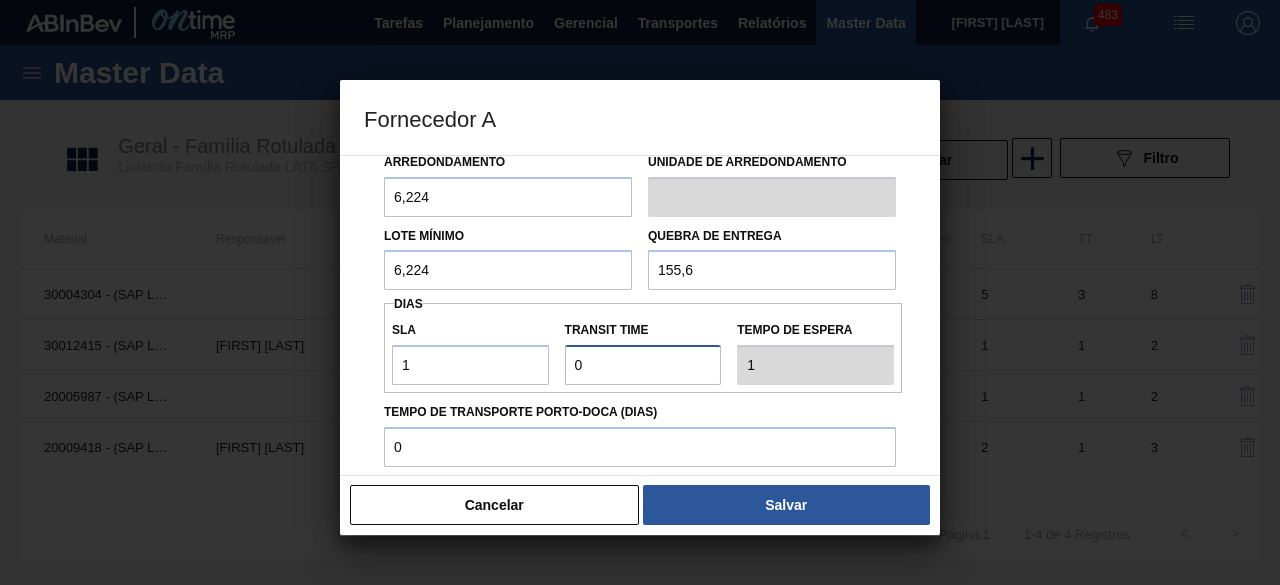 click on "Transit Time" at bounding box center (643, 365) 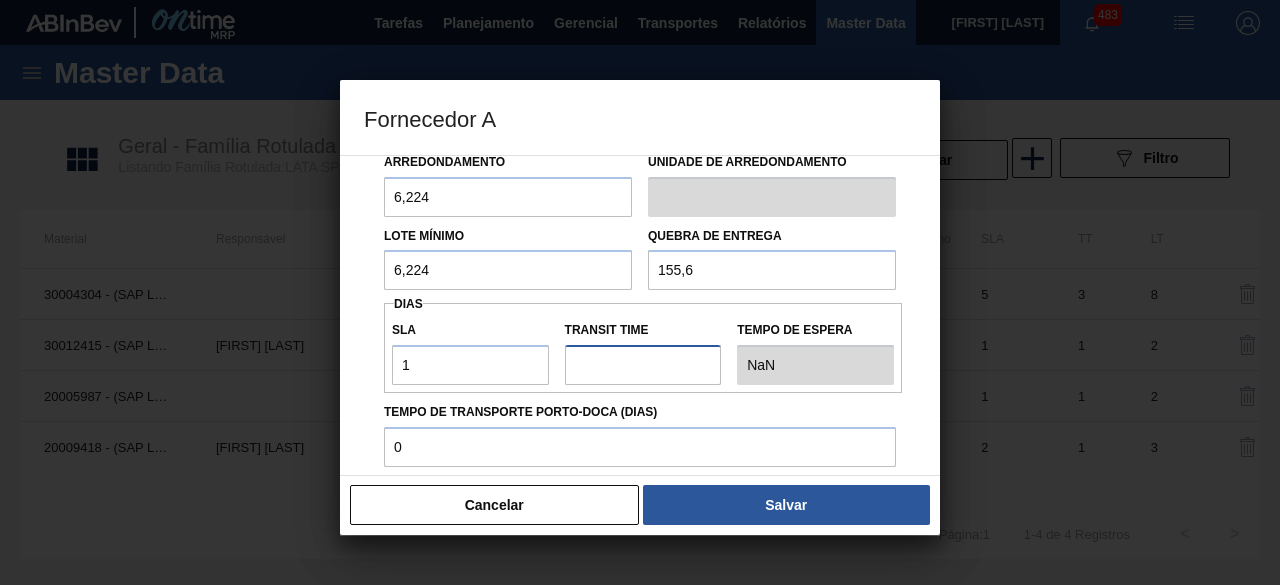 type on "1" 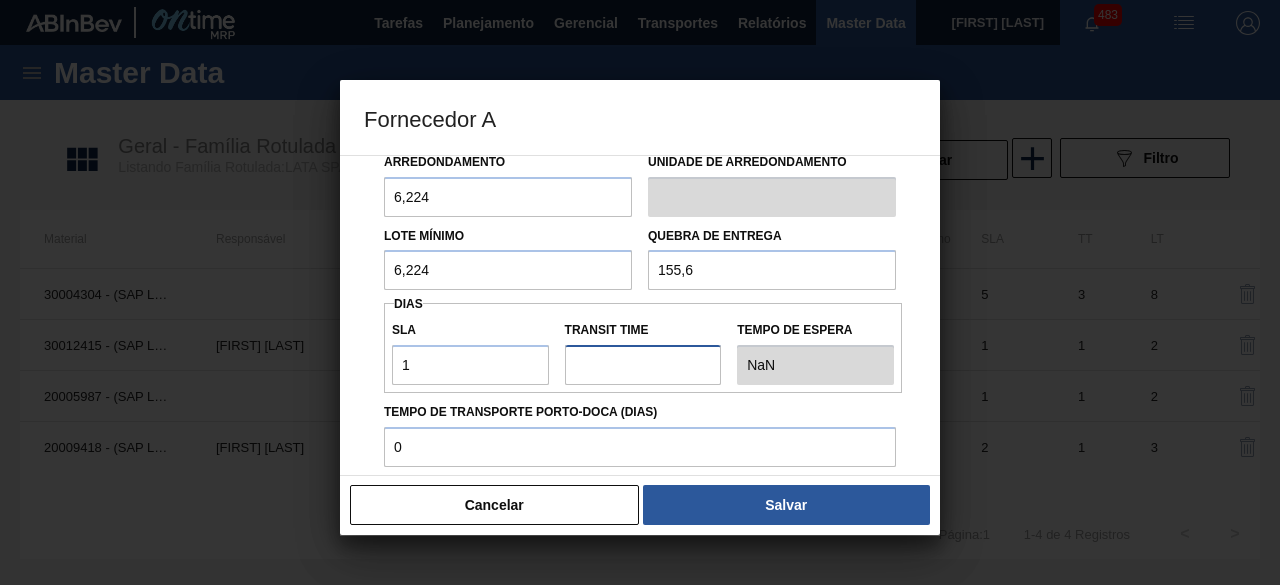 type on "2" 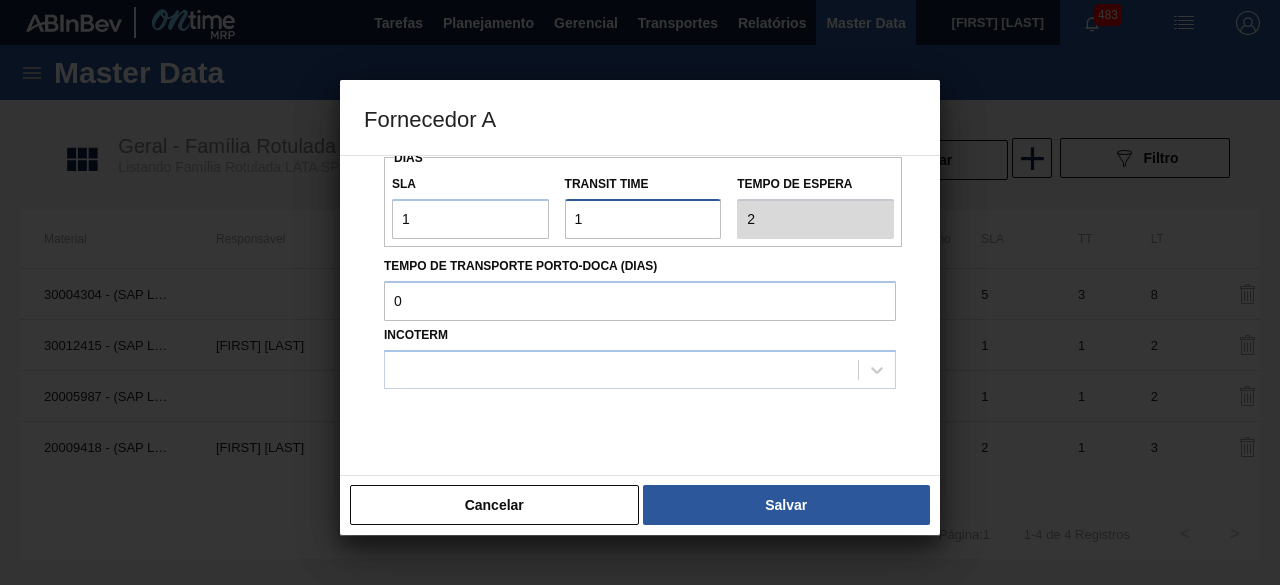 scroll, scrollTop: 305, scrollLeft: 0, axis: vertical 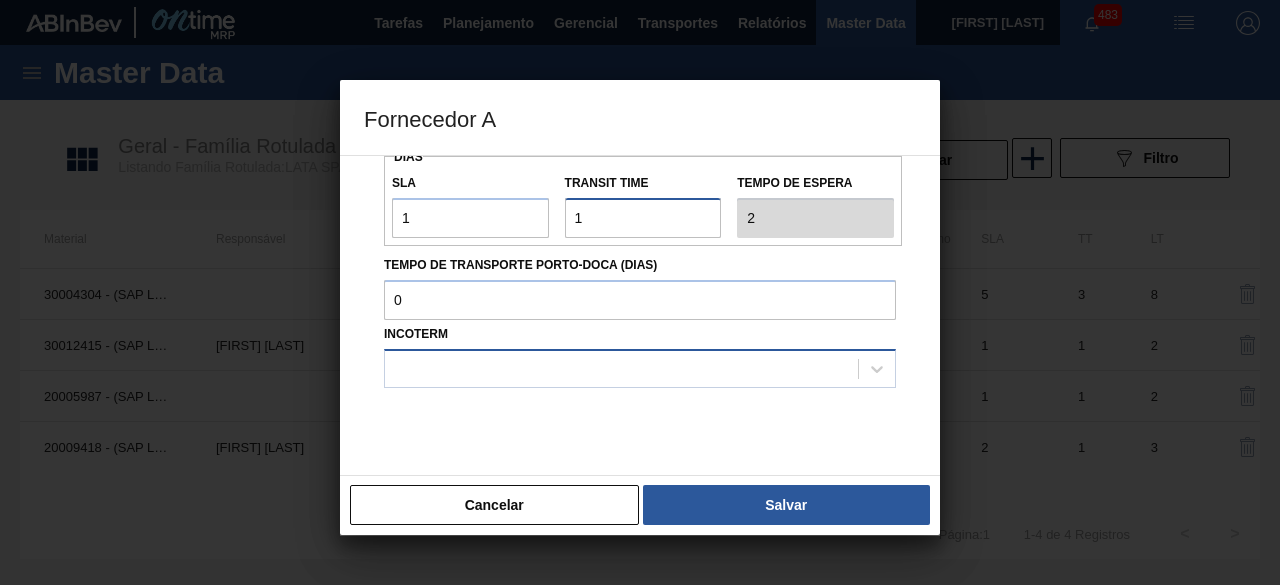 type on "1" 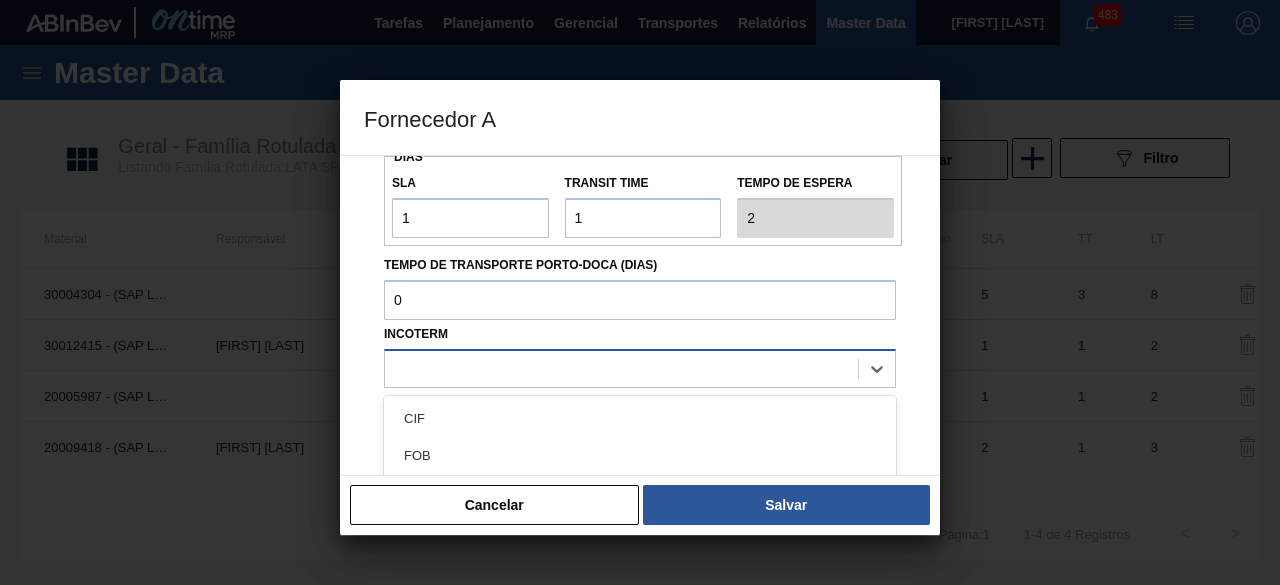 click at bounding box center (621, 368) 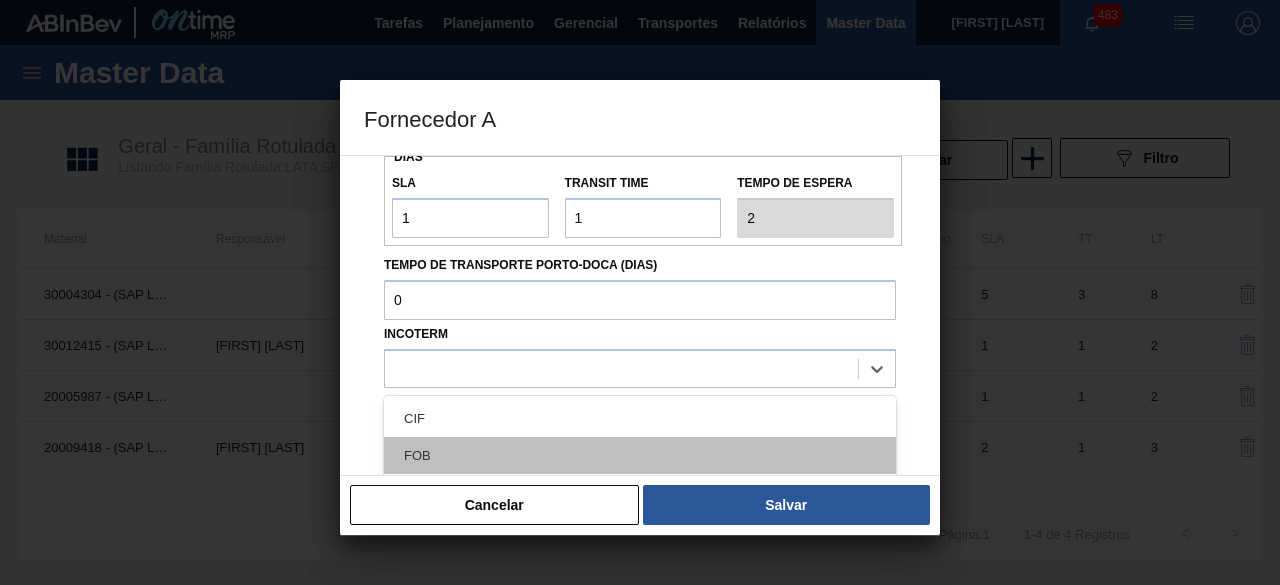 click on "FOB" at bounding box center [640, 455] 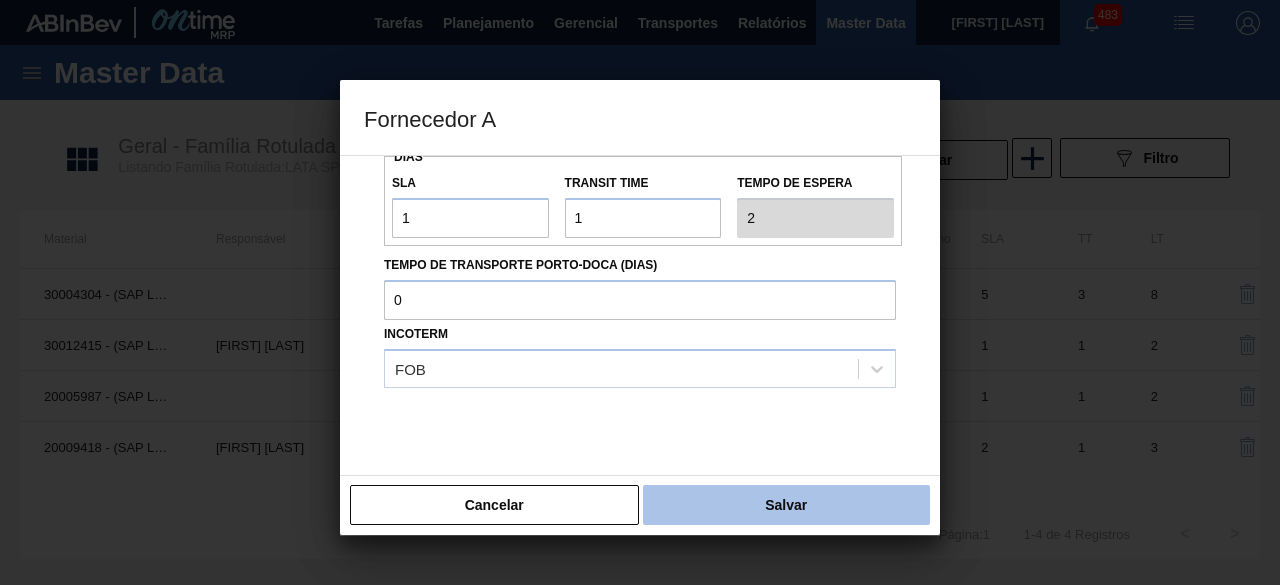 click on "Salvar" at bounding box center [786, 505] 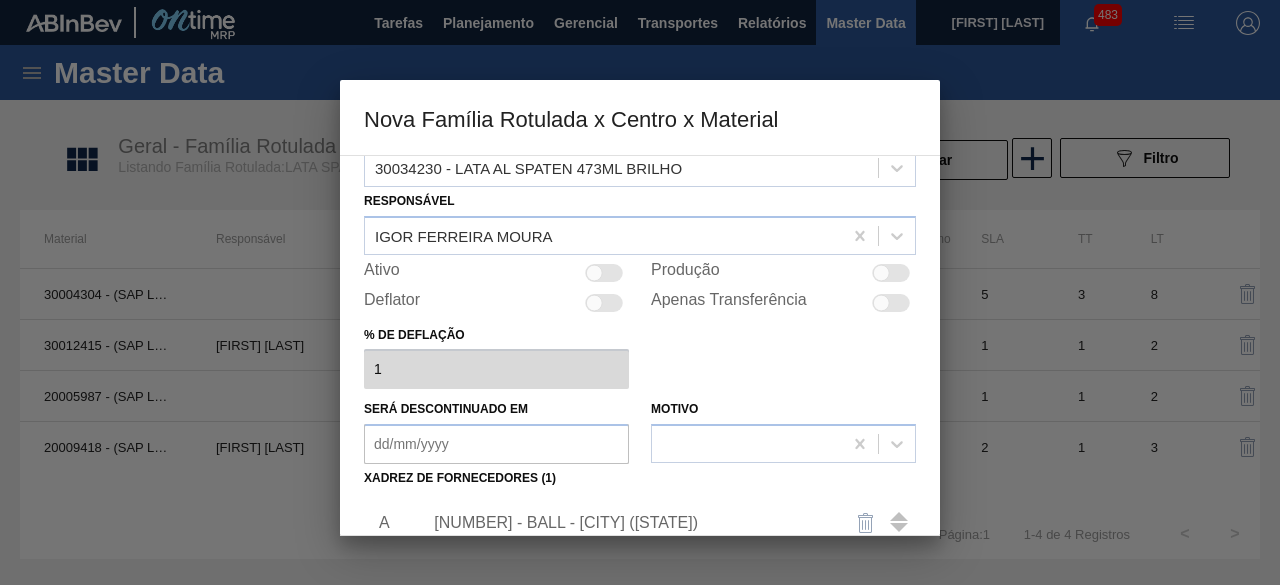 scroll, scrollTop: 33, scrollLeft: 0, axis: vertical 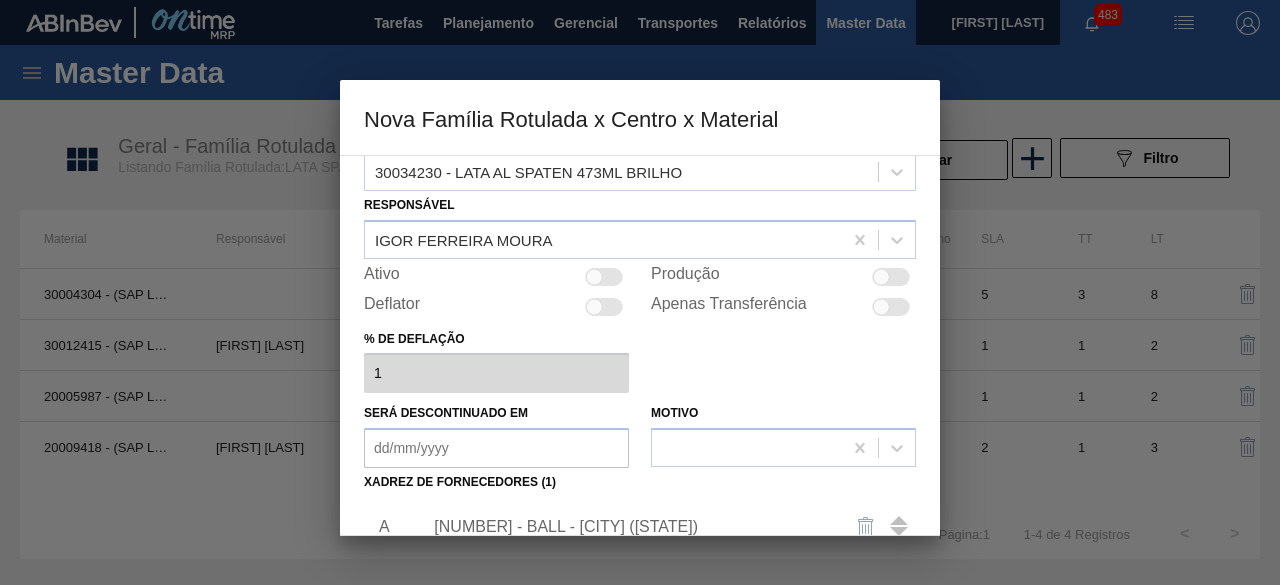 click at bounding box center [881, 276] 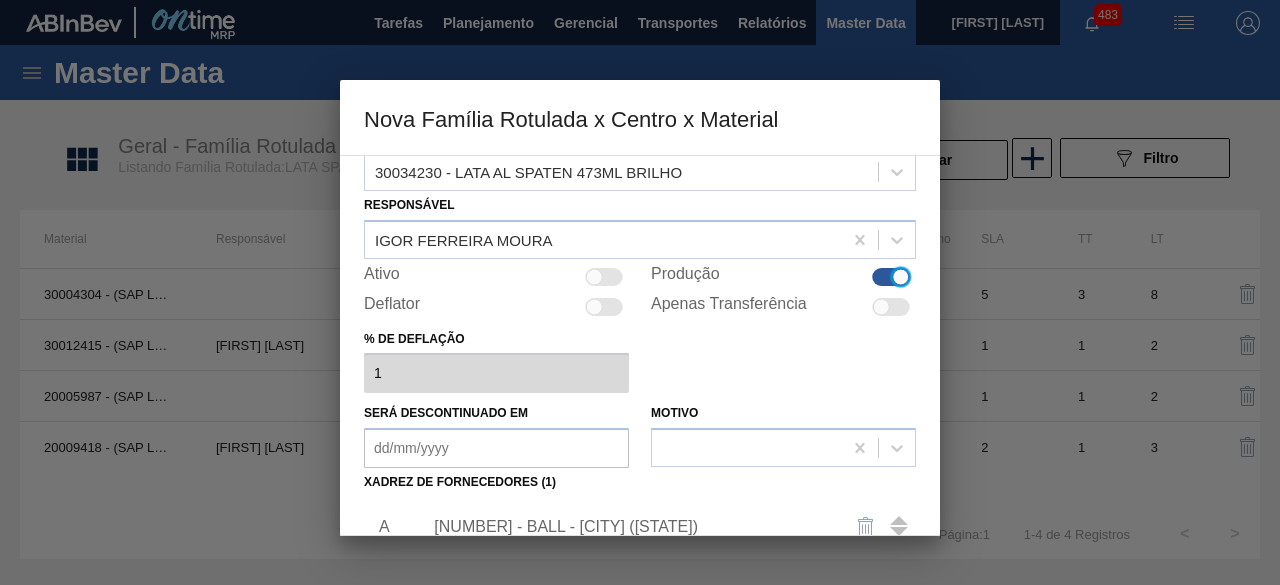 scroll, scrollTop: 313, scrollLeft: 0, axis: vertical 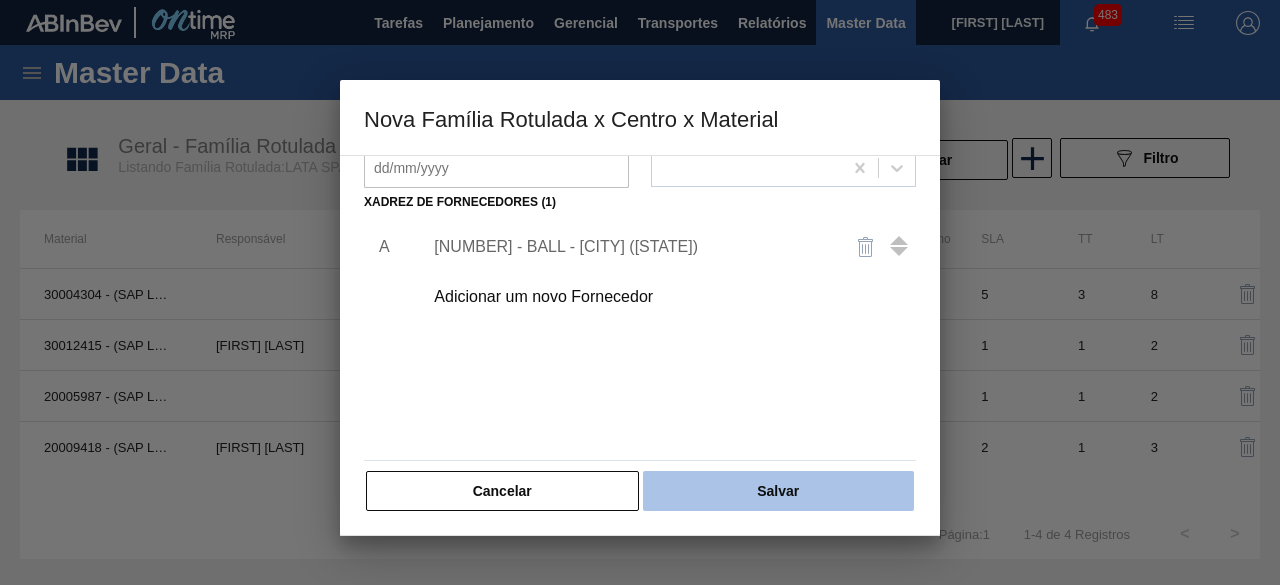 click on "Salvar" at bounding box center (778, 491) 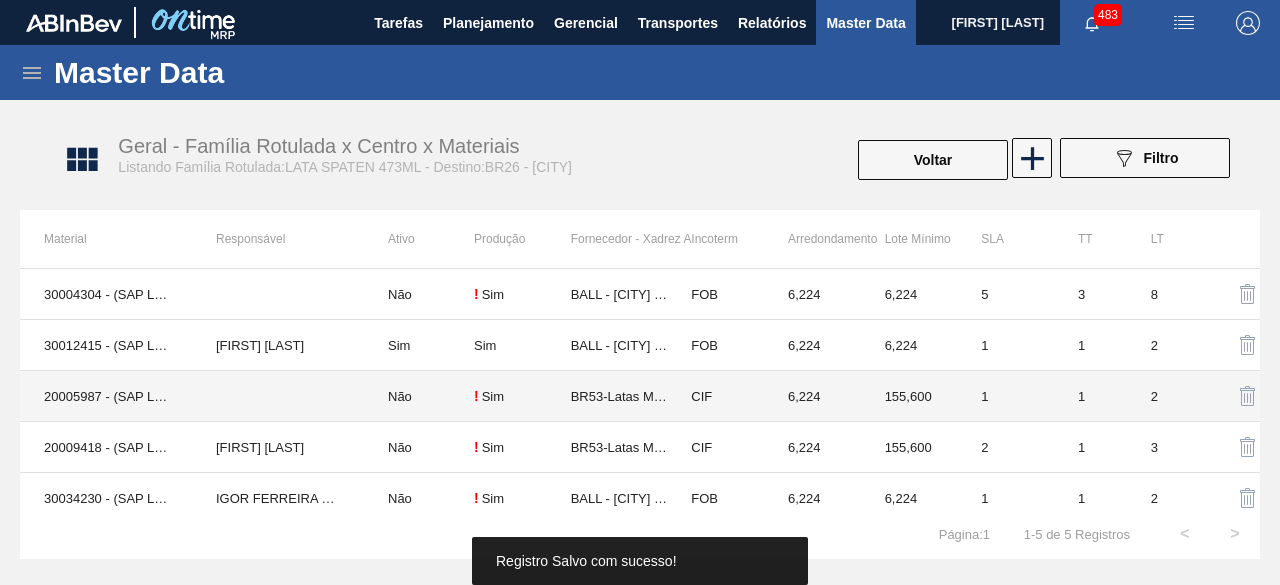 scroll, scrollTop: 12, scrollLeft: 0, axis: vertical 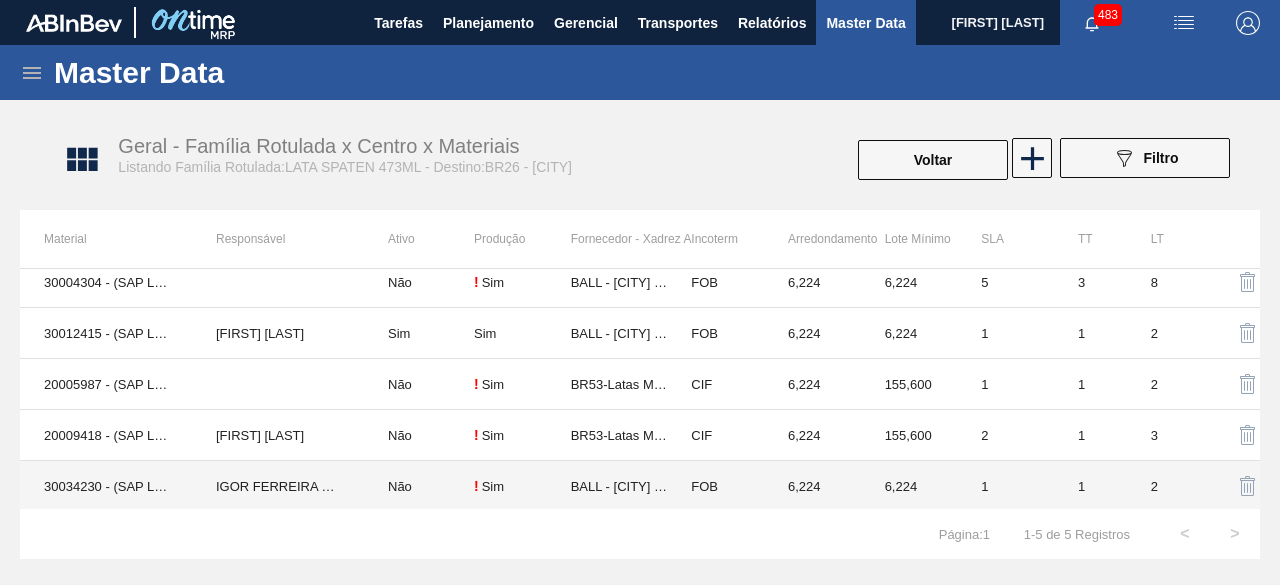 click on "IGOR FERREIRA MOURA" at bounding box center (278, 486) 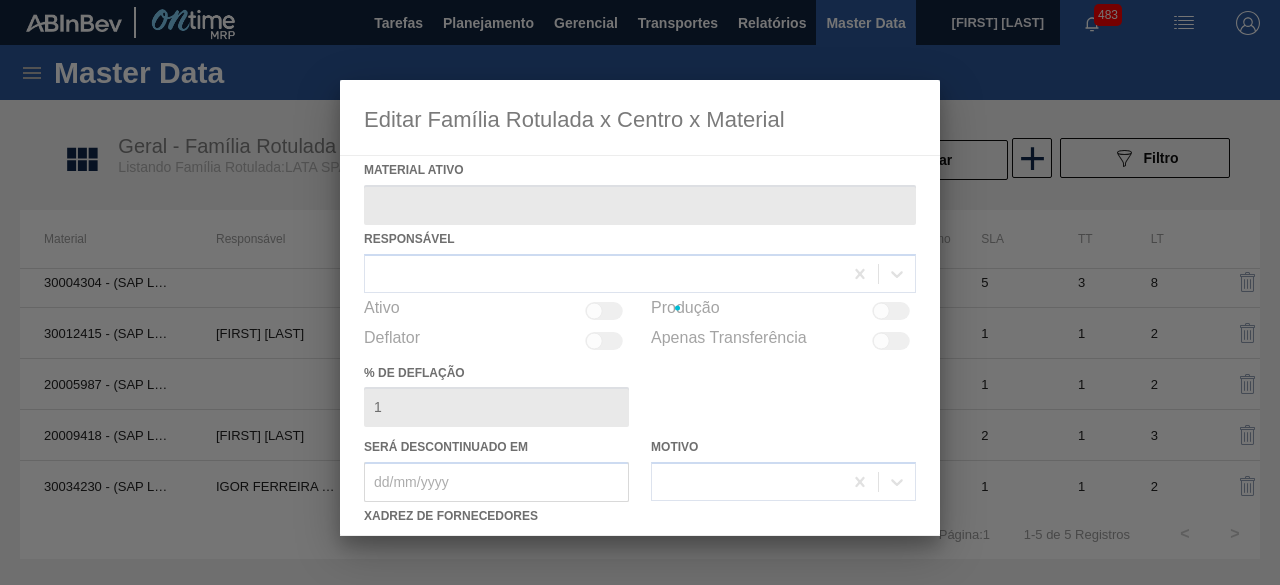 type on "30034230 - (SAP Legado: 50847072) - LATA AL SPATEN 473ML BRILHO" 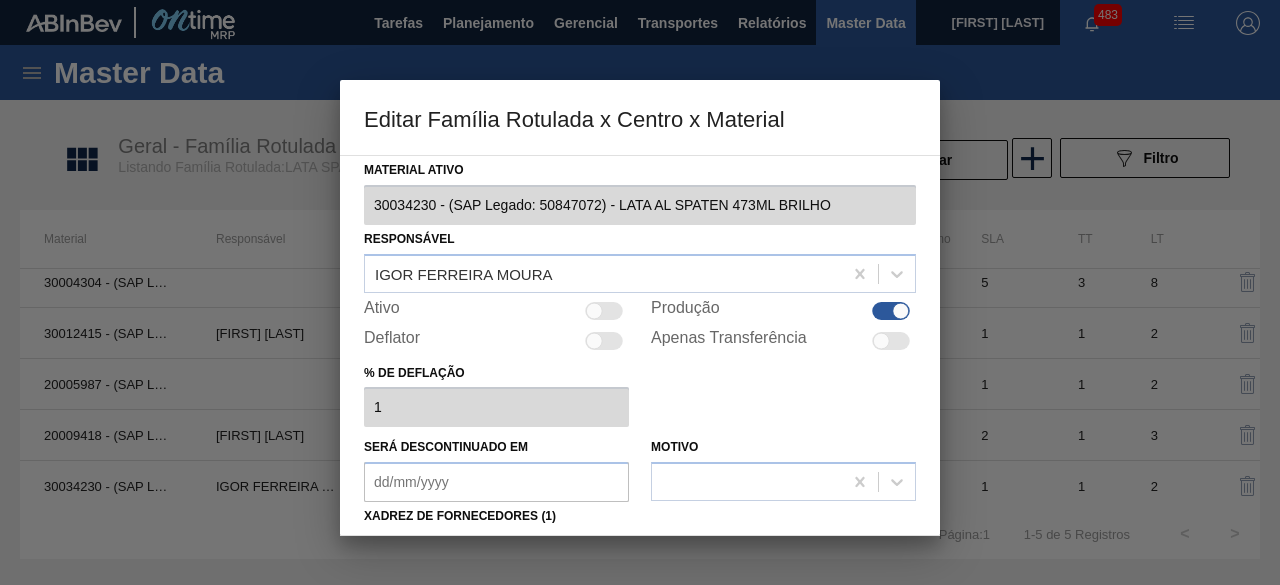 click at bounding box center [604, 311] 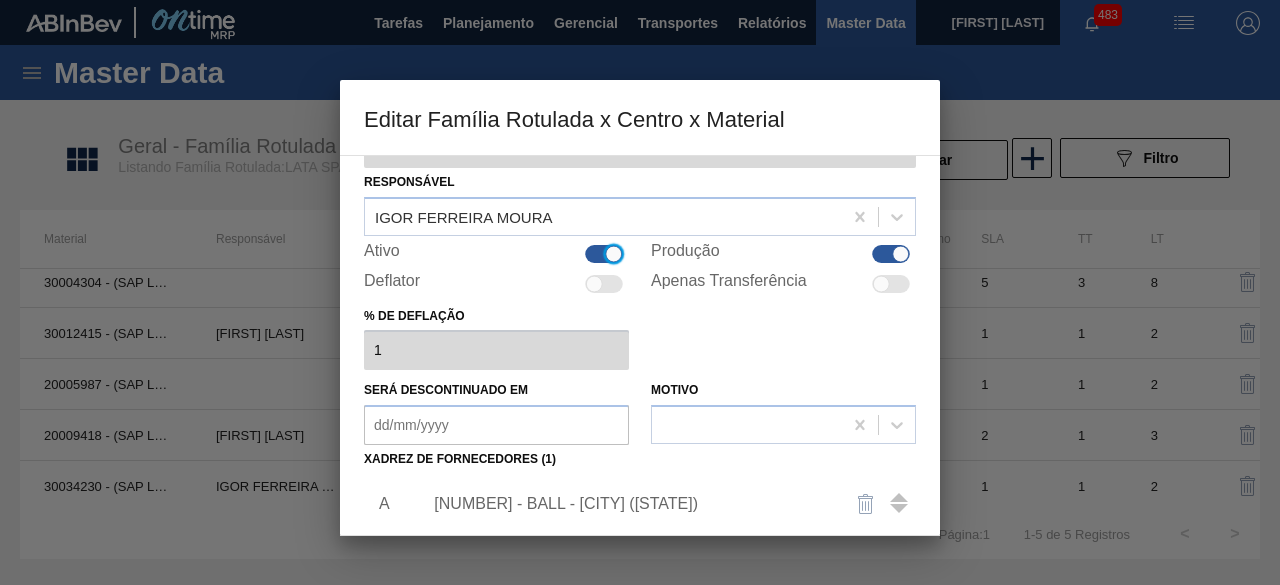 scroll, scrollTop: 290, scrollLeft: 0, axis: vertical 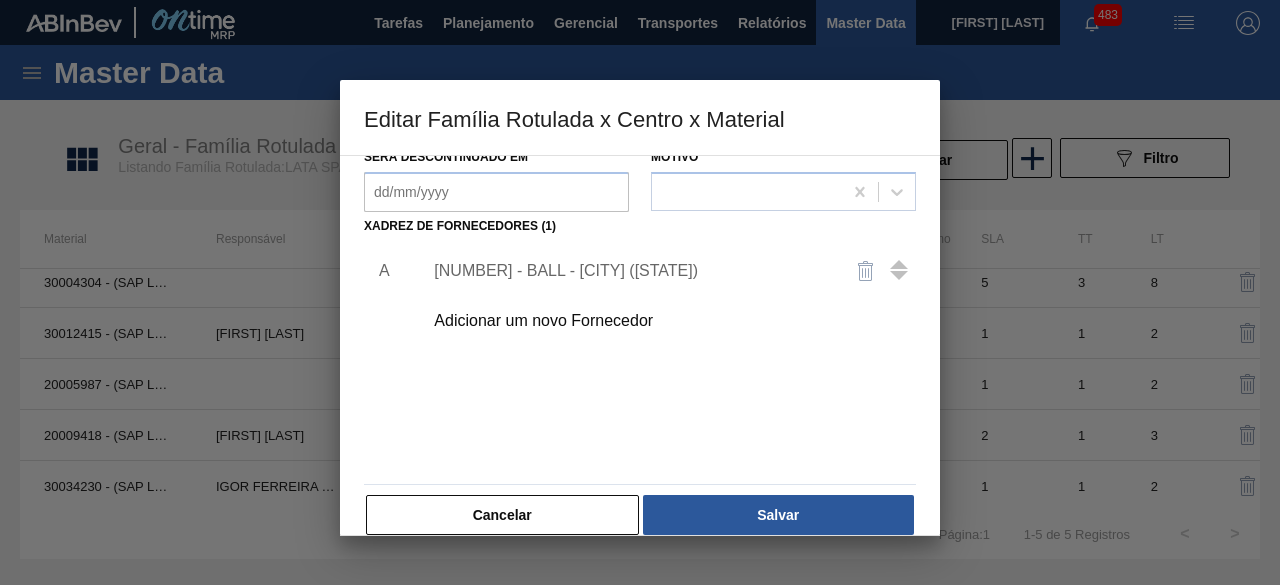 click on "[NUMBER] - BALL - [CITY] ([STATE])" at bounding box center (630, 271) 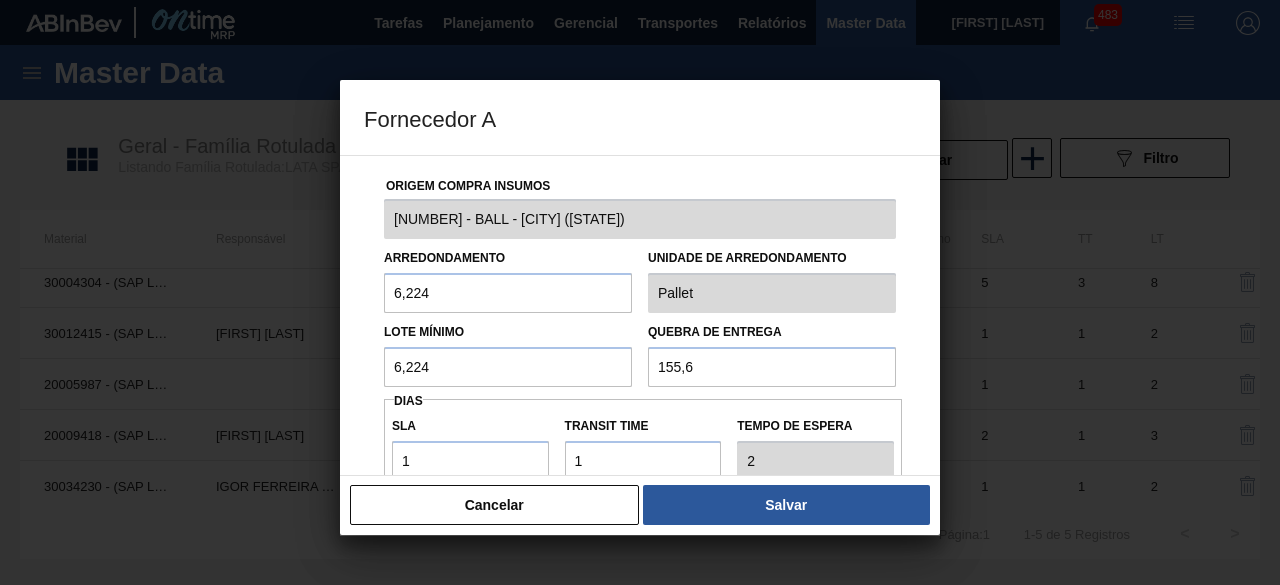 scroll, scrollTop: 248, scrollLeft: 0, axis: vertical 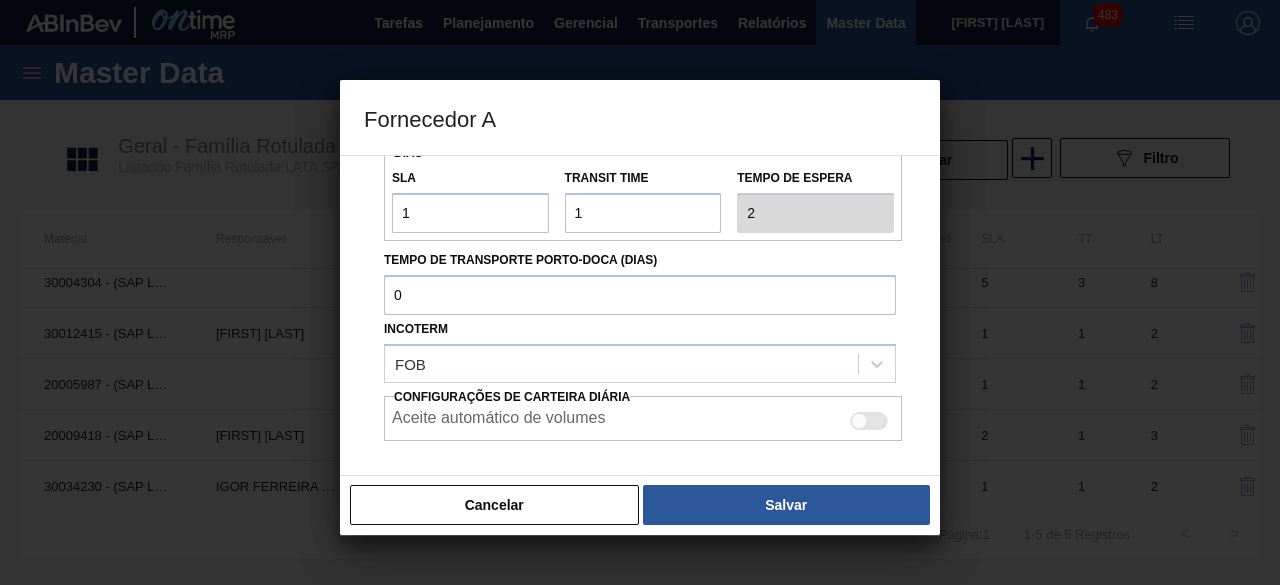 click at bounding box center [859, 420] 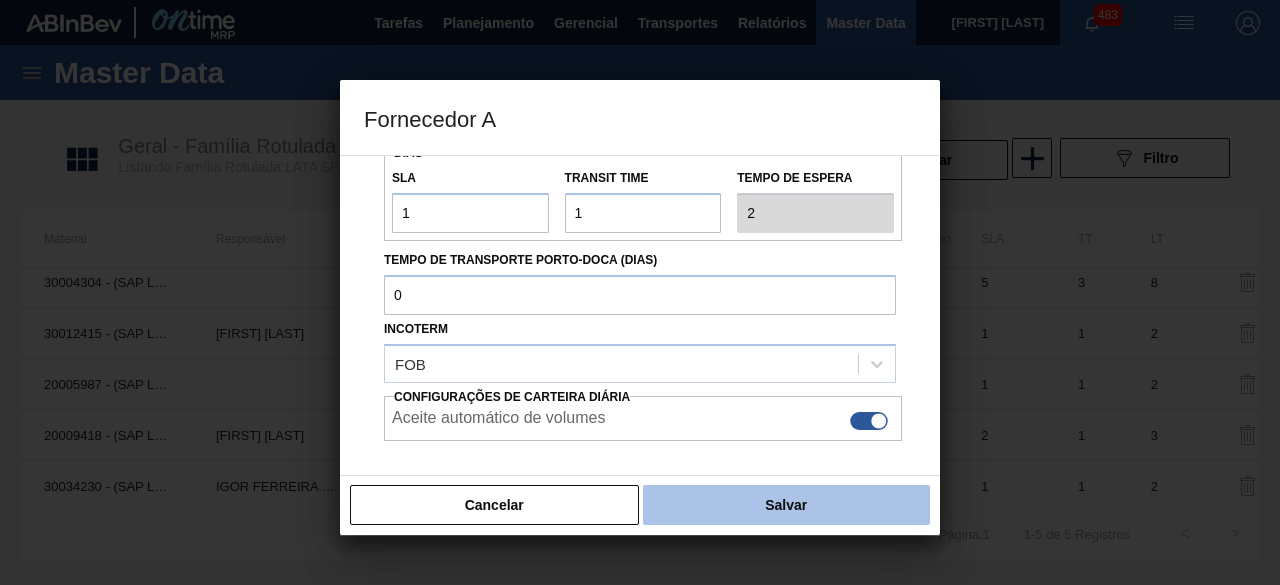 click on "Salvar" at bounding box center [786, 505] 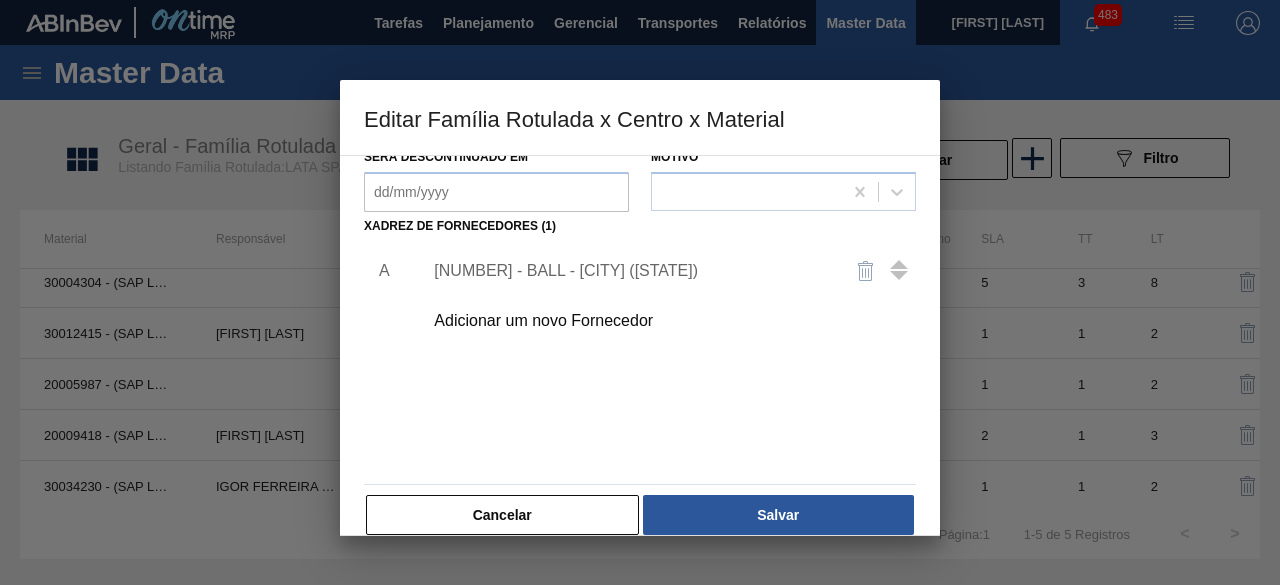 click on "Salvar" at bounding box center [778, 515] 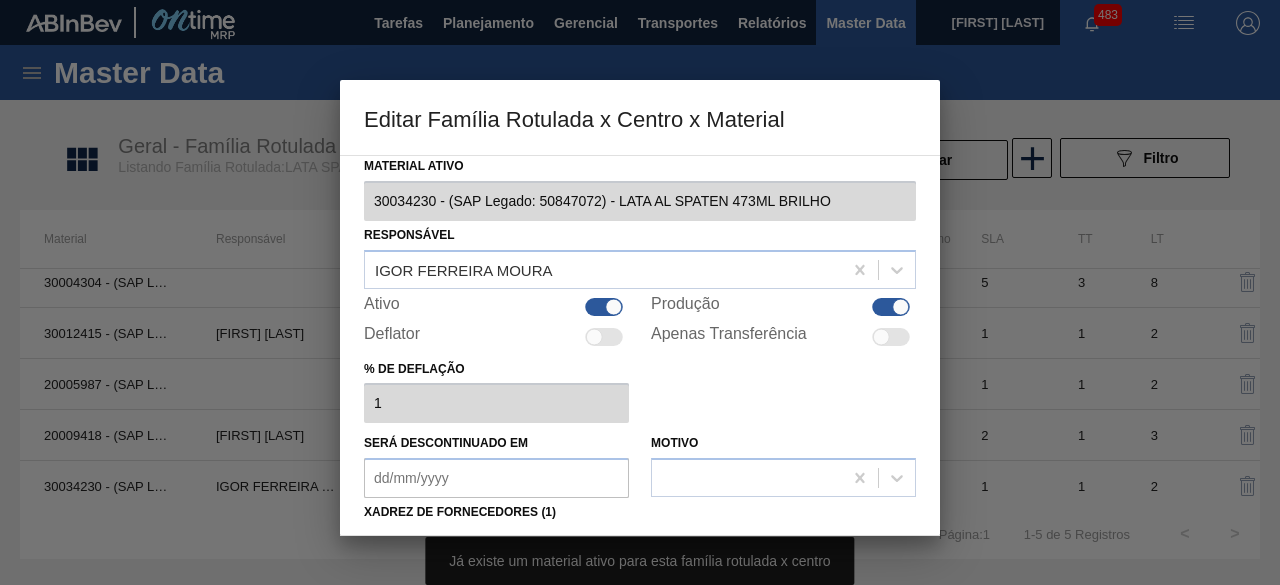 scroll, scrollTop: 0, scrollLeft: 0, axis: both 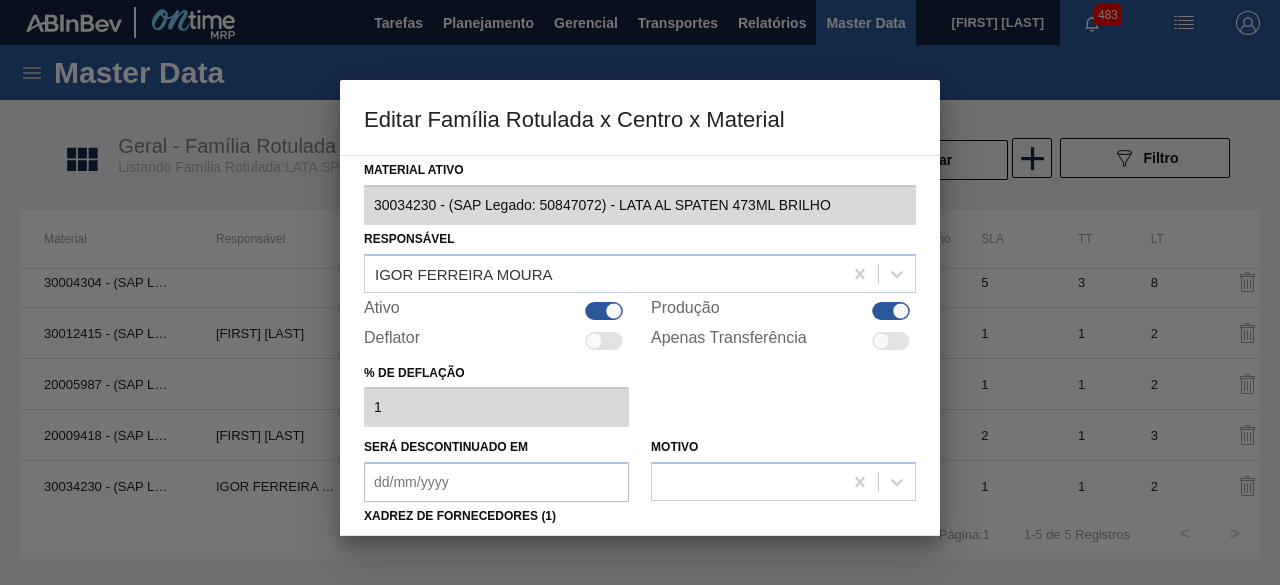 click at bounding box center [604, 311] 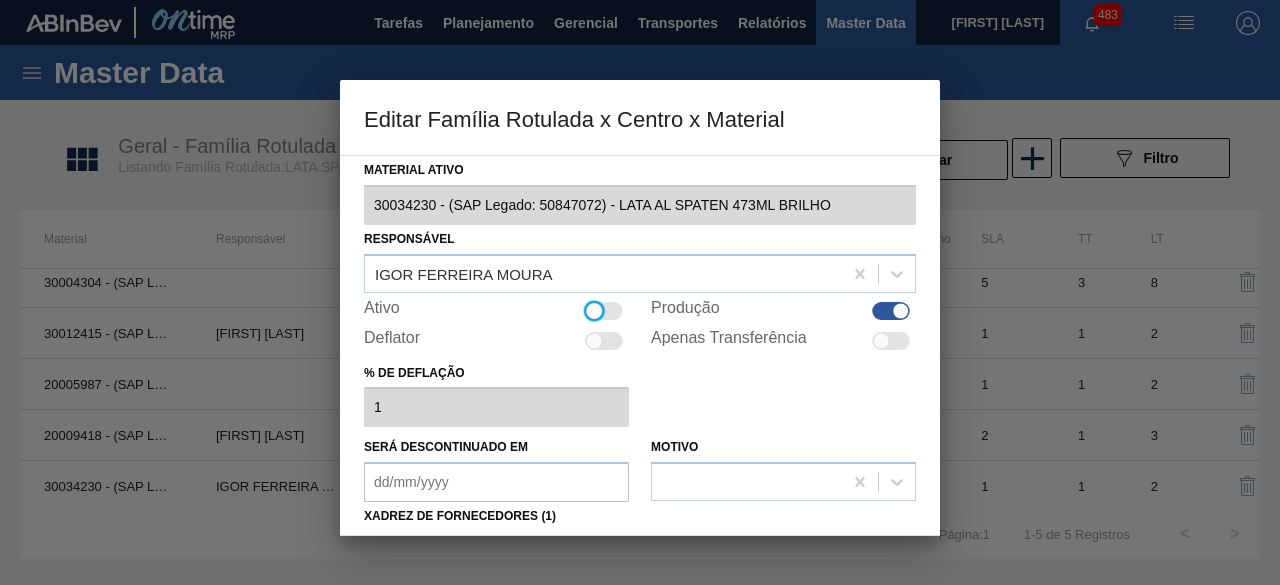 scroll, scrollTop: 314, scrollLeft: 0, axis: vertical 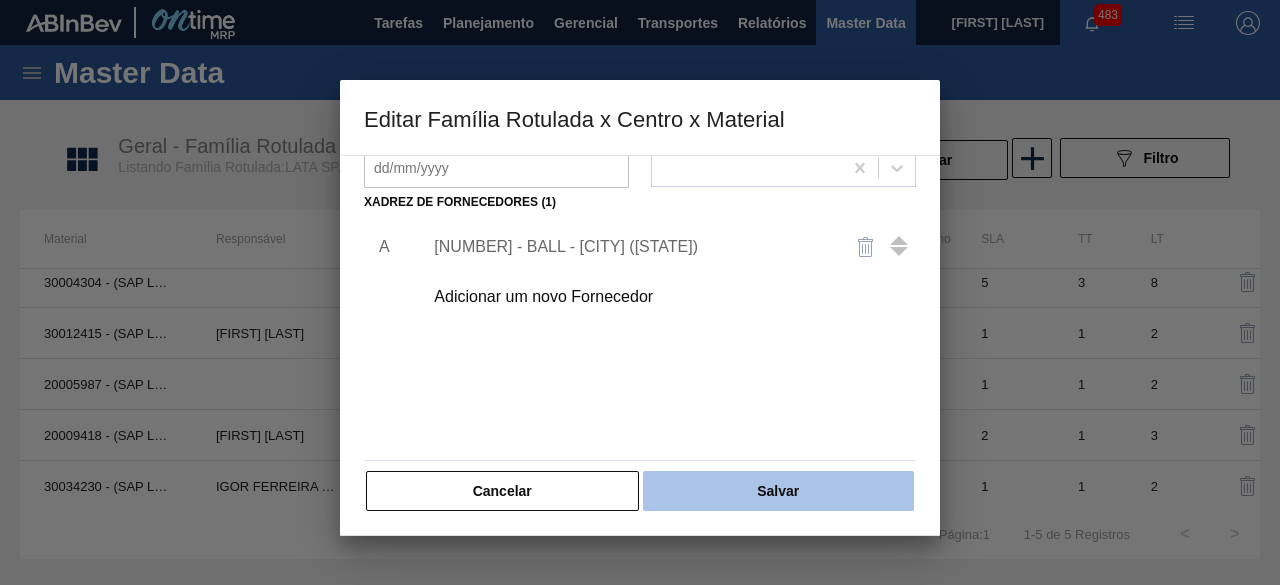 click on "Salvar" at bounding box center [778, 491] 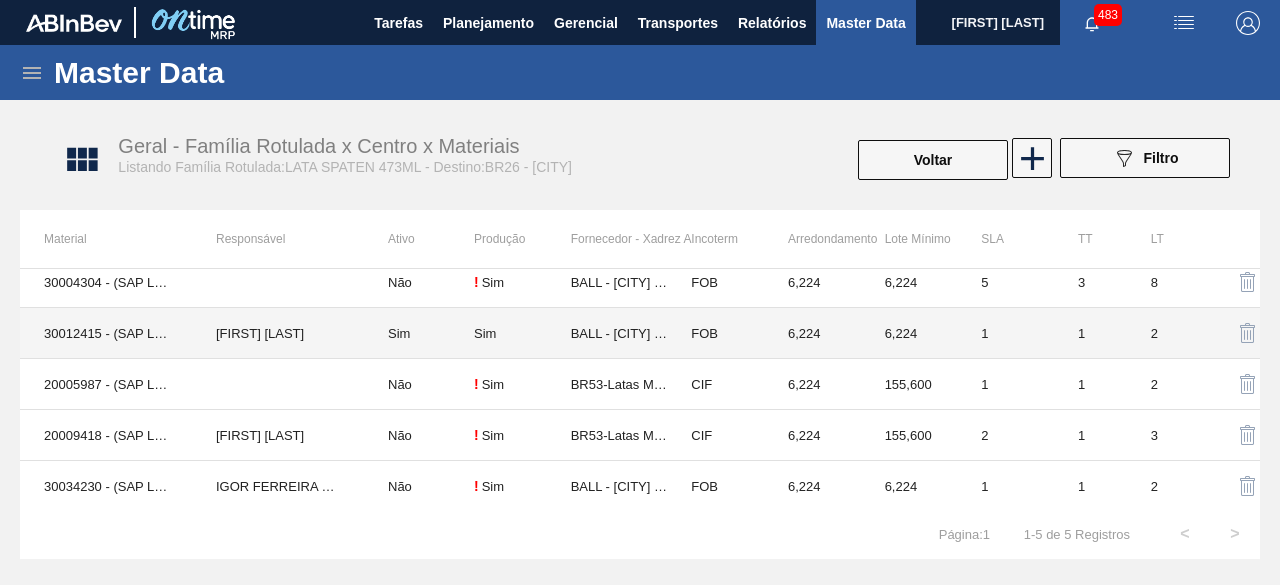 click on "Sim" at bounding box center (419, 333) 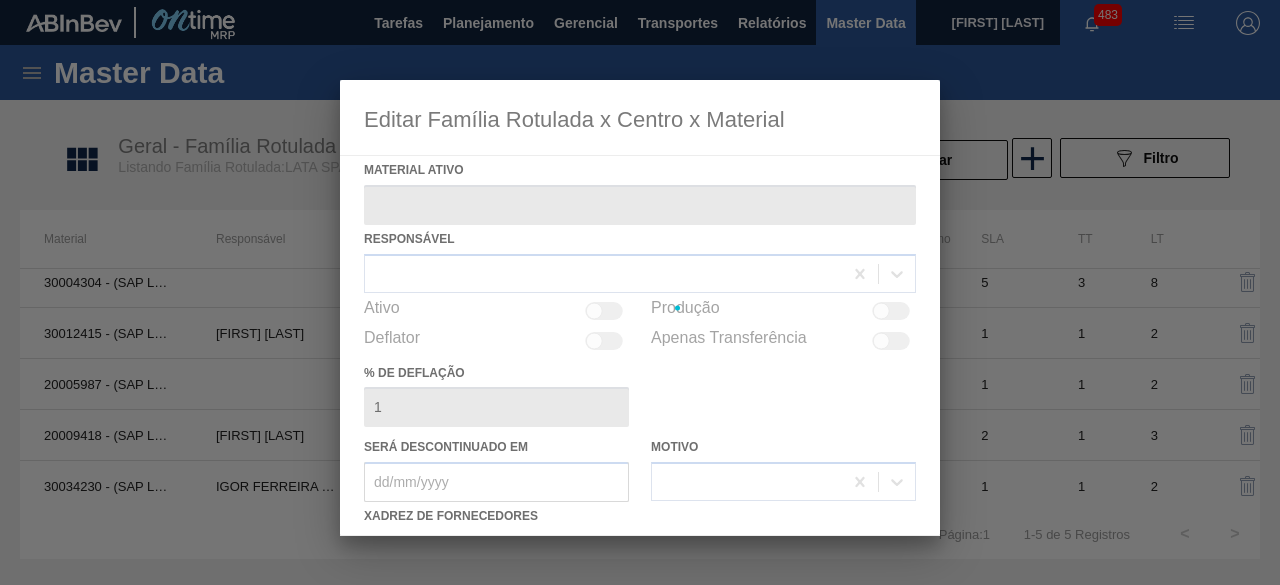 type on "30012415 - (SAP Legado: 50798794) - LATA AL. 473ML SPATEN SLK 429" 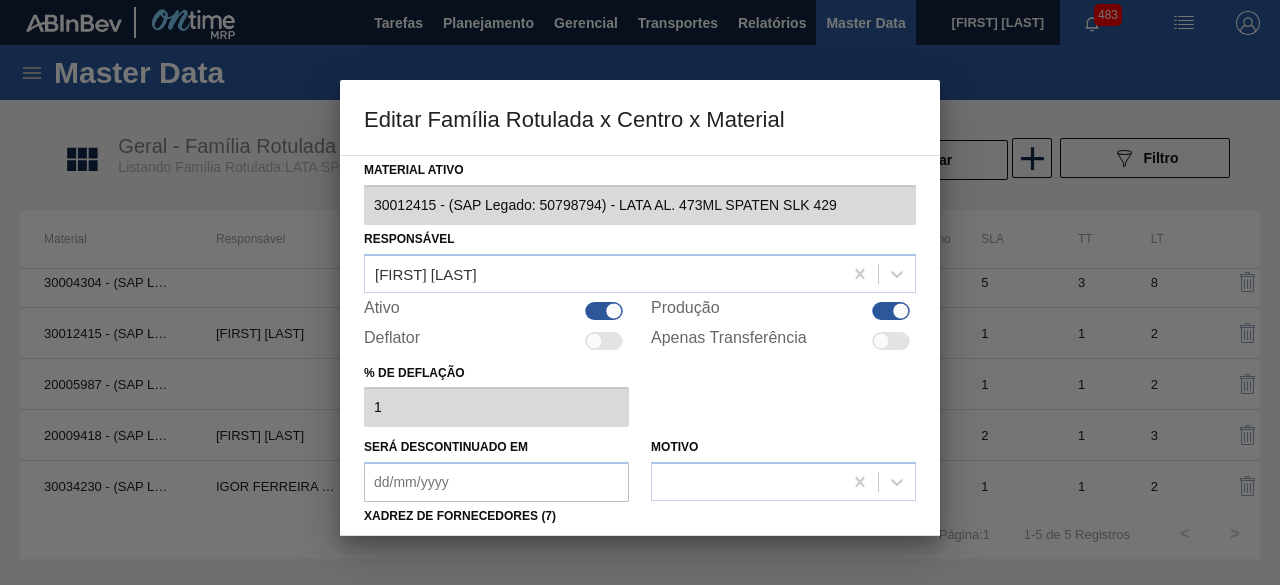 click at bounding box center (604, 311) 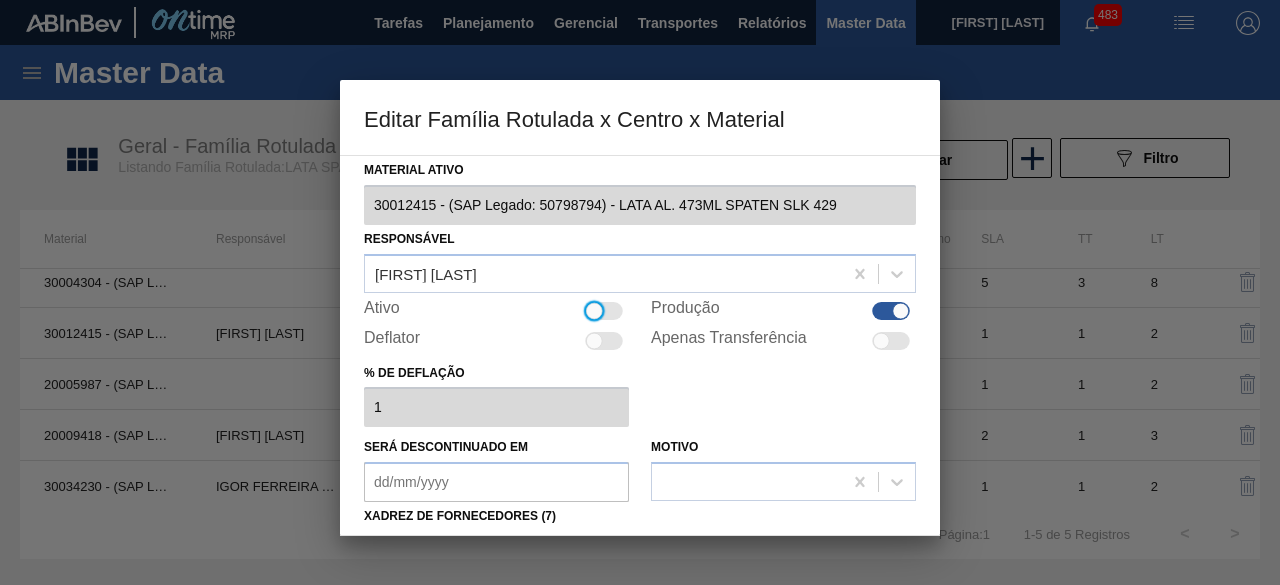 scroll, scrollTop: 314, scrollLeft: 0, axis: vertical 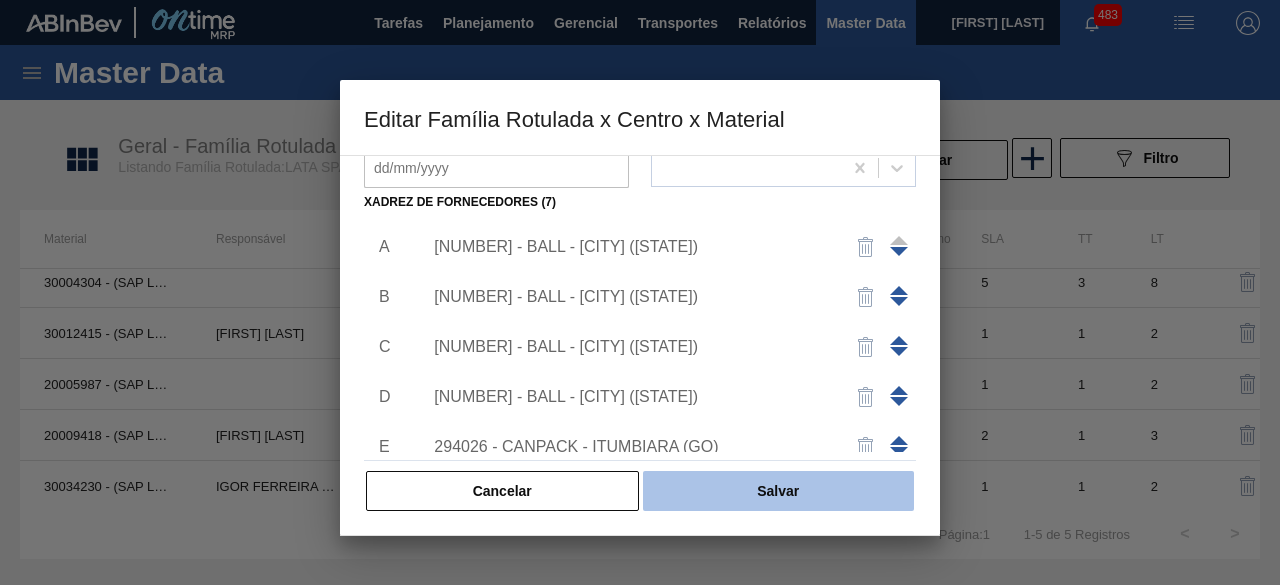 click on "Salvar" at bounding box center [778, 491] 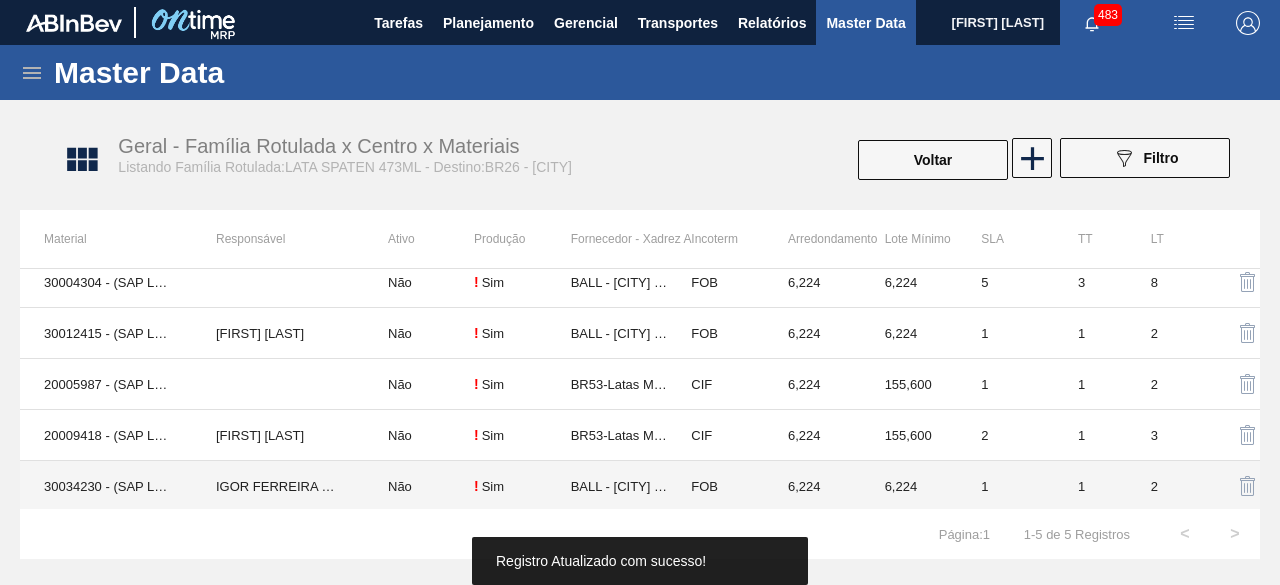 click on "30034230 - (SAP Legado: 50847072) - LATA AL SPATEN 473ML BRILHO" at bounding box center (106, 486) 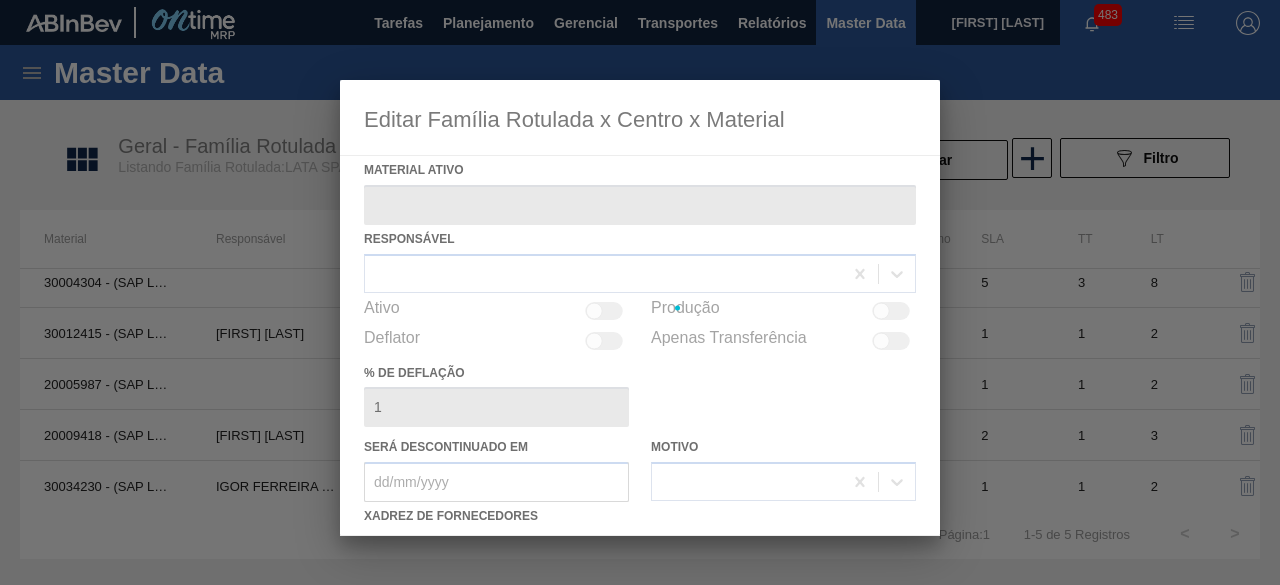type on "30034230 - (SAP Legado: 50847072) - LATA AL SPATEN 473ML BRILHO" 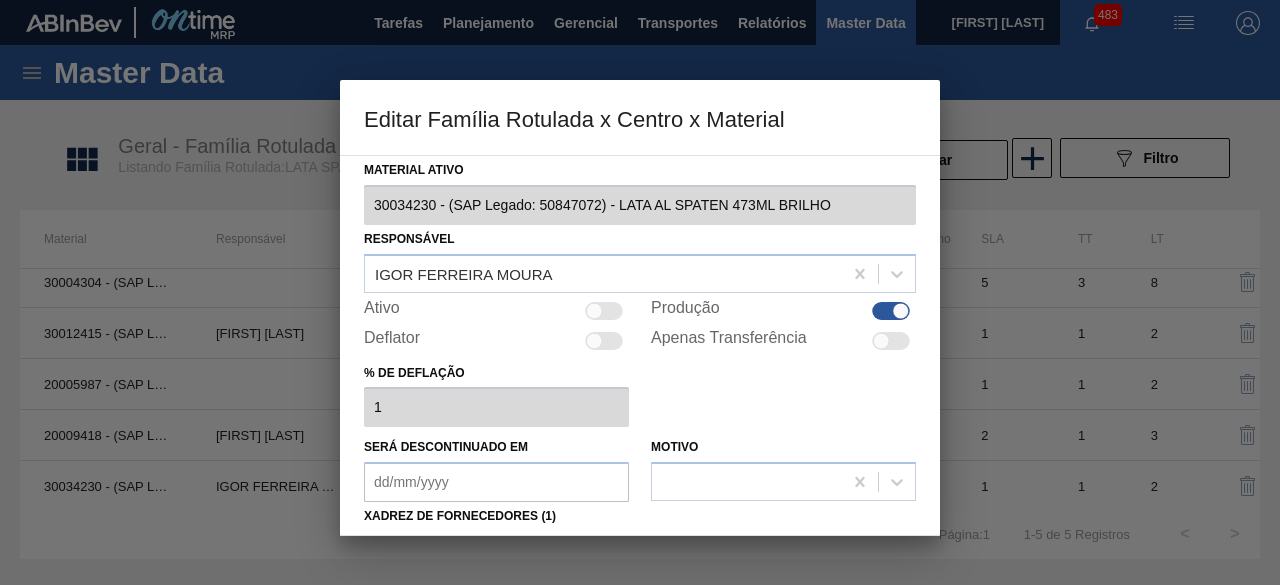 click at bounding box center [594, 310] 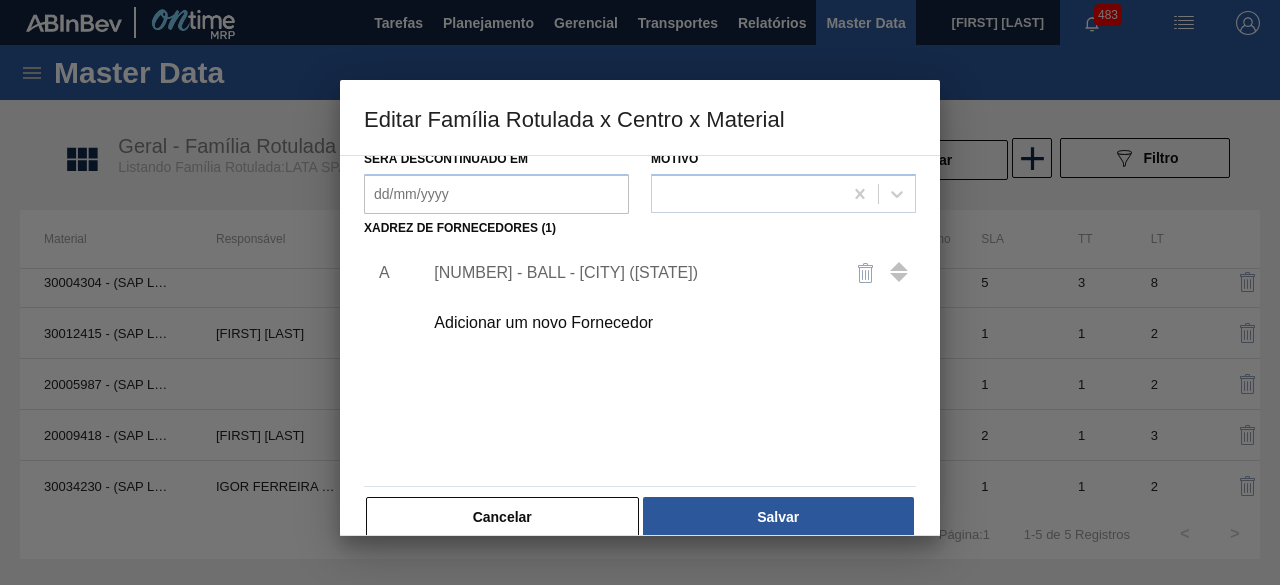 scroll, scrollTop: 314, scrollLeft: 0, axis: vertical 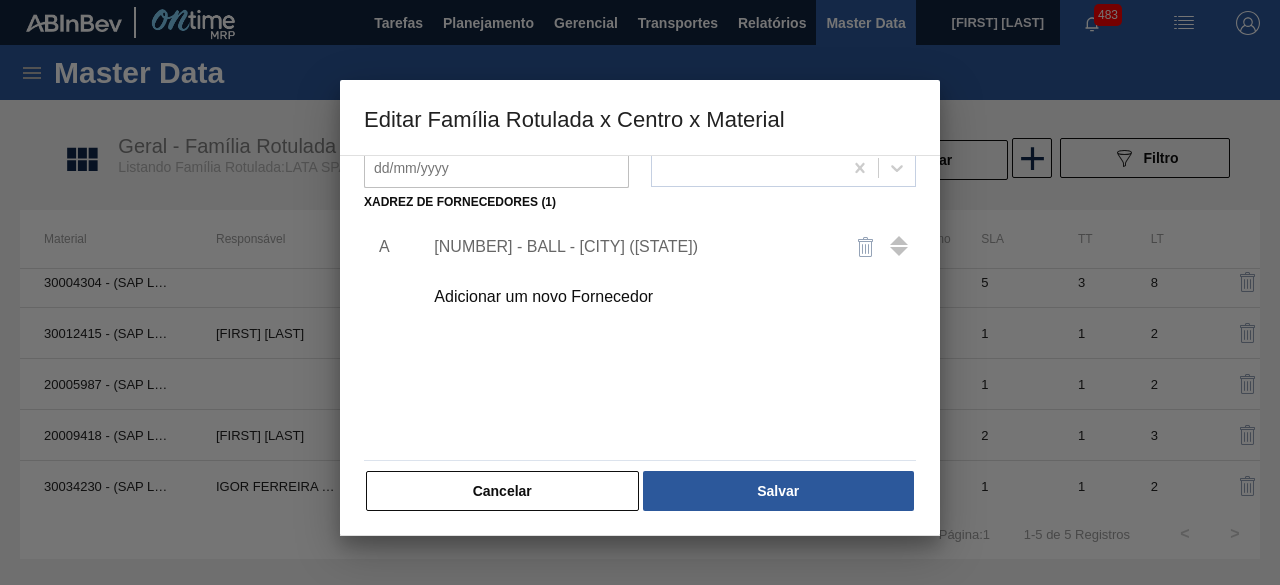 click on "[NUMBER] - BALL - [CITY] ([STATE])" at bounding box center (630, 247) 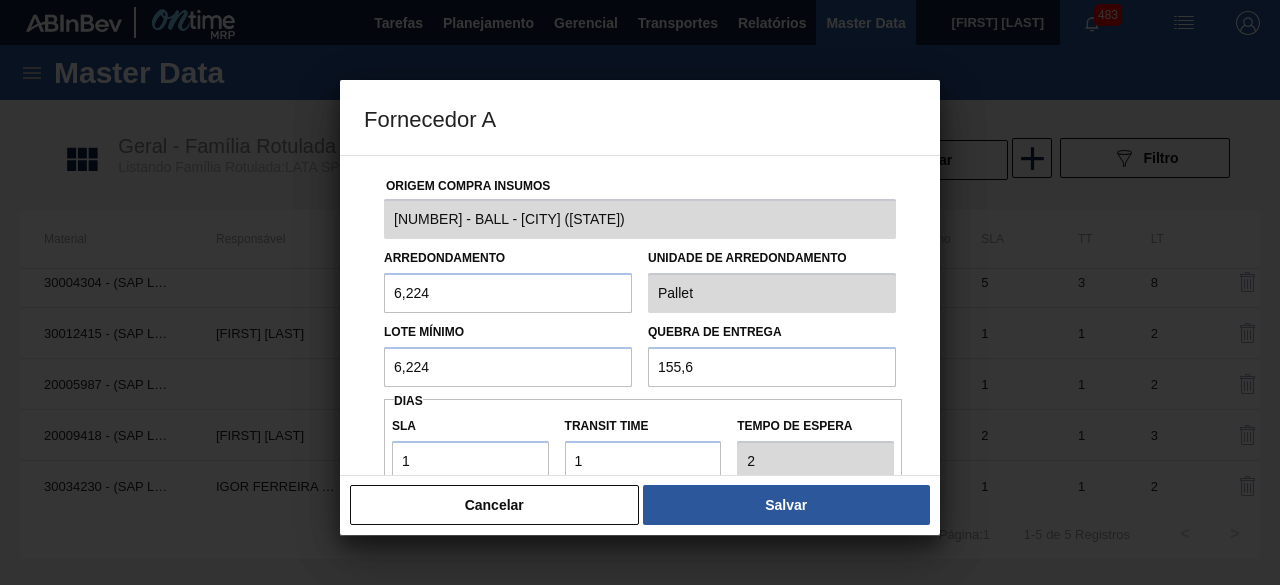 scroll, scrollTop: 262, scrollLeft: 0, axis: vertical 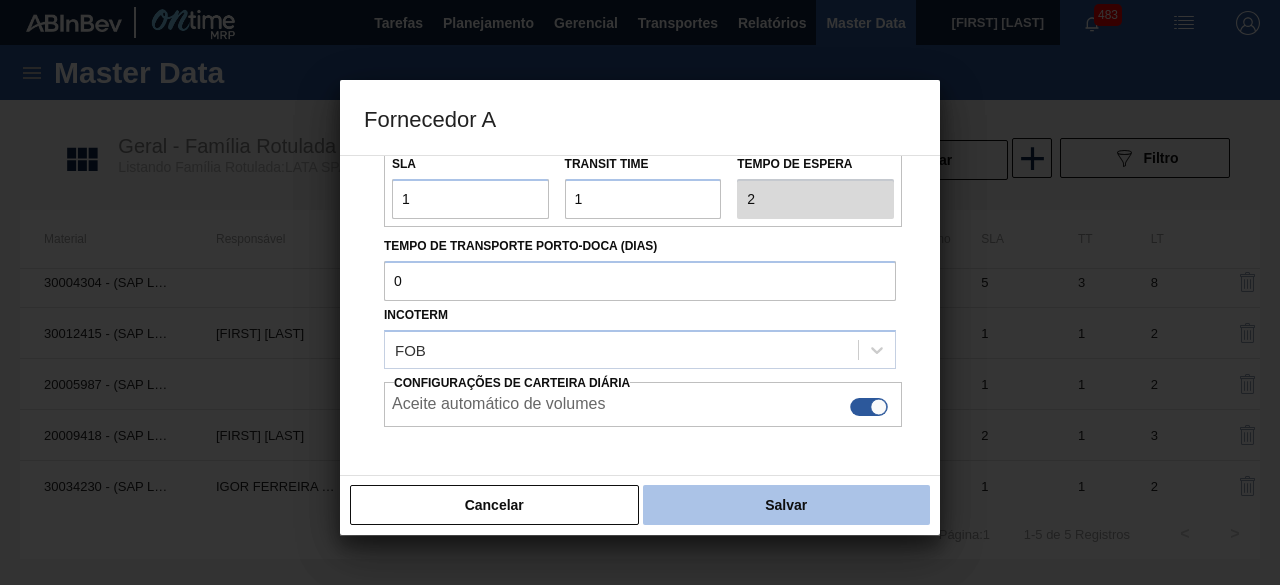 click on "Salvar" at bounding box center (786, 505) 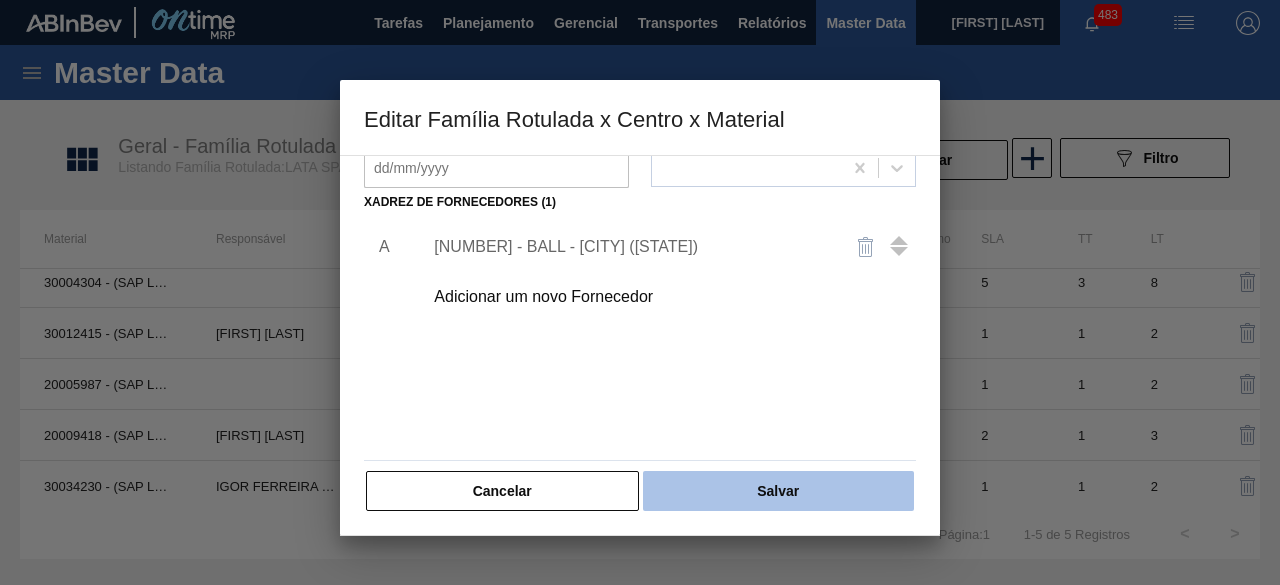 click on "Salvar" at bounding box center (778, 491) 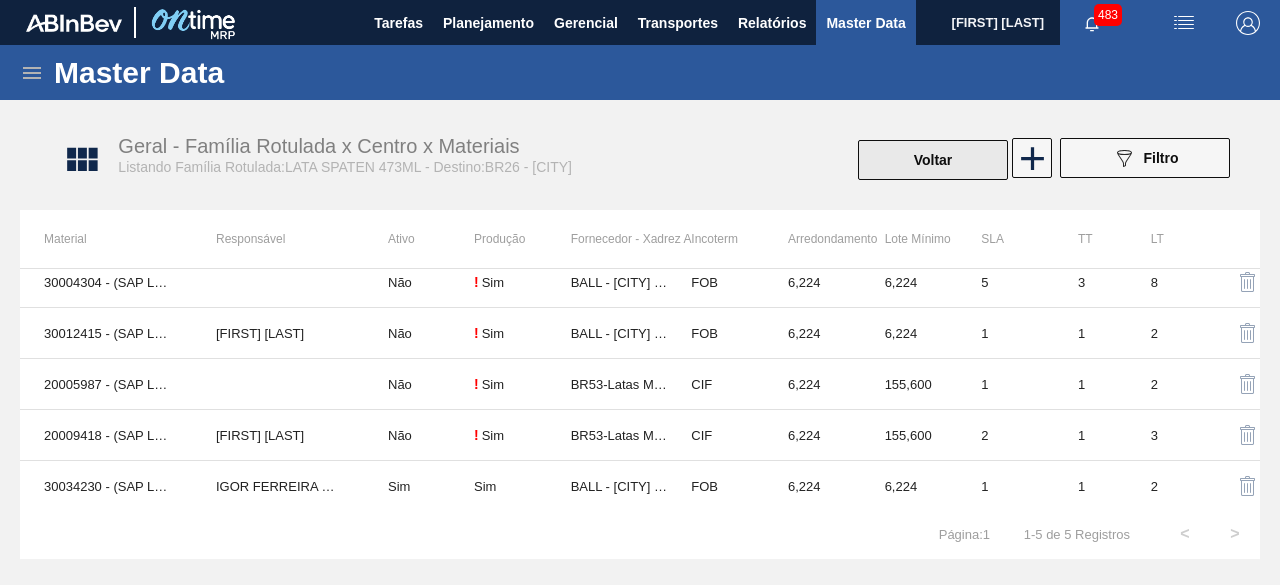 click on "Voltar" at bounding box center [933, 160] 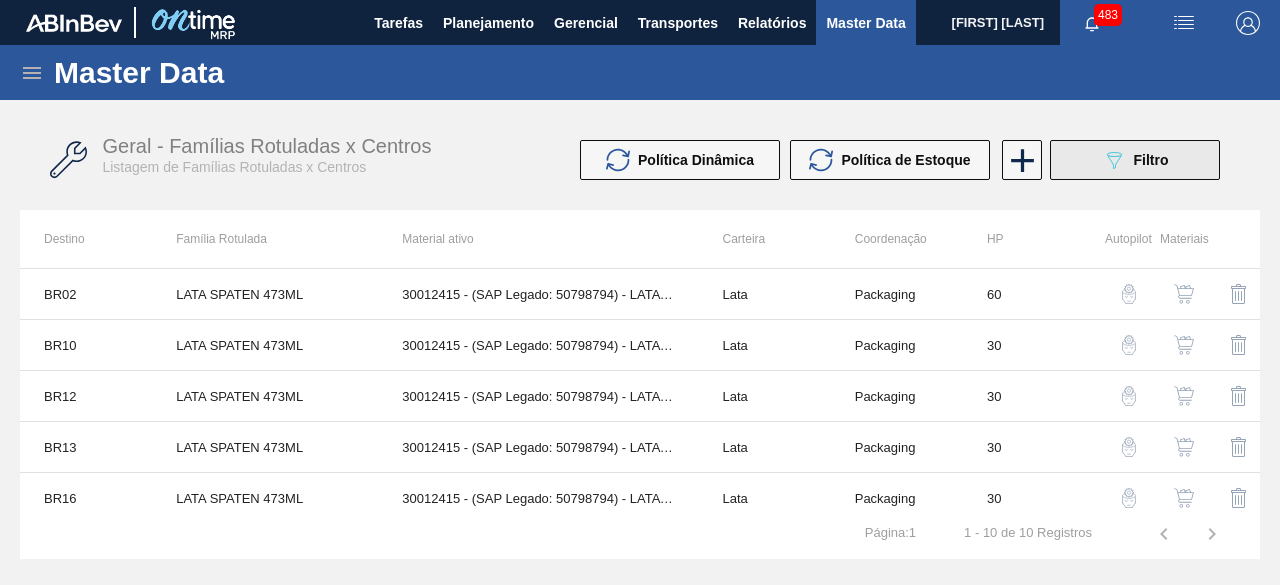 click on "089F7B8B-B2A5-4AFE-B5C0-19BA573D28AC Filtro" at bounding box center [1135, 160] 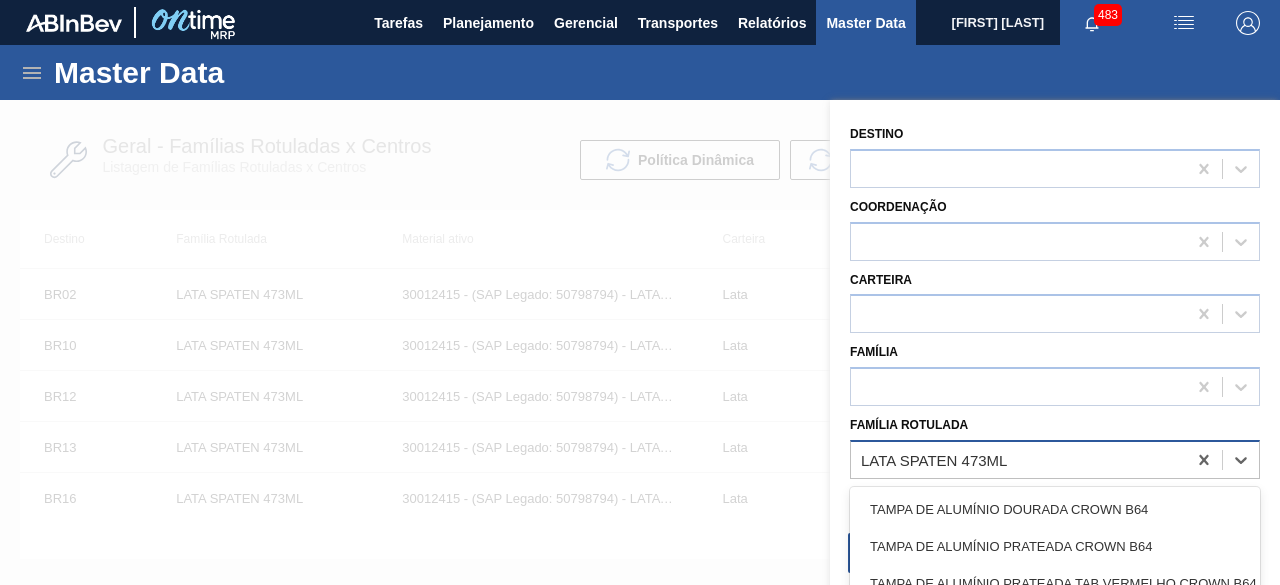 click on "LATA SPATEN 473ML" at bounding box center (1018, 459) 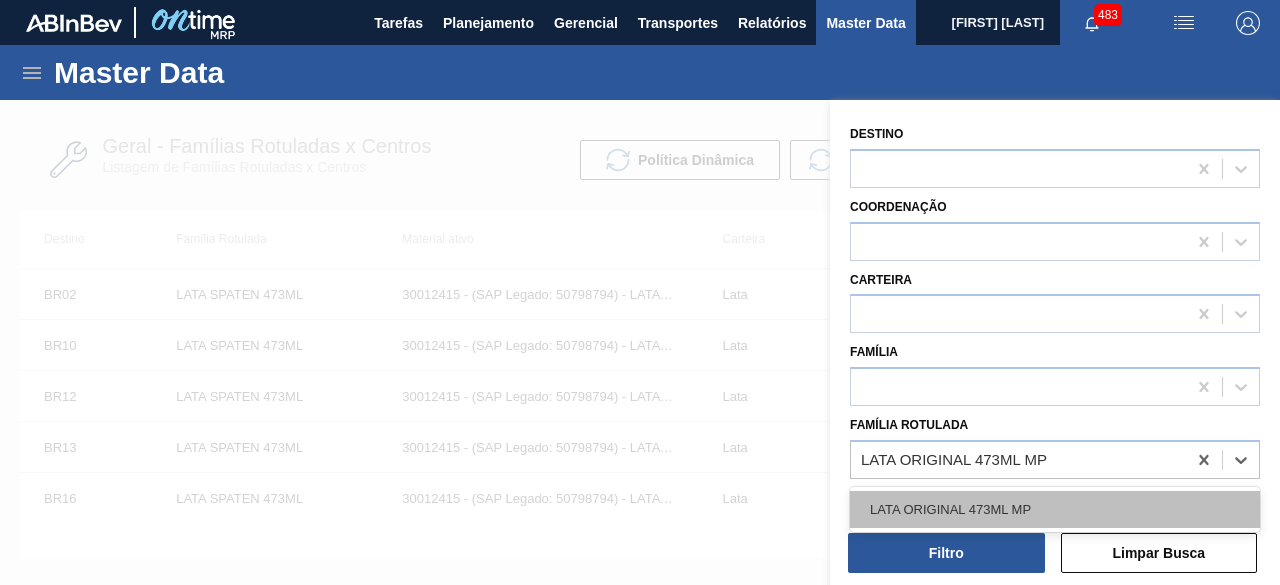 click on "LATA ORIGINAL 473ML MP" at bounding box center (1055, 509) 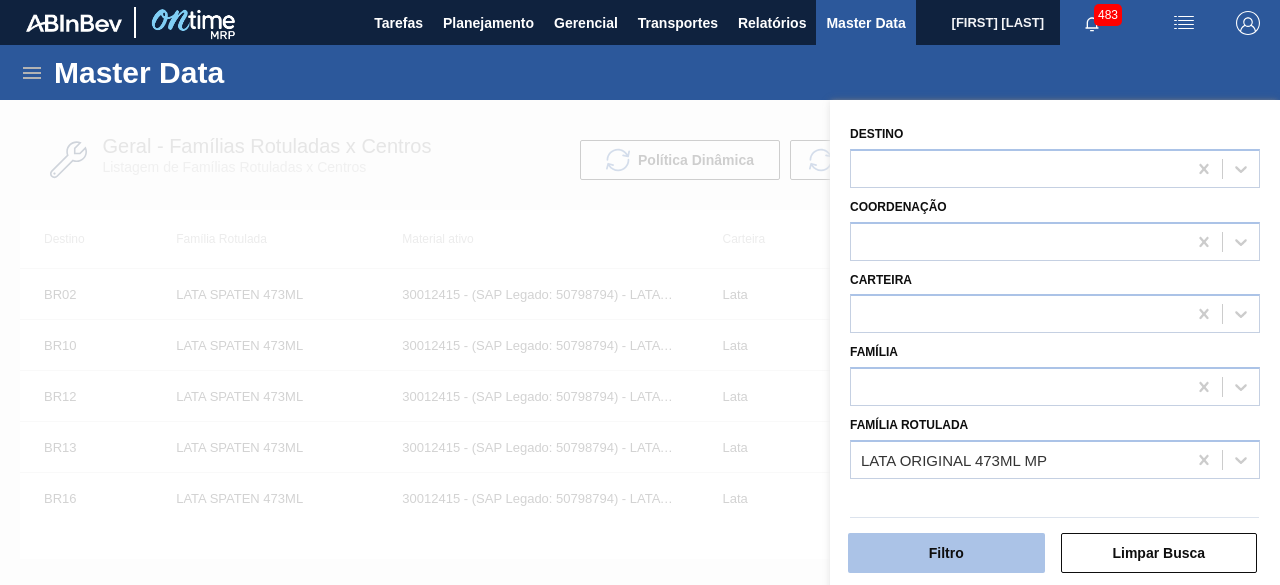 click on "Filtro" at bounding box center [946, 553] 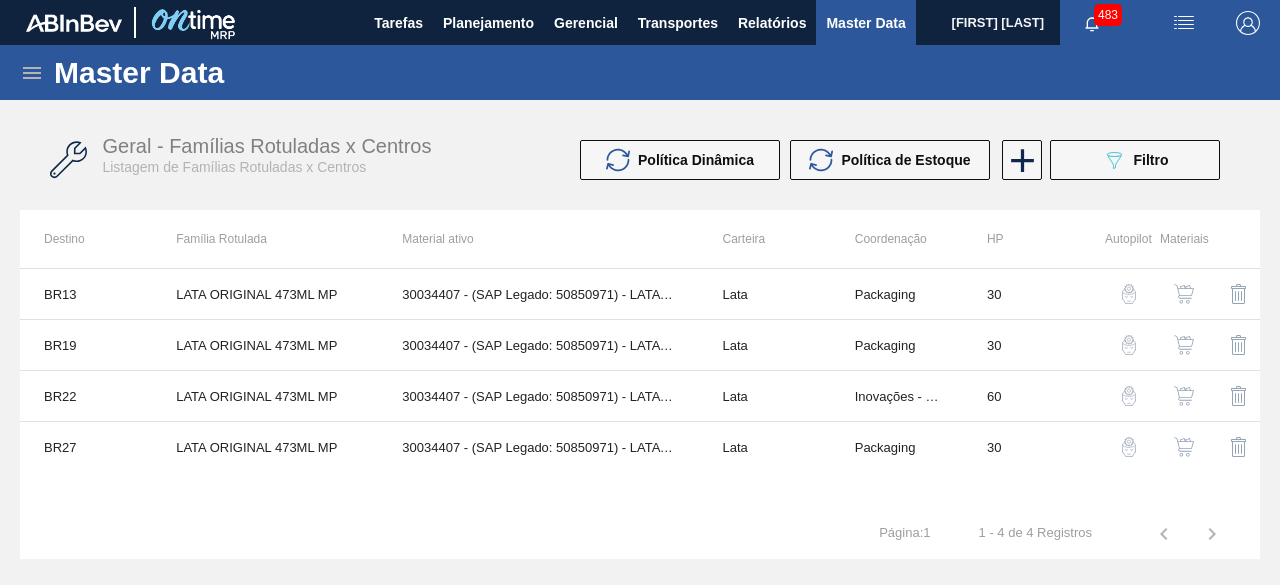 click at bounding box center [1184, 396] 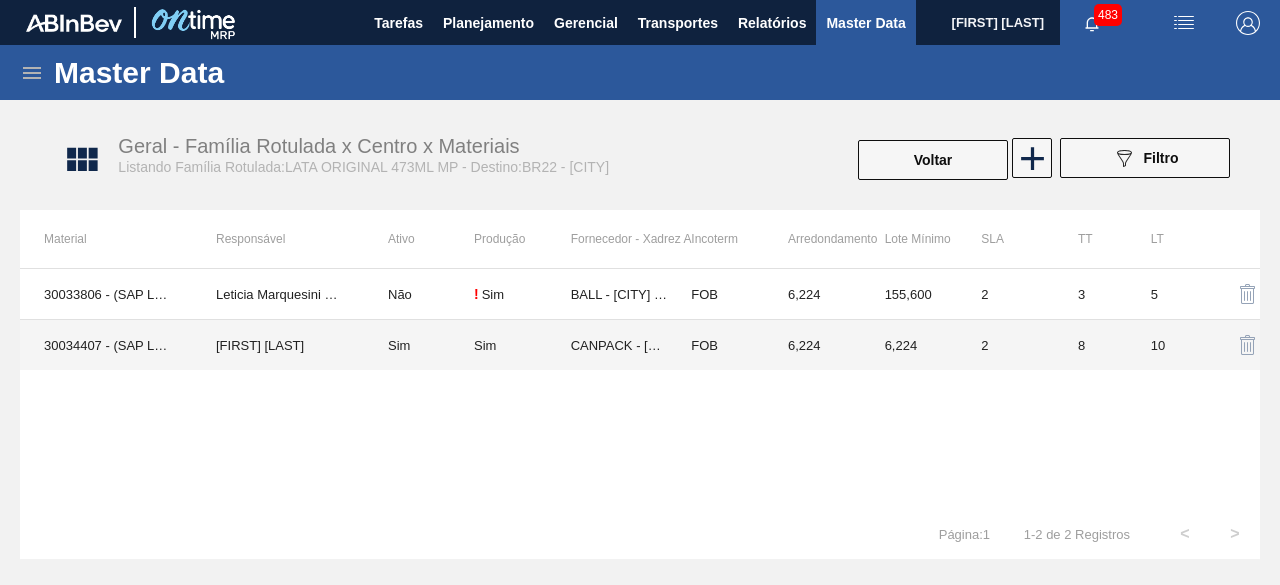click on "[FIRST] [LAST]" at bounding box center (278, 345) 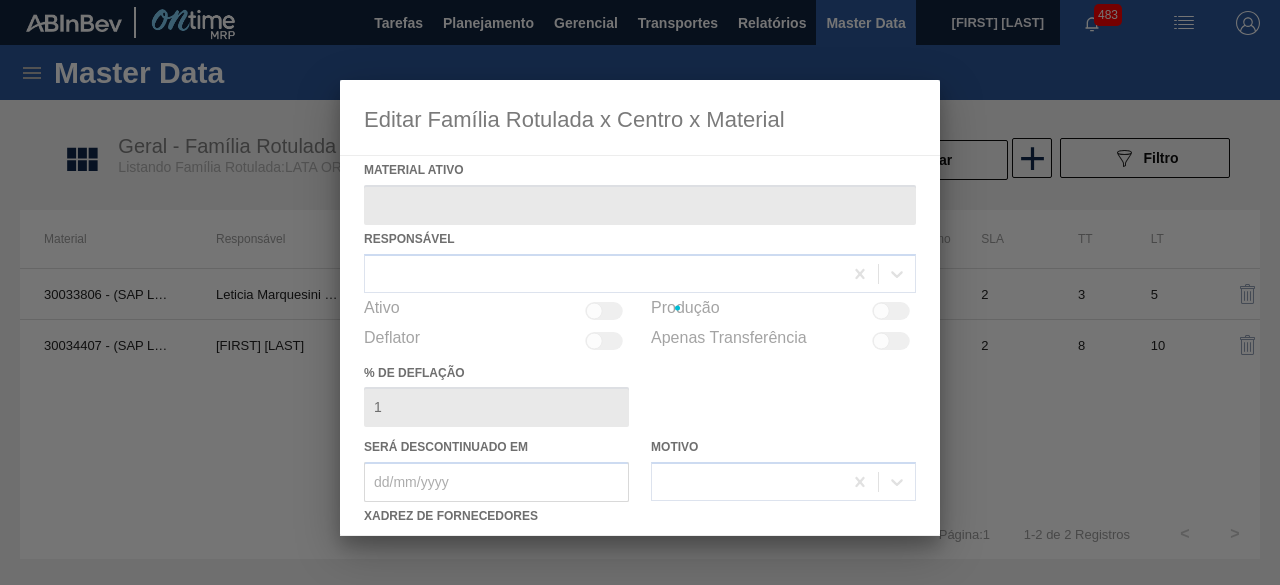 type on "30034407 - (SAP Legado: 50850971) - LATA AL ORIG 473ML BRILHO MULTIPACK" 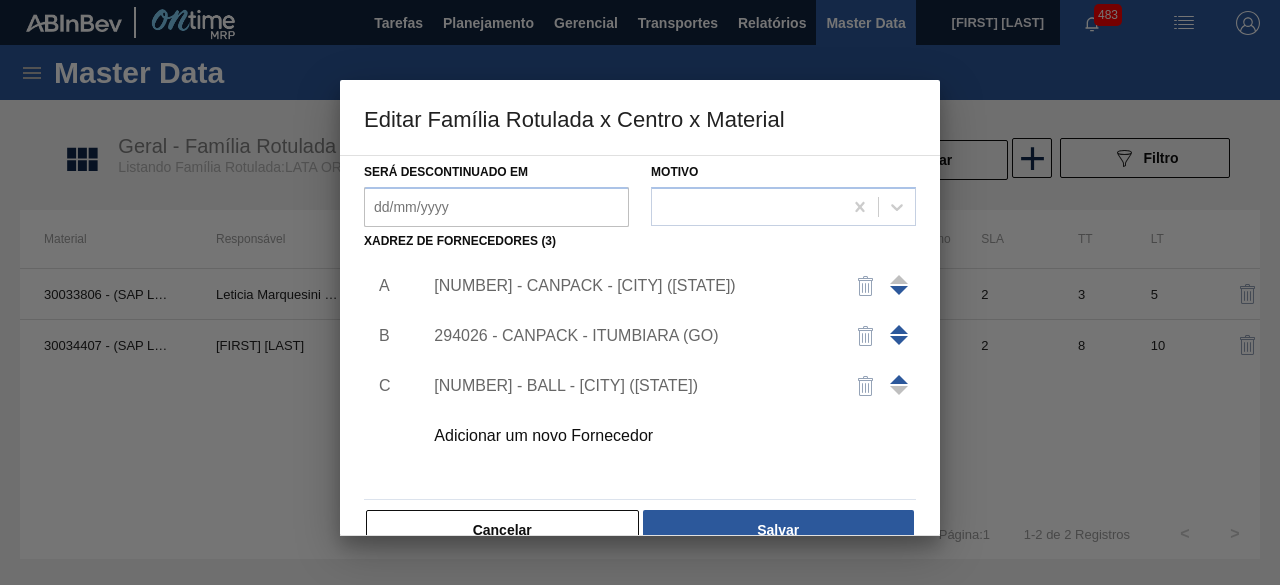scroll, scrollTop: 284, scrollLeft: 0, axis: vertical 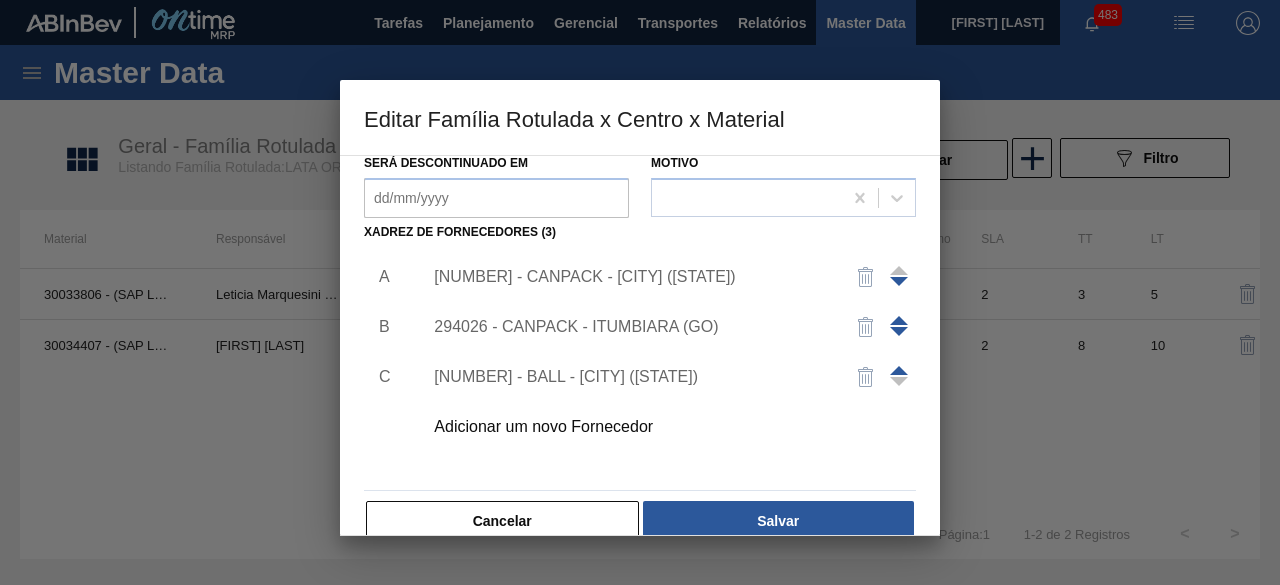 click on "Adicionar um novo Fornecedor" at bounding box center (630, 427) 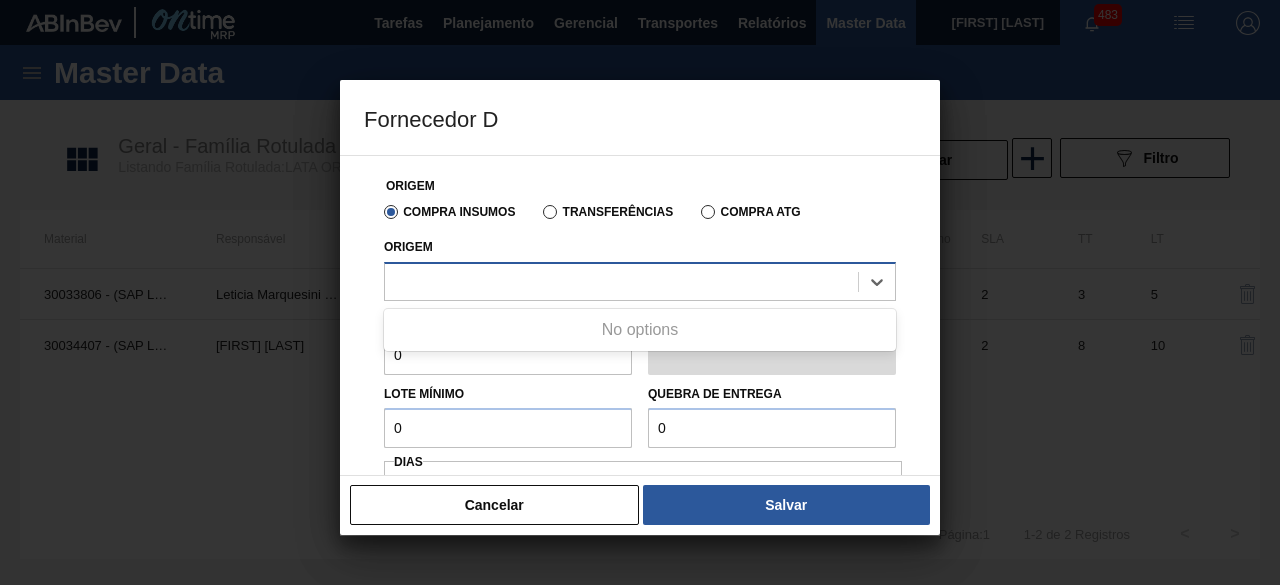 click at bounding box center (621, 281) 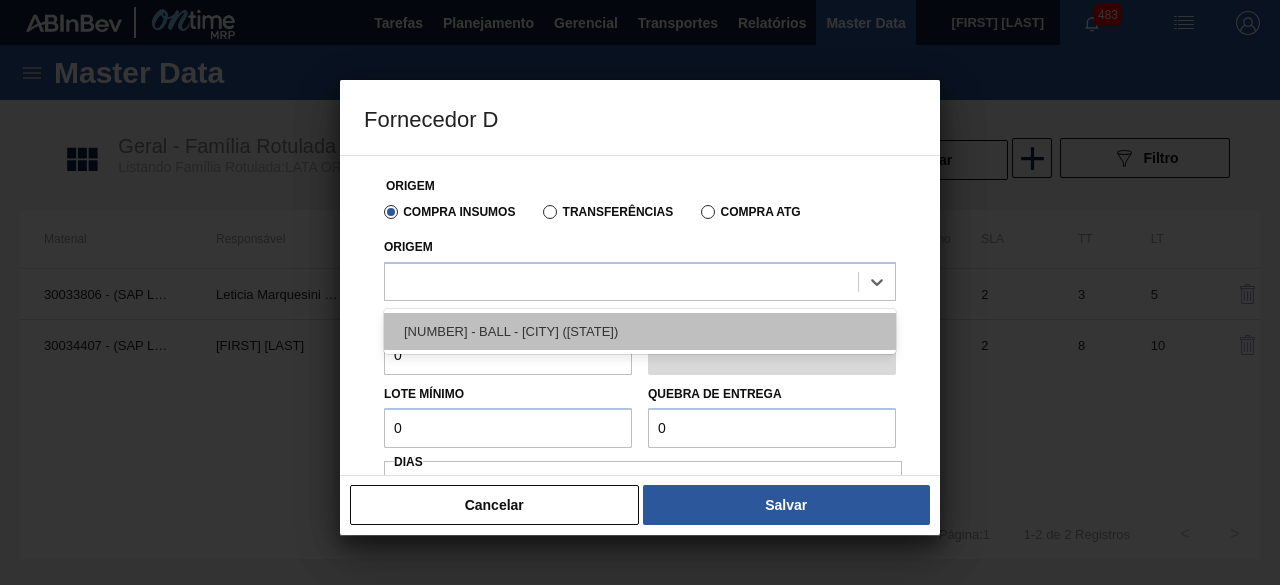click on "[NUMBER] - BALL - [CITY] ([STATE])" at bounding box center (640, 331) 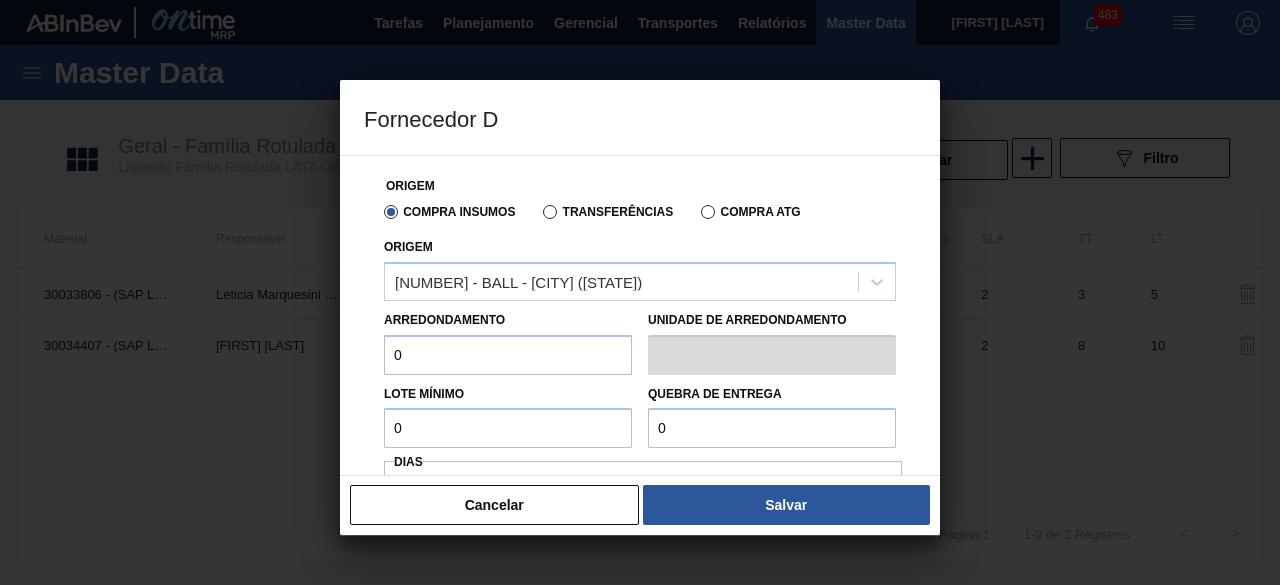 click on "0" at bounding box center [508, 355] 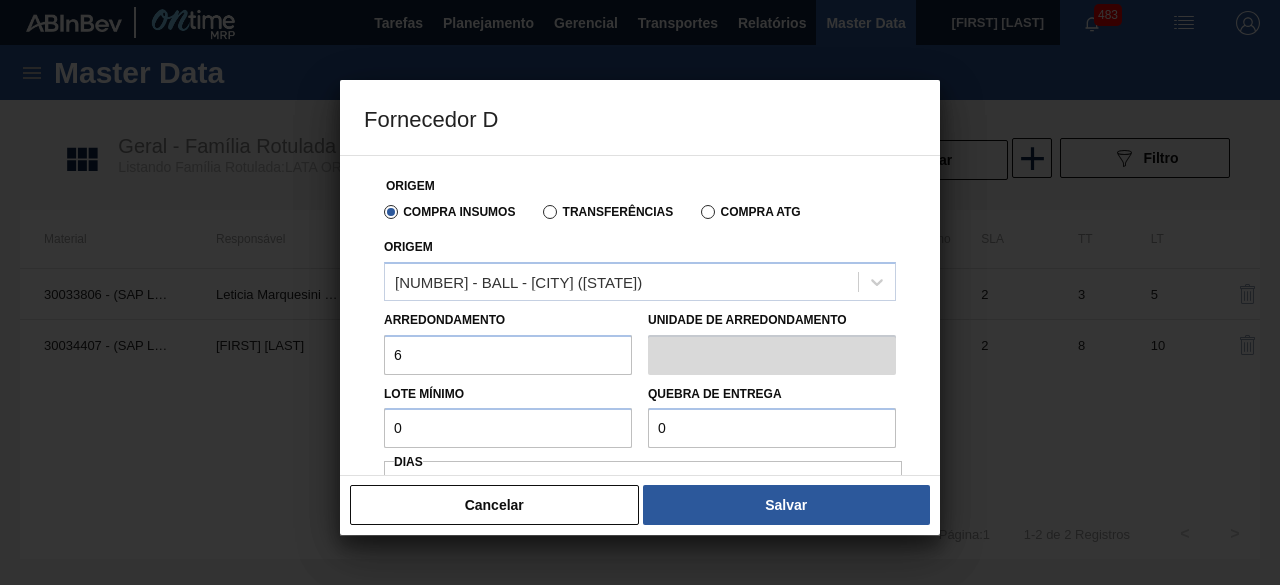 type on "6,224" 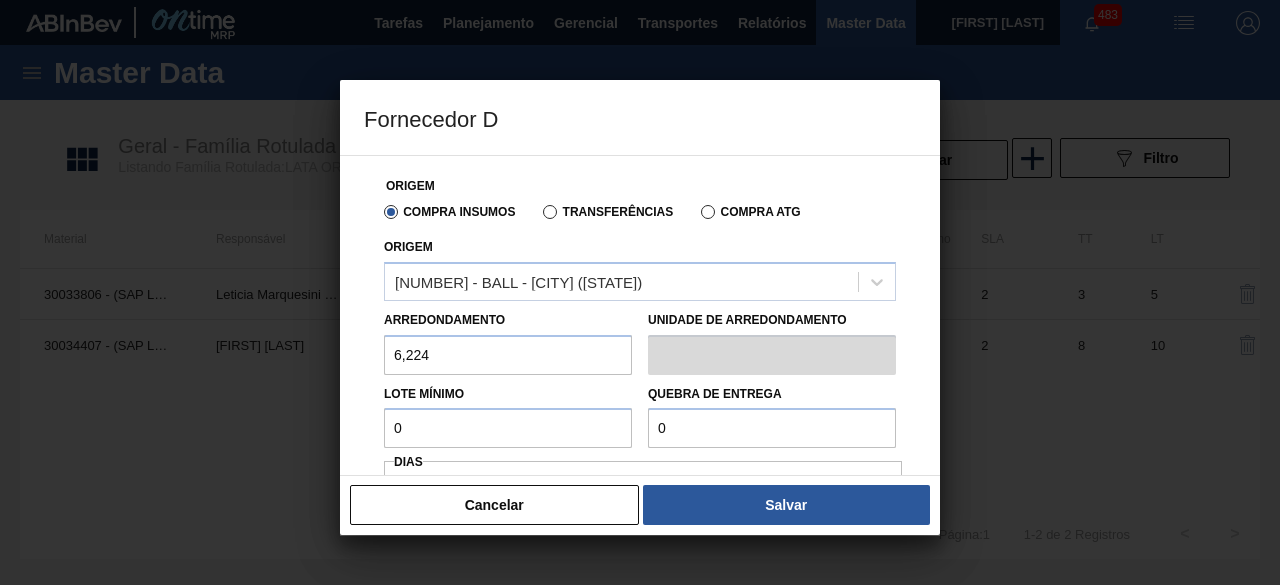 click on "0" at bounding box center (508, 428) 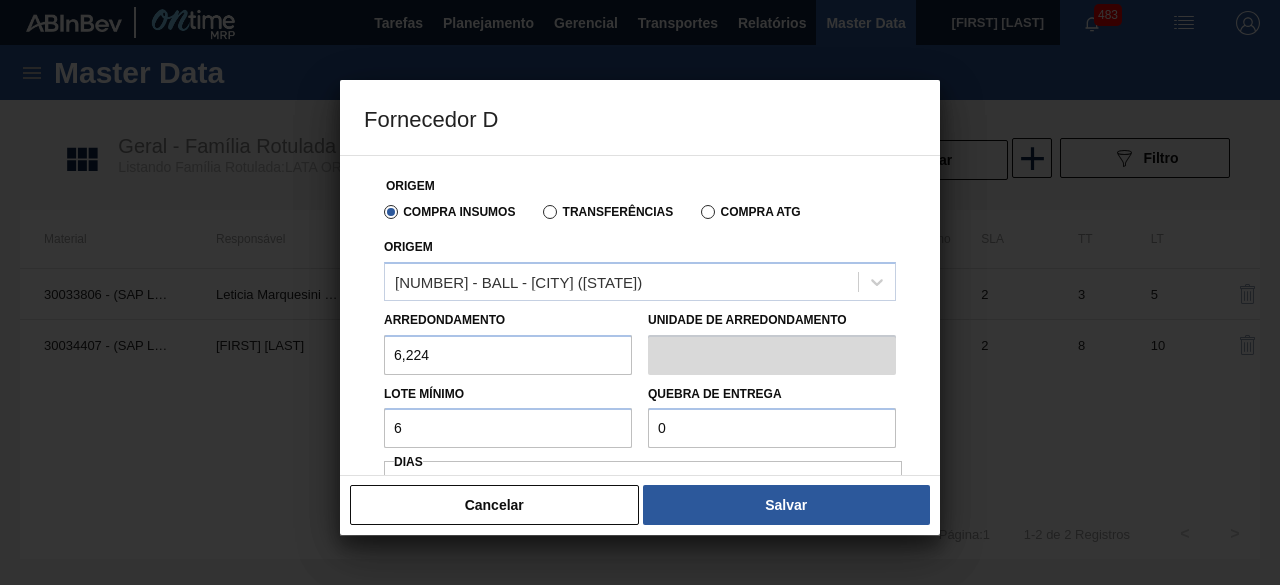 type on "6,224" 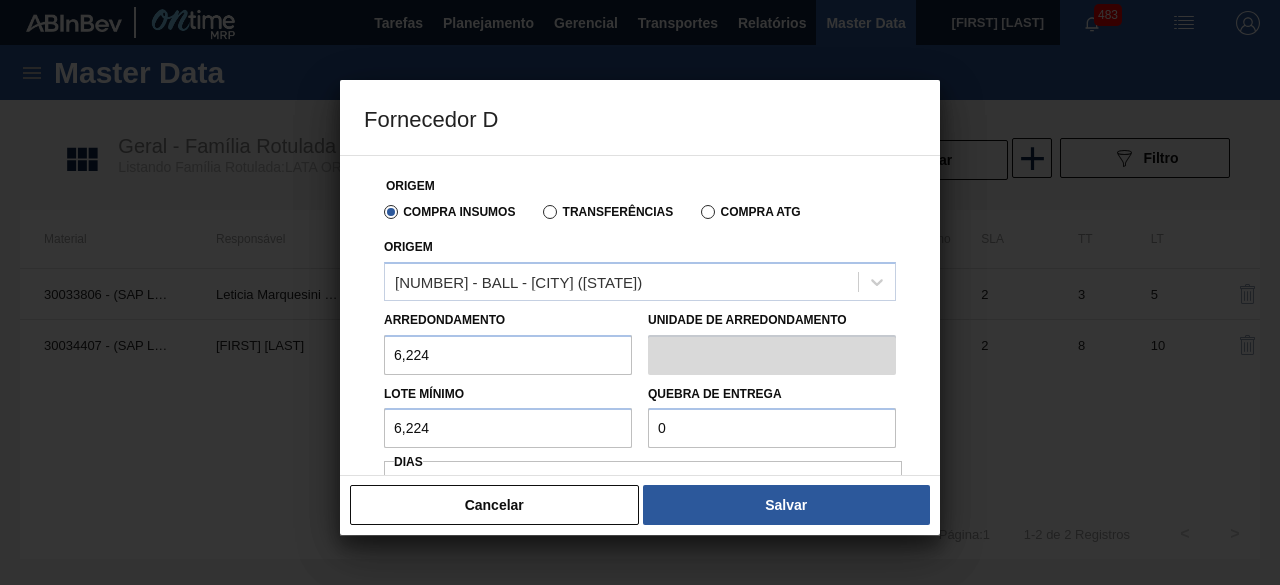 click on "0" at bounding box center (772, 428) 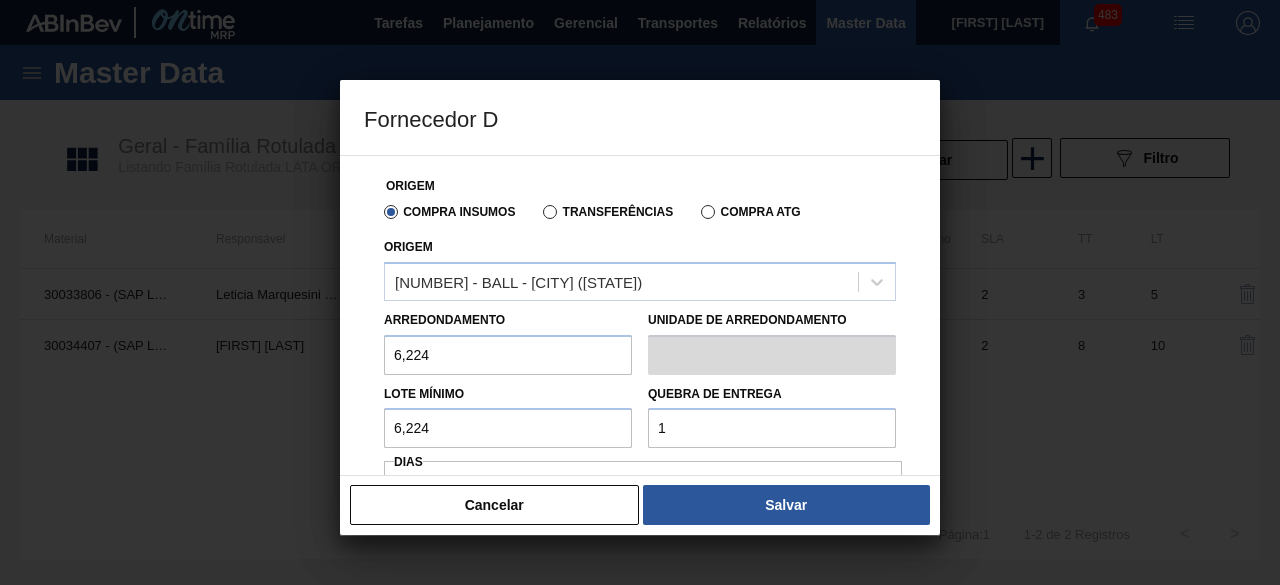 type on "155,6" 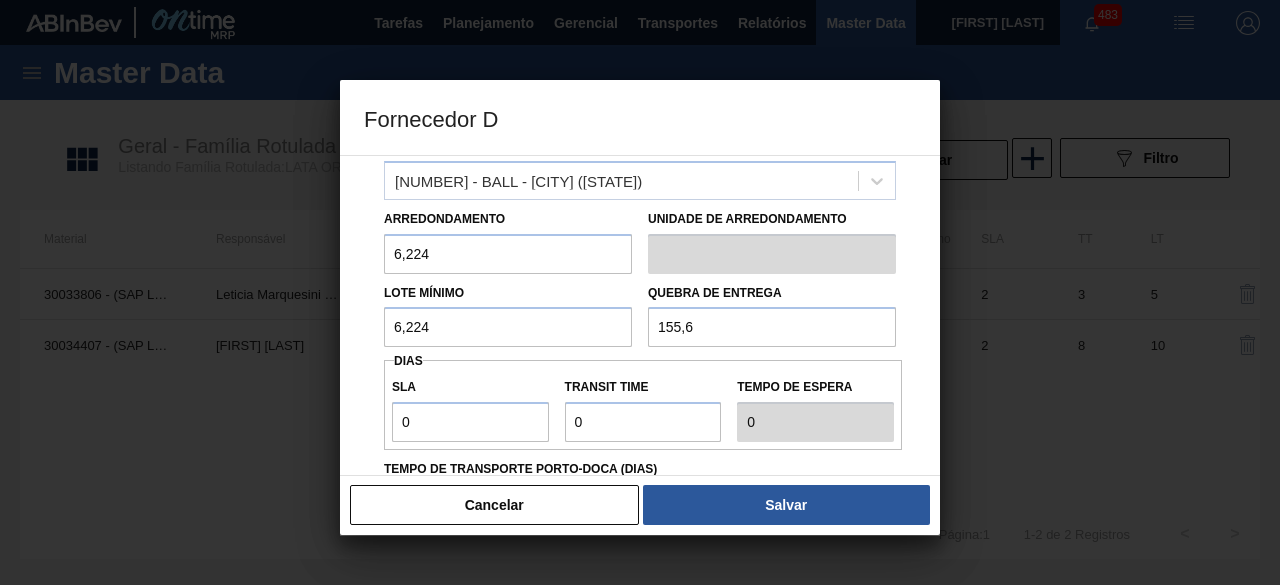 scroll, scrollTop: 102, scrollLeft: 0, axis: vertical 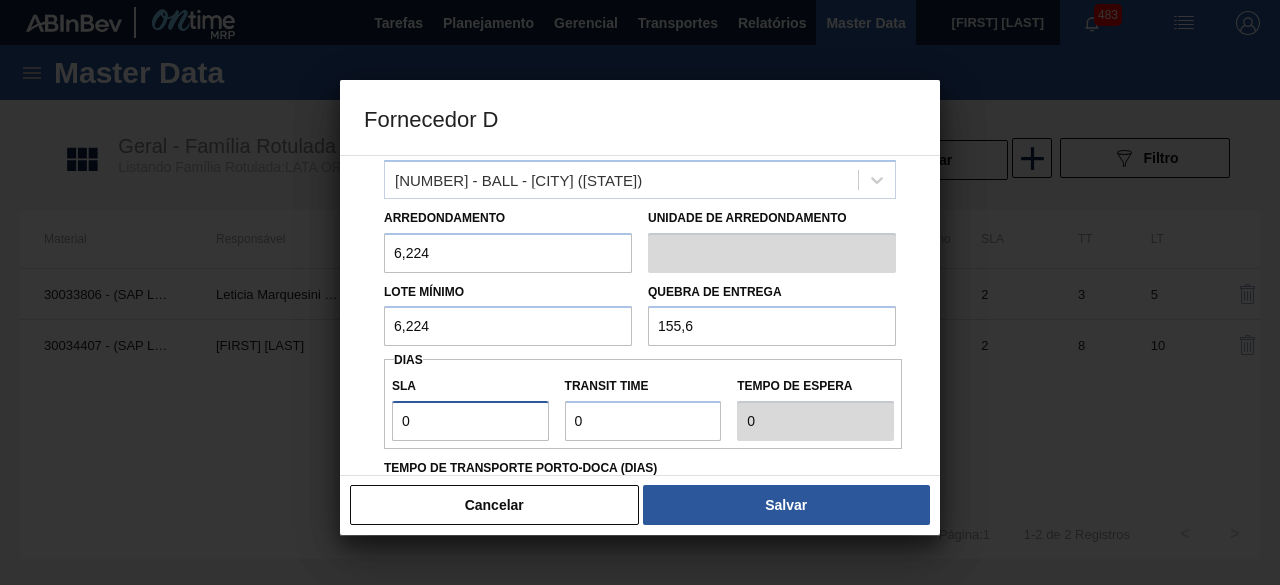 click on "0" at bounding box center (470, 421) 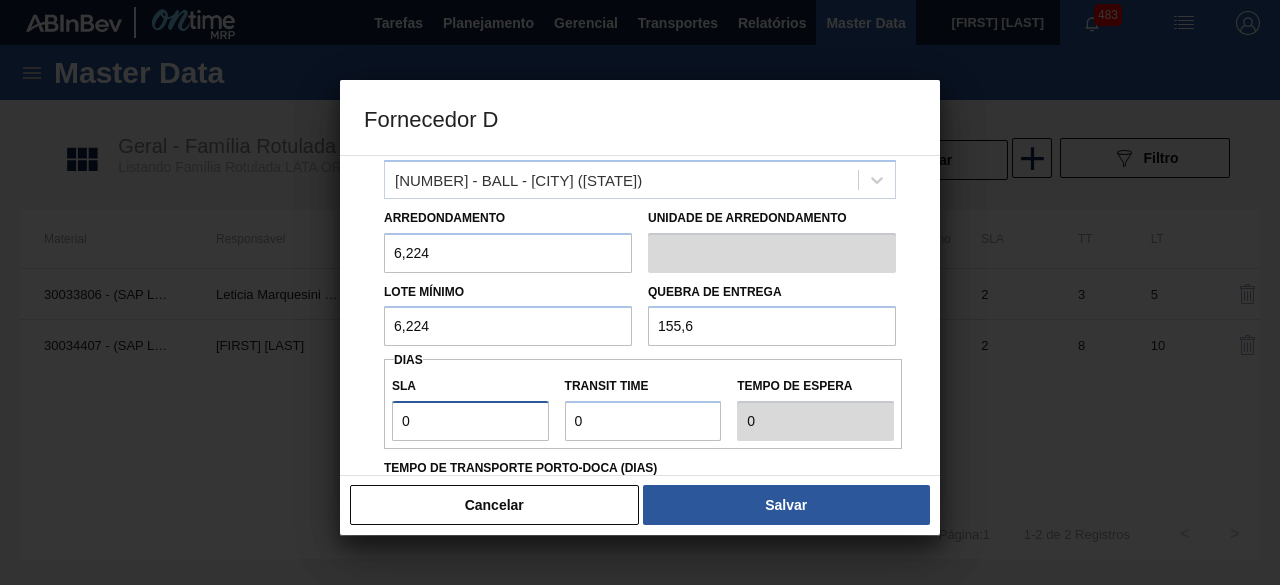 type on "01" 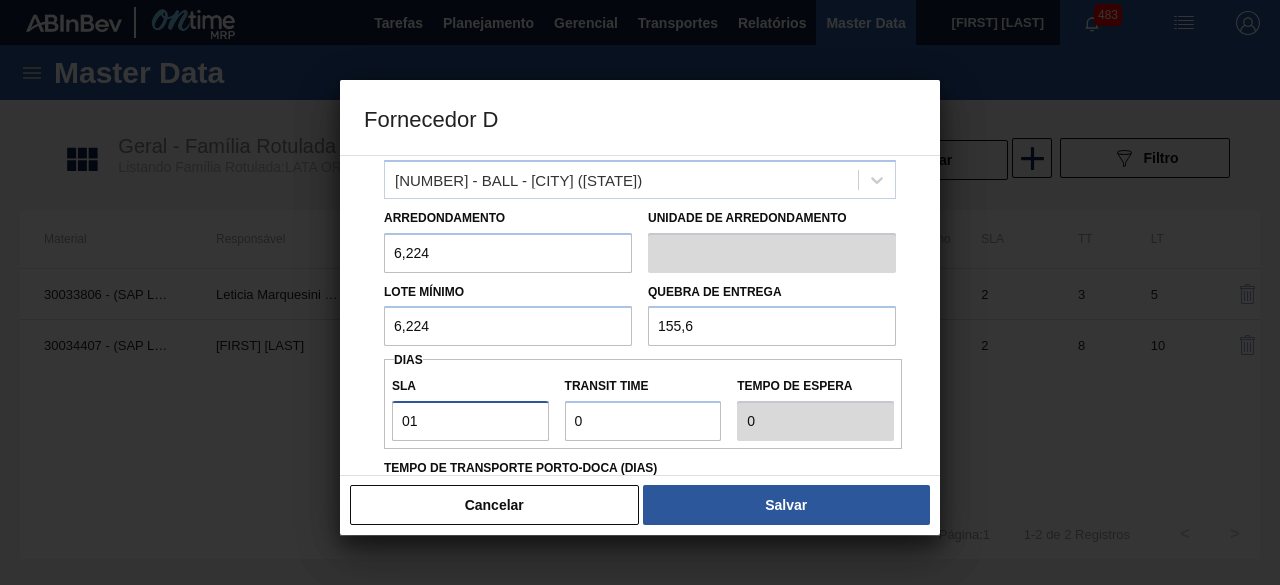 type on "1" 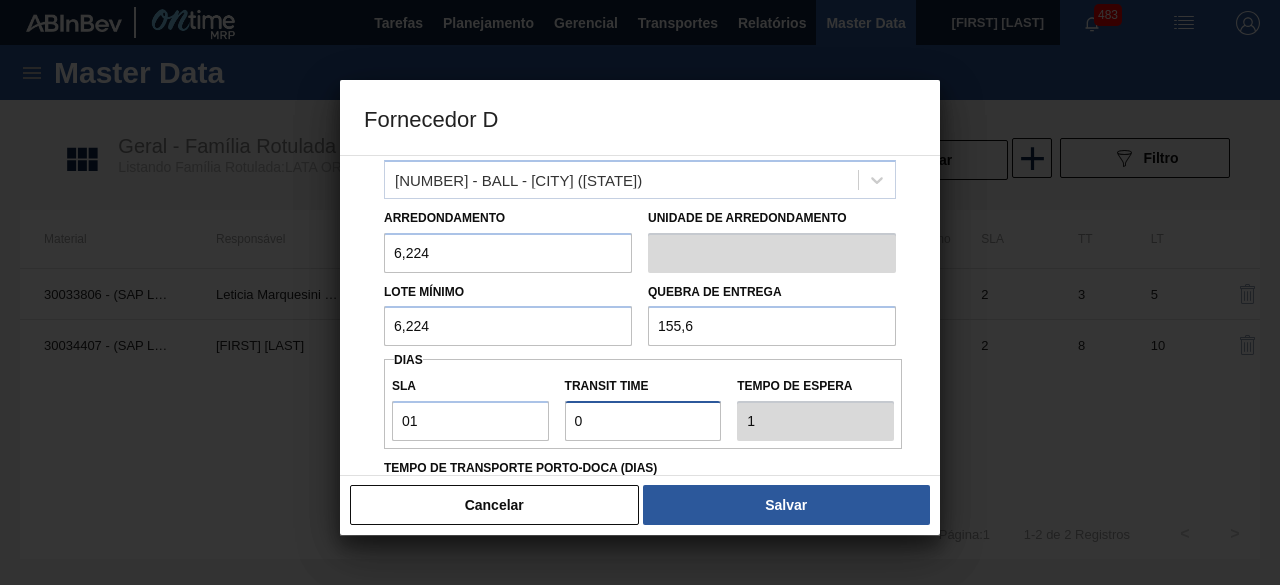drag, startPoint x: 652, startPoint y: 437, endPoint x: 660, endPoint y: 456, distance: 20.615528 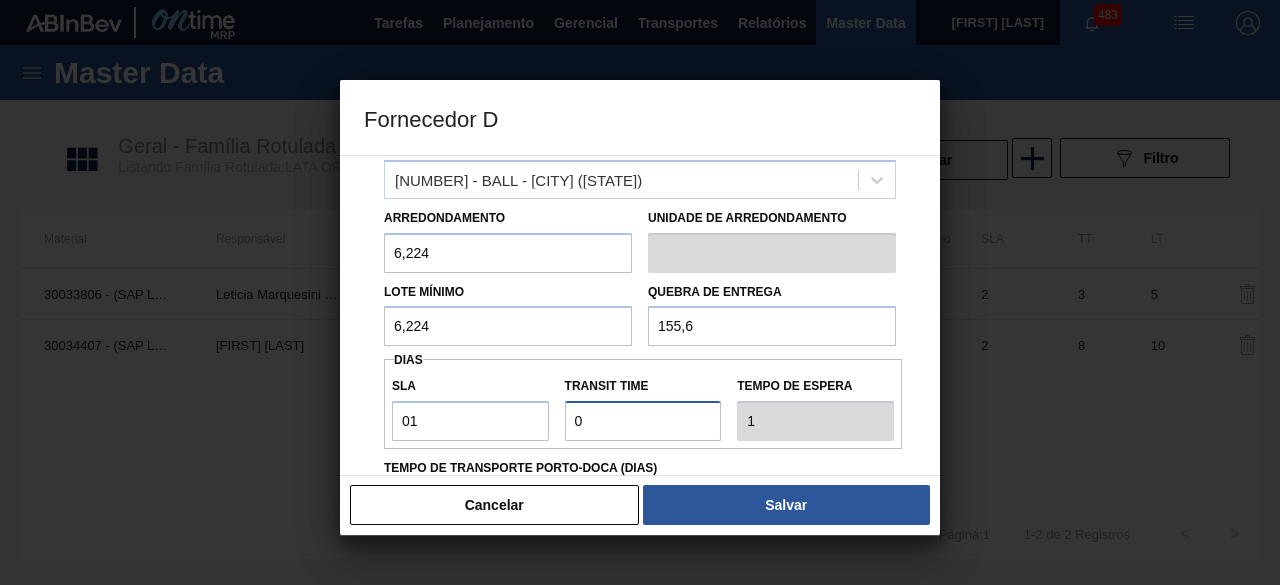 click on "Transit Time" at bounding box center (643, 421) 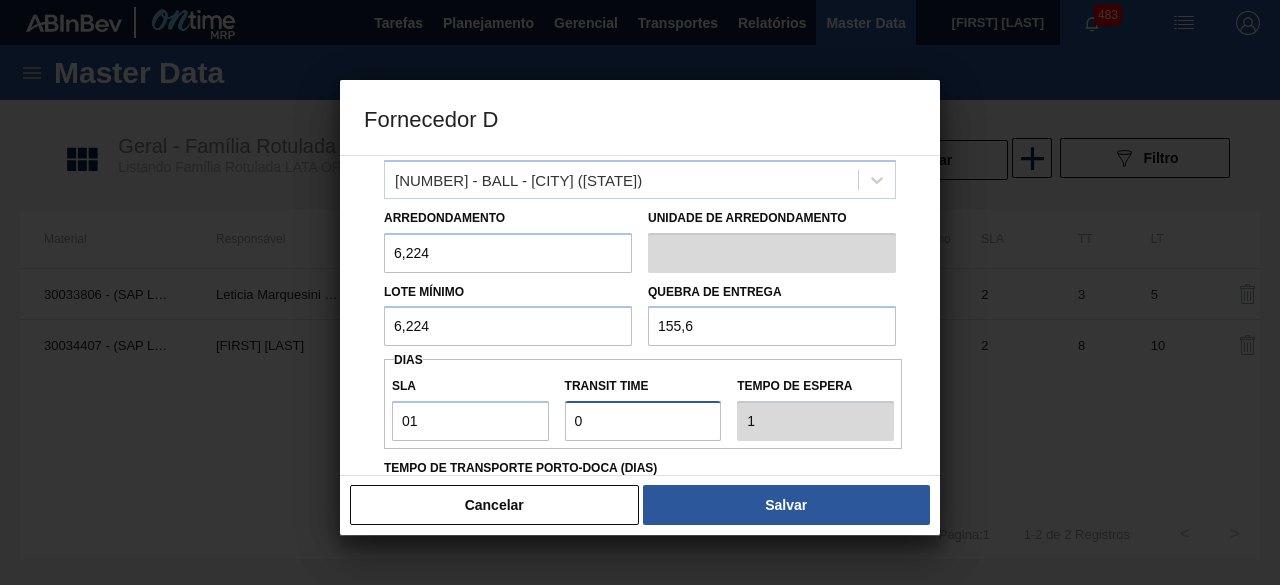 type on "01" 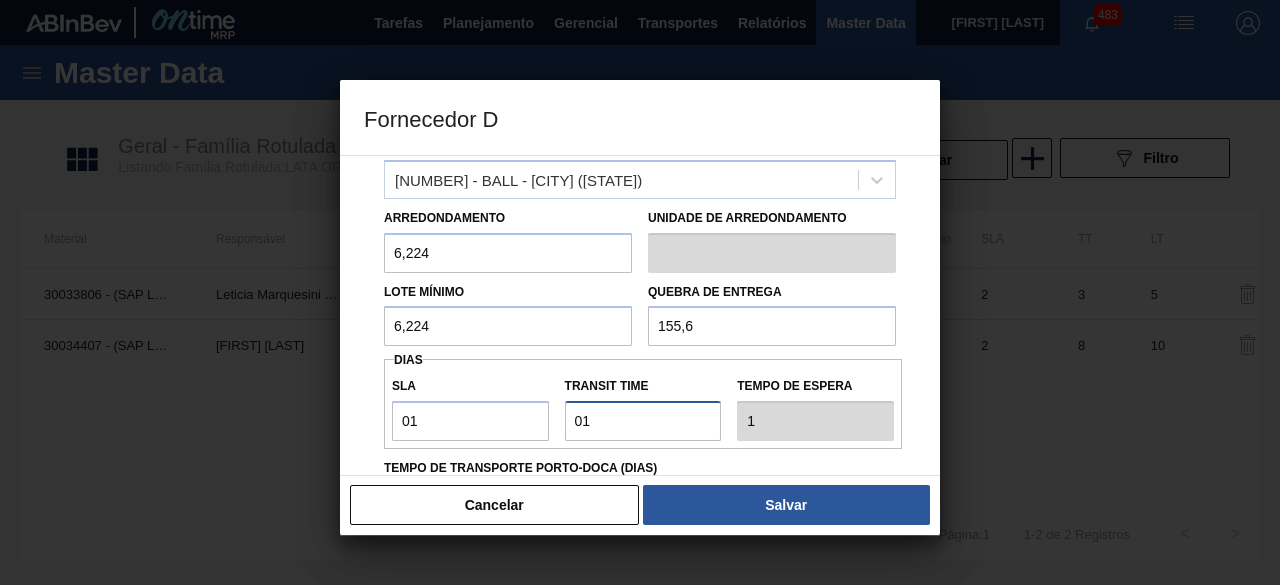 type on "2" 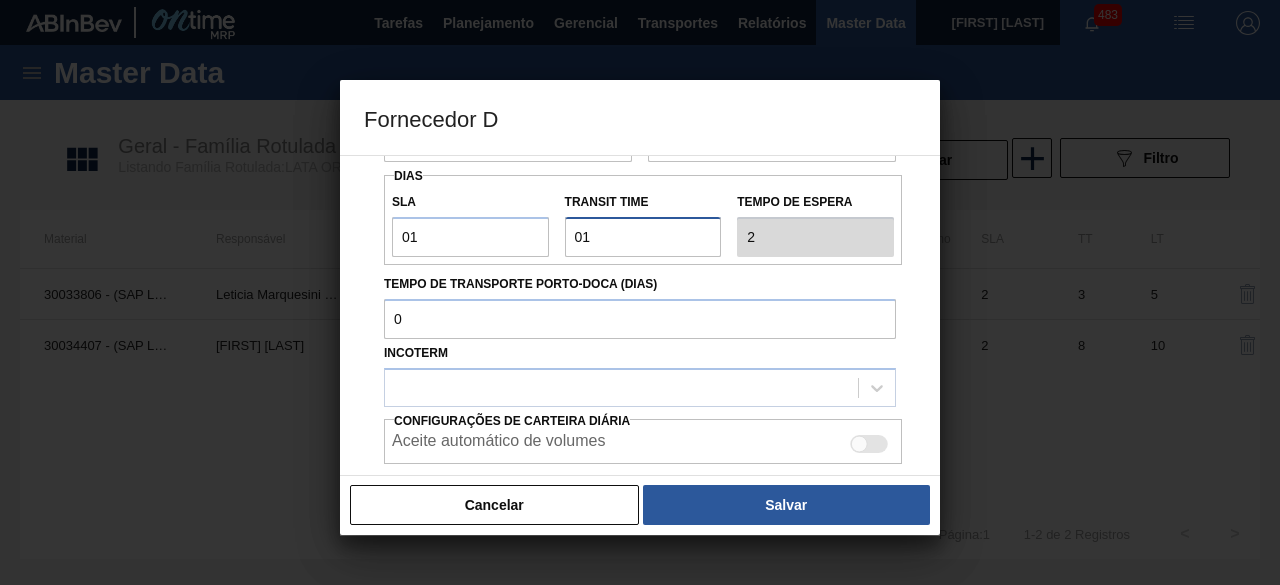 scroll, scrollTop: 398, scrollLeft: 0, axis: vertical 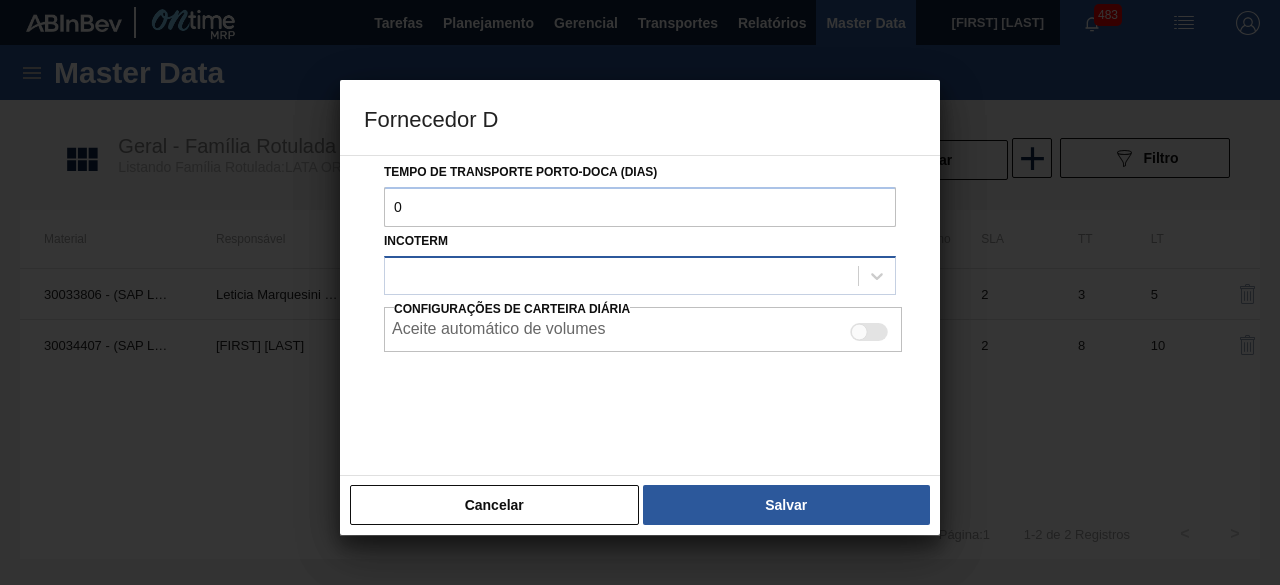 click at bounding box center [621, 275] 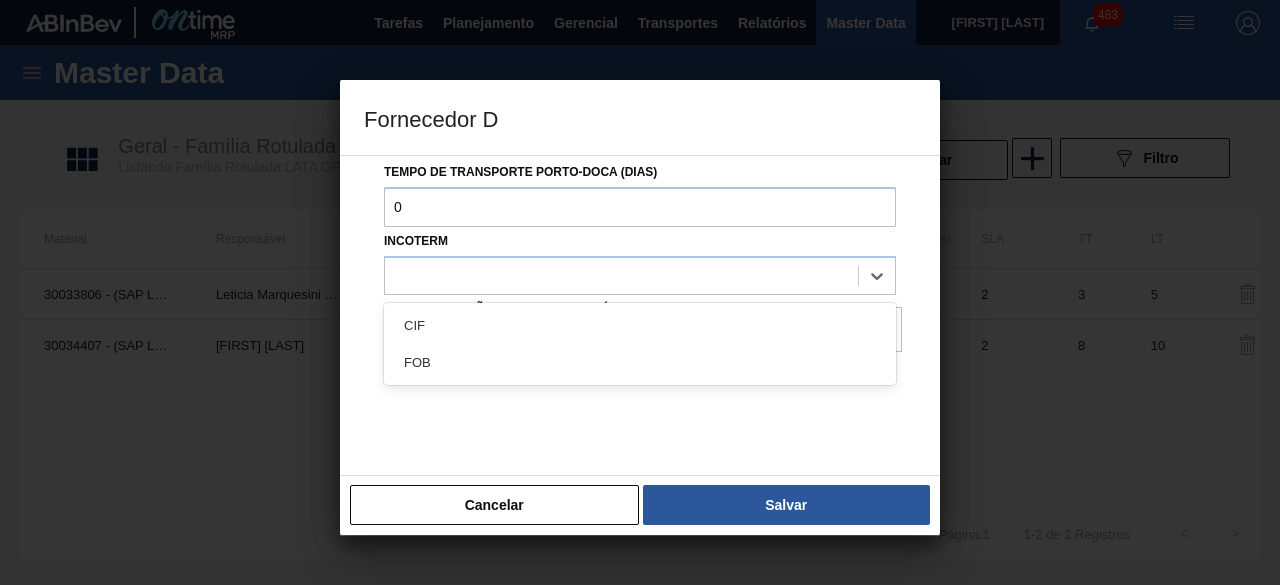 click on "CIF FOB" at bounding box center (640, 344) 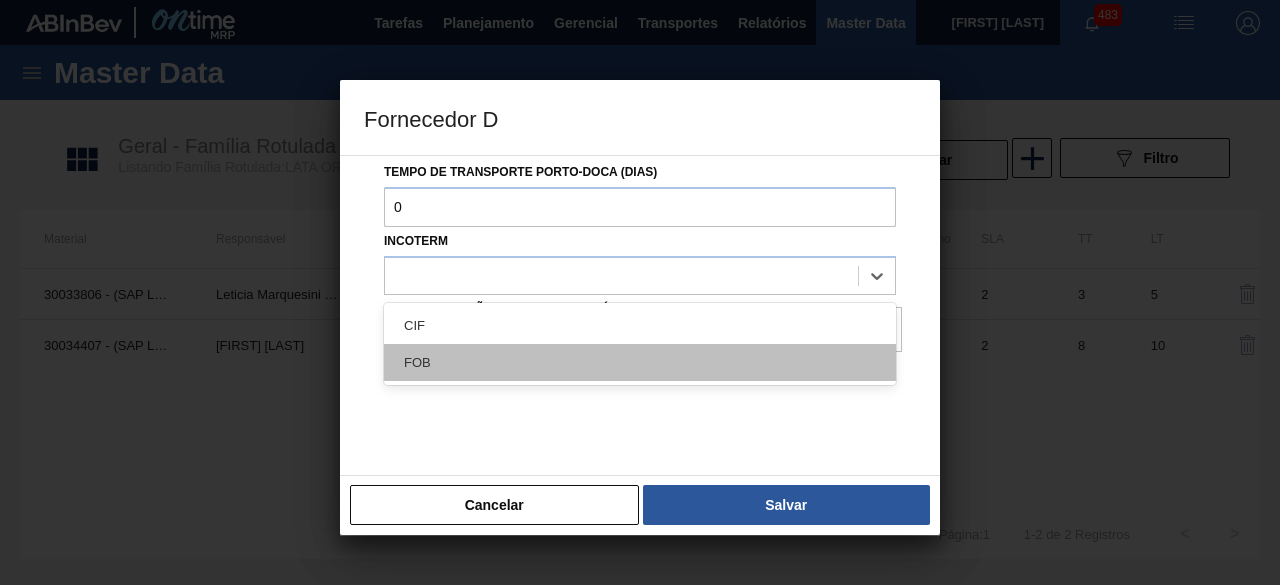 click on "FOB" at bounding box center [640, 362] 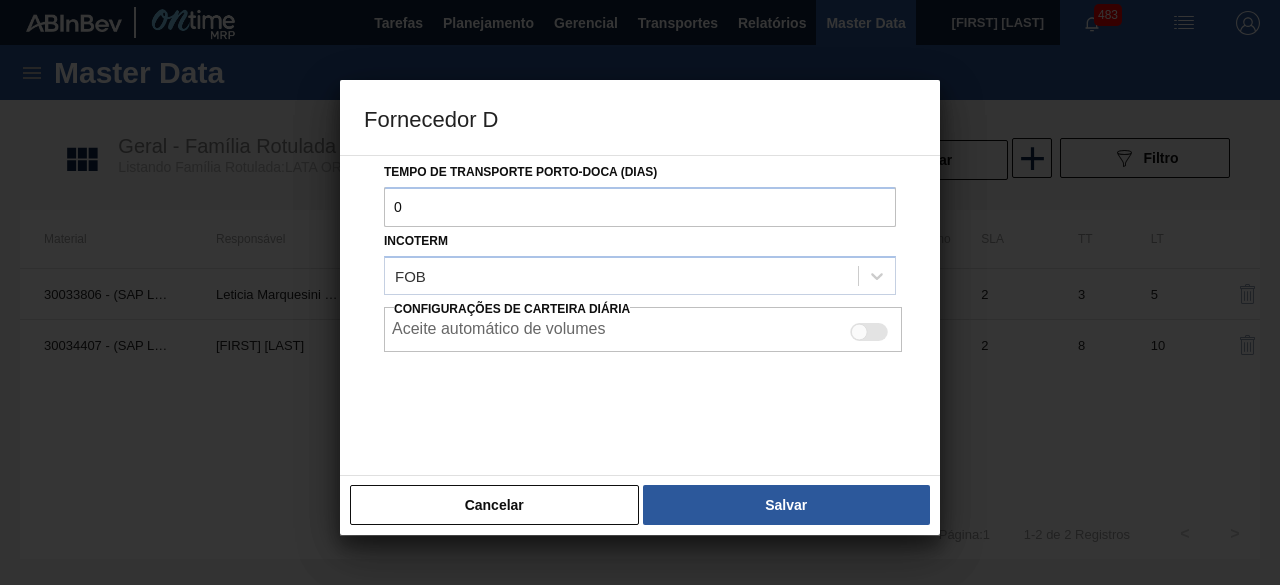 click at bounding box center [859, 332] 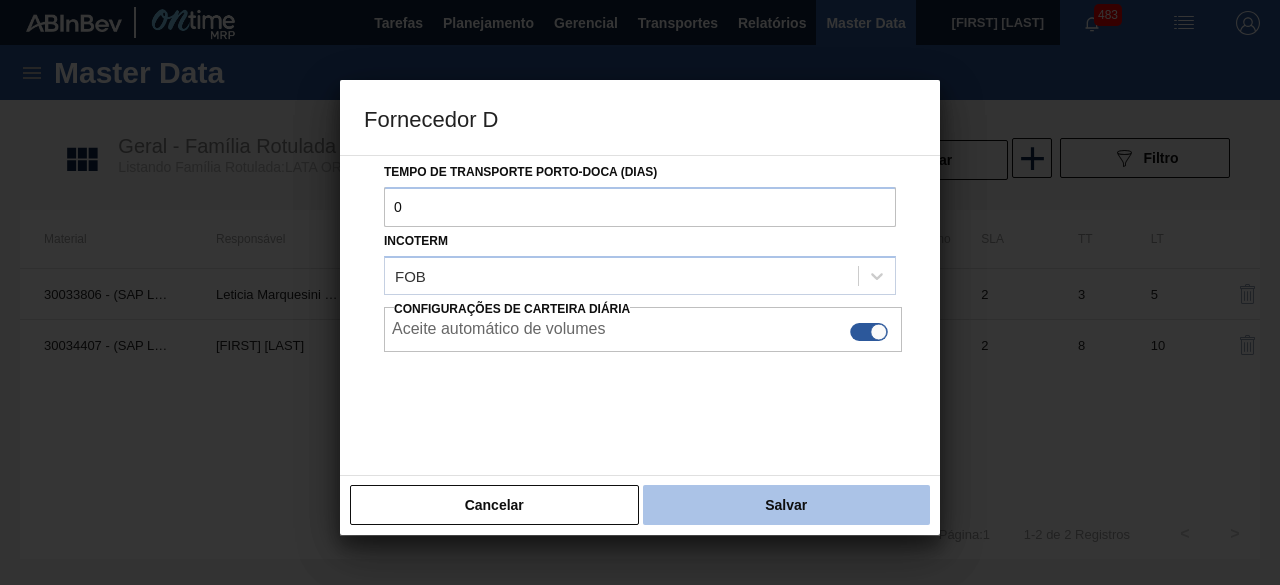 click on "Salvar" at bounding box center (786, 505) 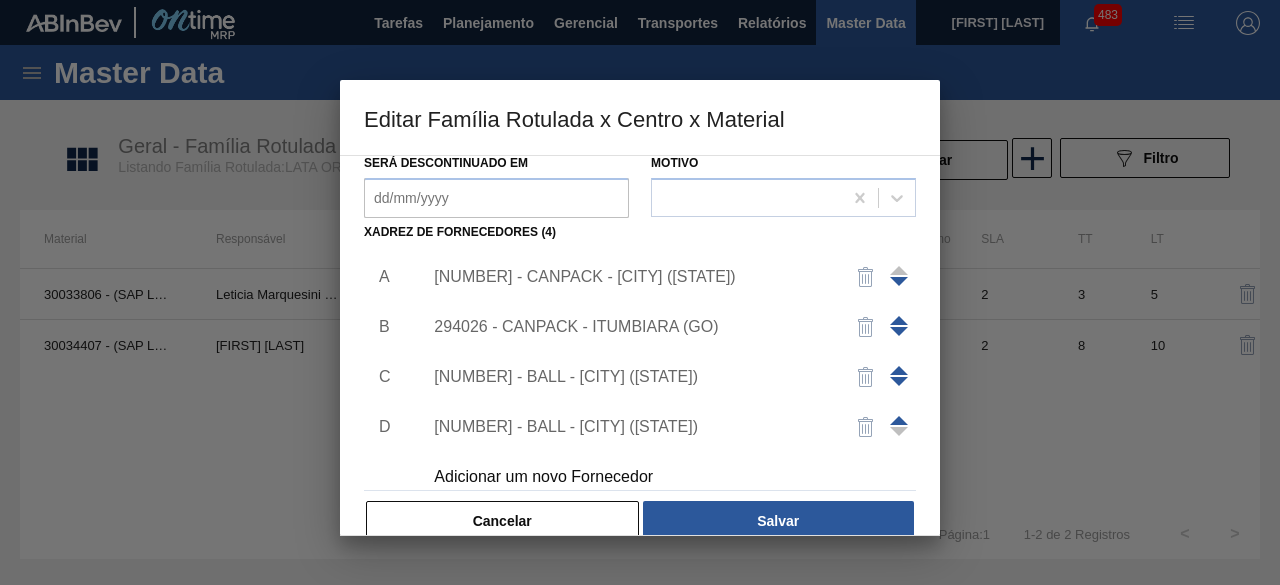 scroll, scrollTop: 20, scrollLeft: 0, axis: vertical 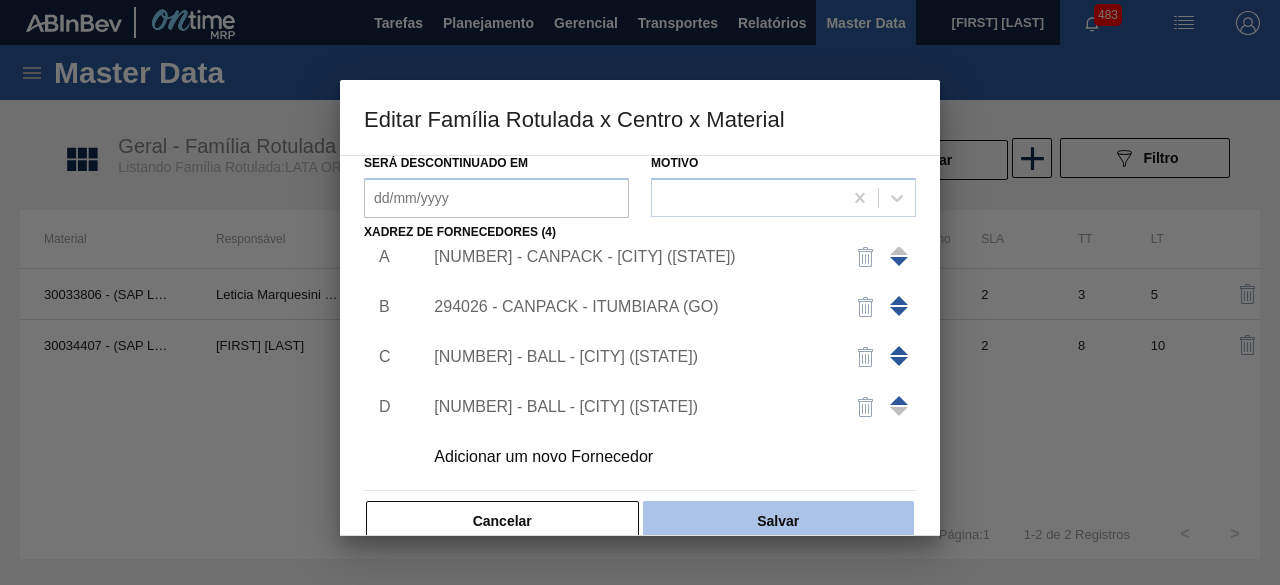 click on "Salvar" at bounding box center [778, 521] 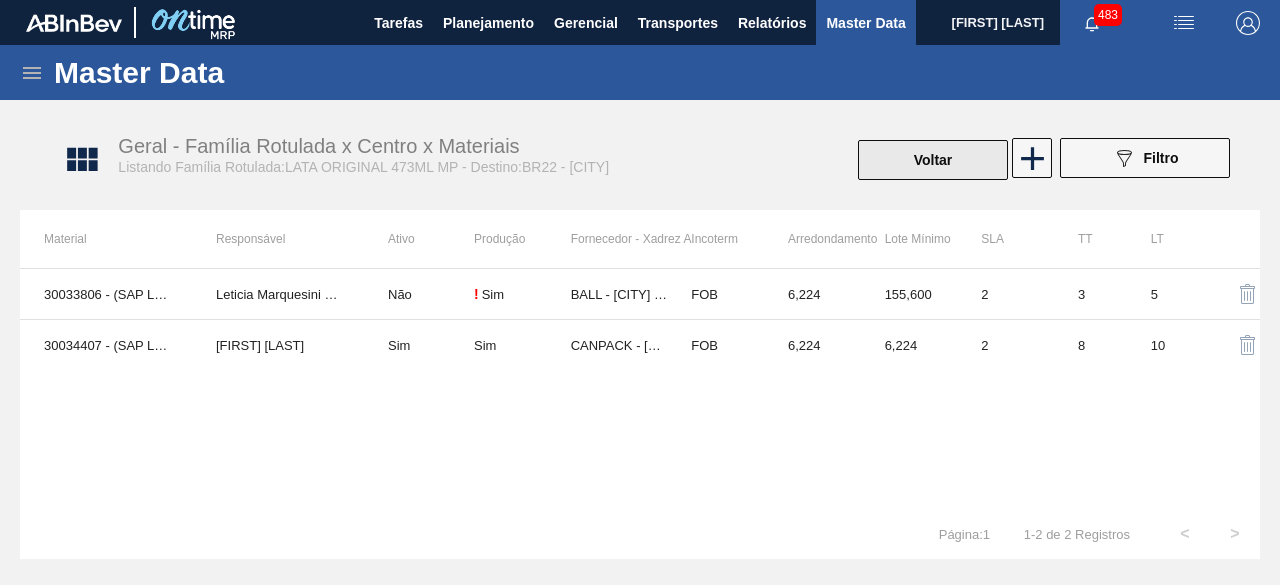 click on "Voltar" at bounding box center [933, 160] 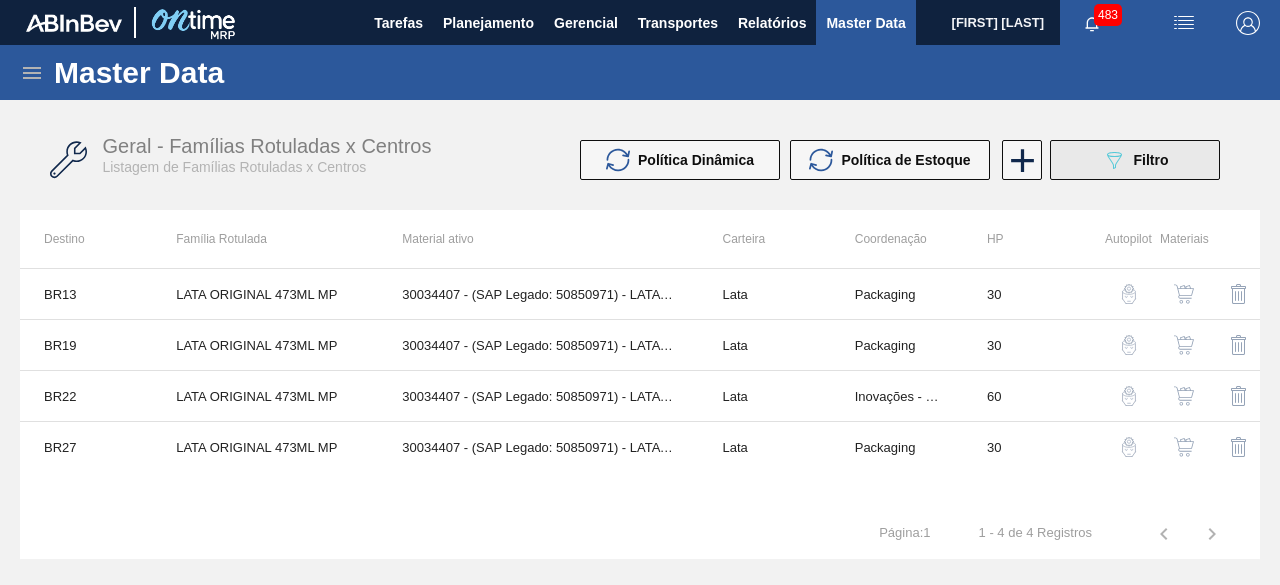 click on "089F7B8B-B2A5-4AFE-B5C0-19BA573D28AC Filtro" at bounding box center (1135, 160) 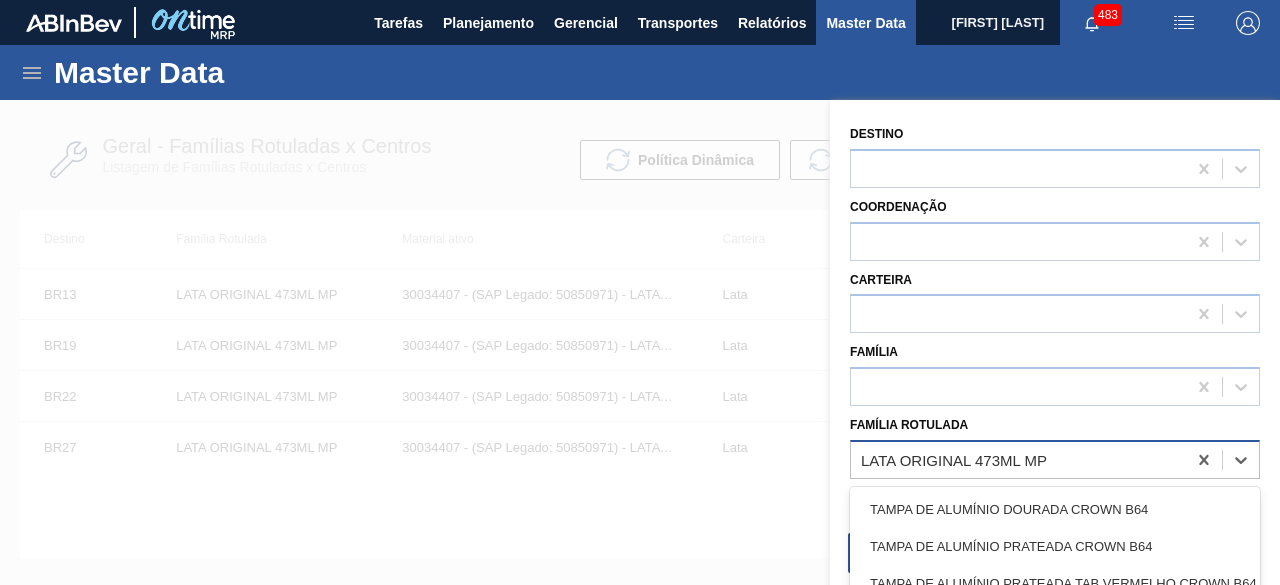 click on "LATA ORIGINAL 473ML MP" at bounding box center (1018, 459) 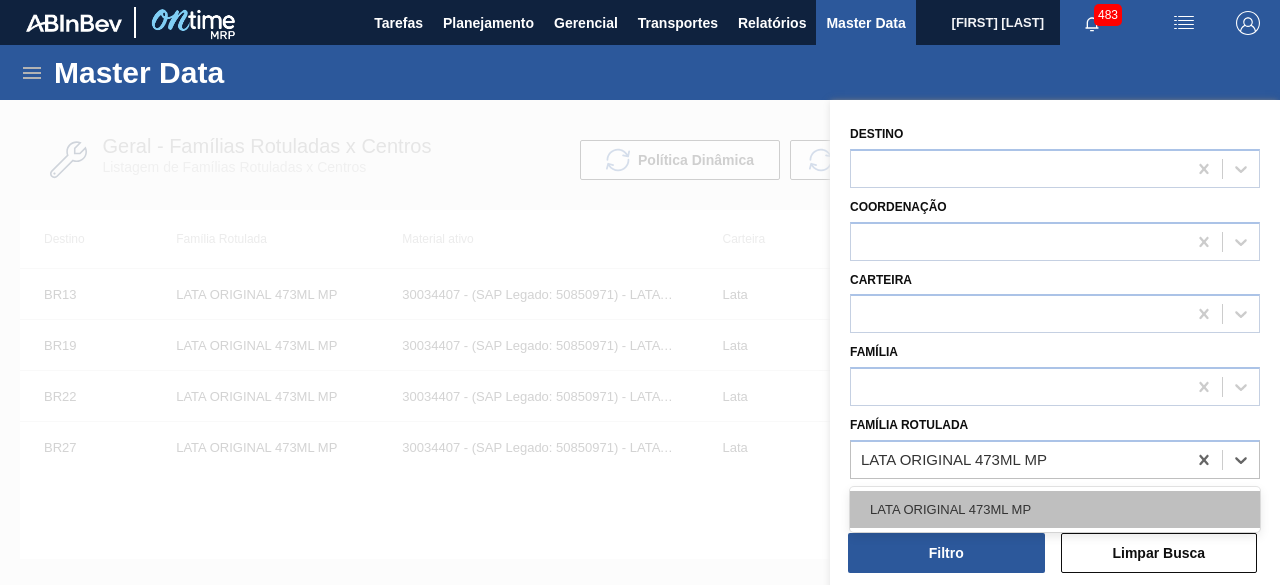 click on "LATA ORIGINAL 473ML MP" at bounding box center (1055, 509) 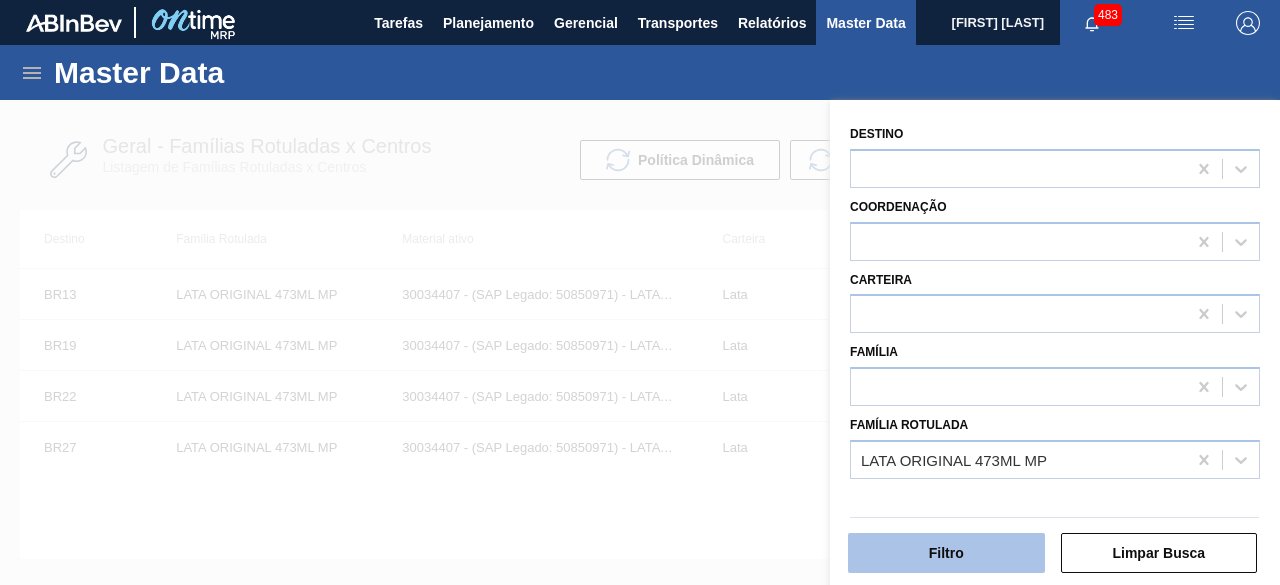 click on "Filtro" at bounding box center (946, 553) 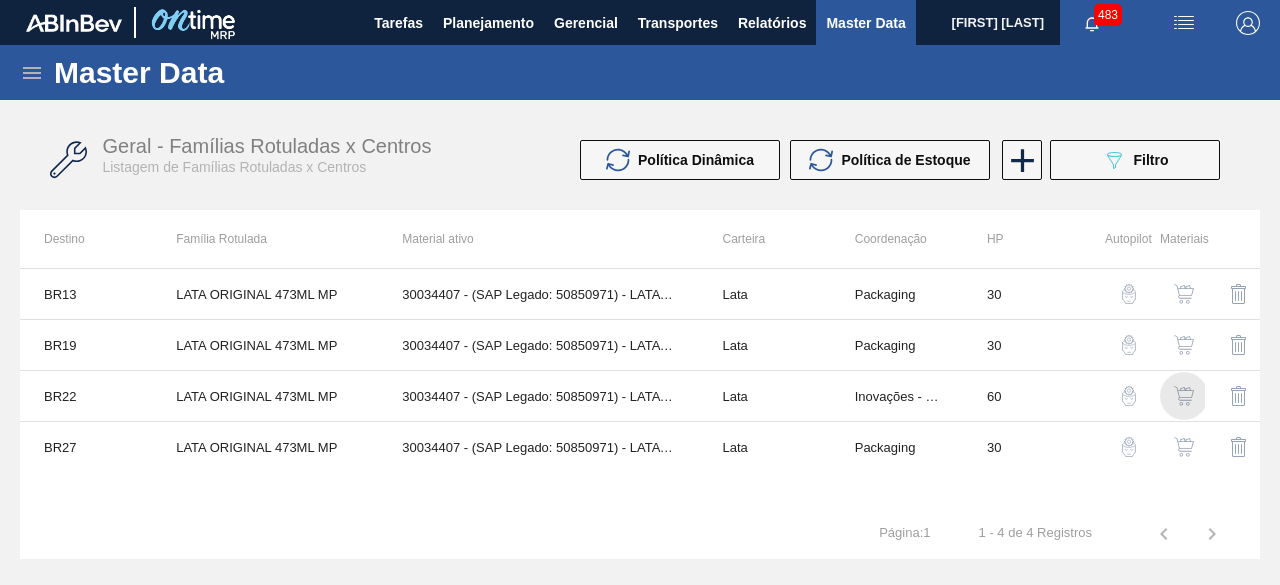 click at bounding box center (1184, 396) 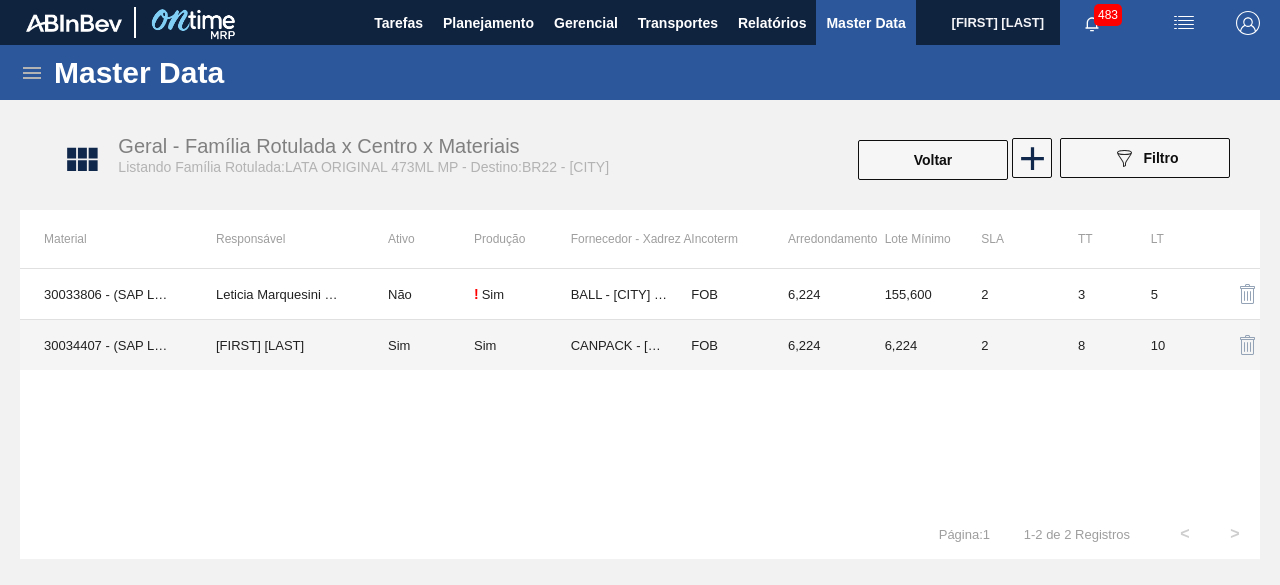click on "[FIRST] [LAST]" at bounding box center (278, 345) 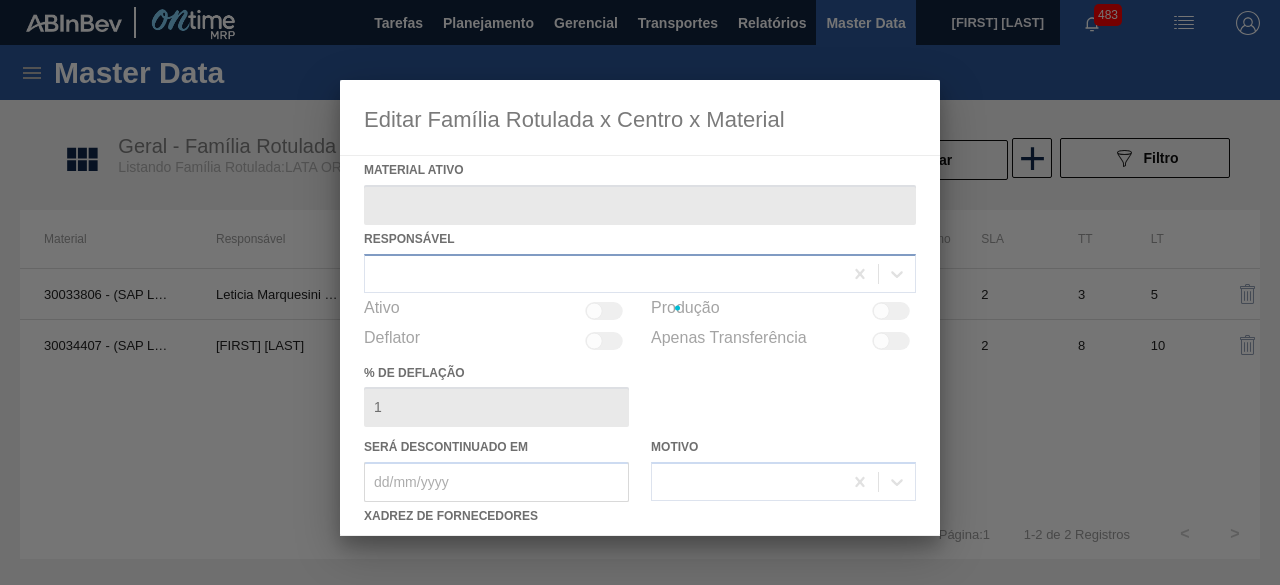type on "30034407 - (SAP Legado: 50850971) - LATA AL ORIG 473ML BRILHO MULTIPACK" 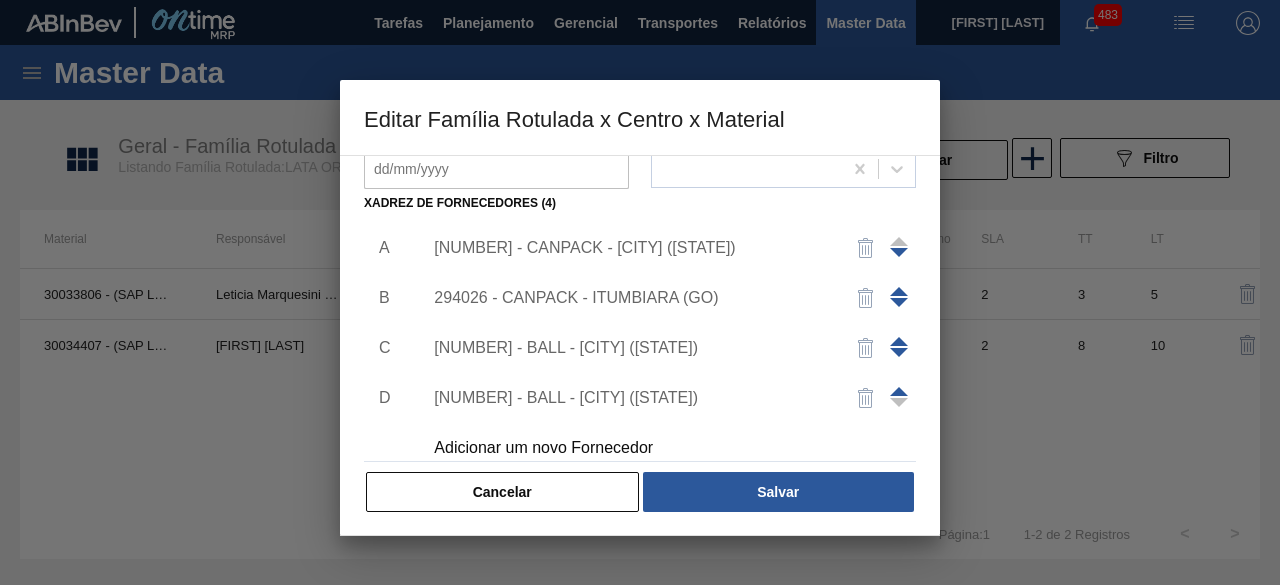 scroll, scrollTop: 314, scrollLeft: 0, axis: vertical 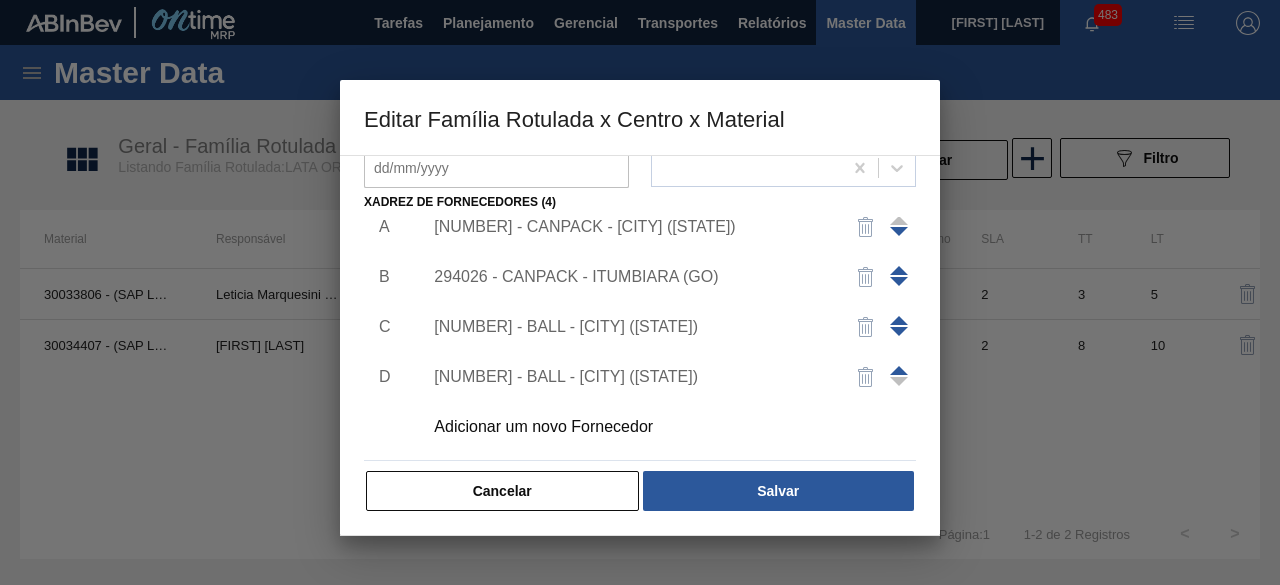 click on "Adicionar um novo Fornecedor" at bounding box center (630, 427) 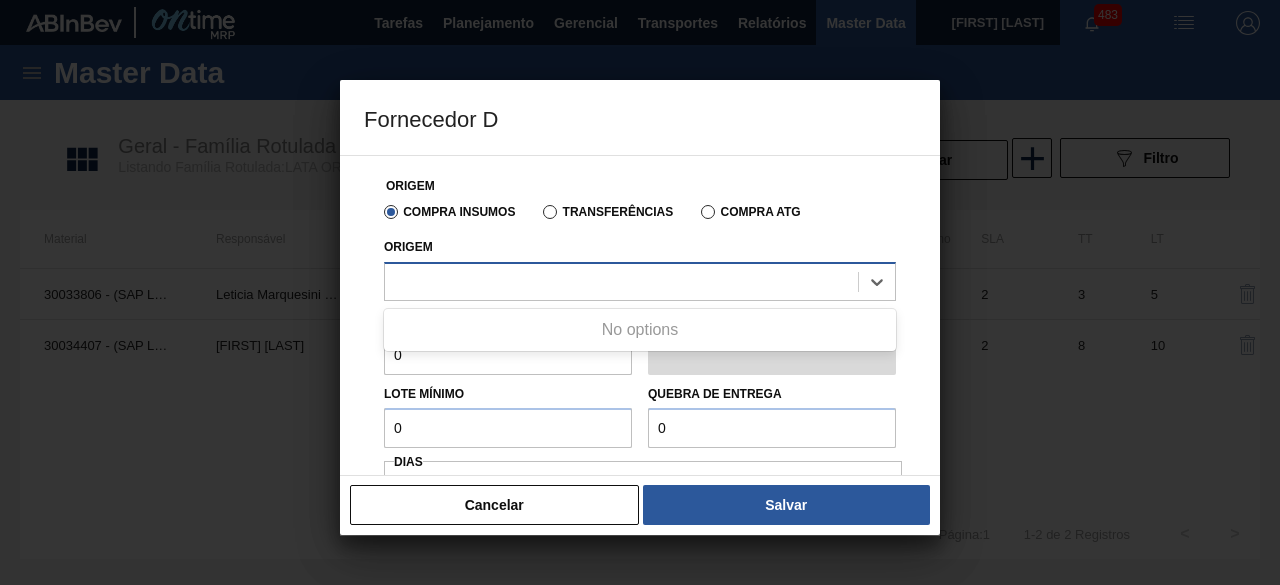 click at bounding box center (621, 281) 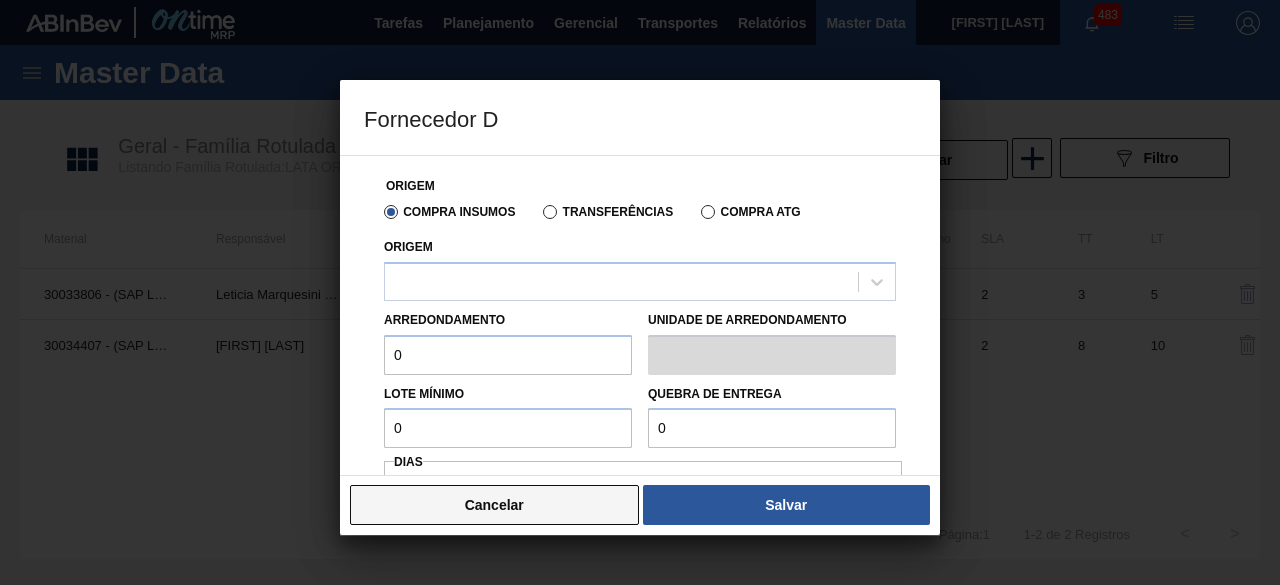 click on "Cancelar" at bounding box center (494, 505) 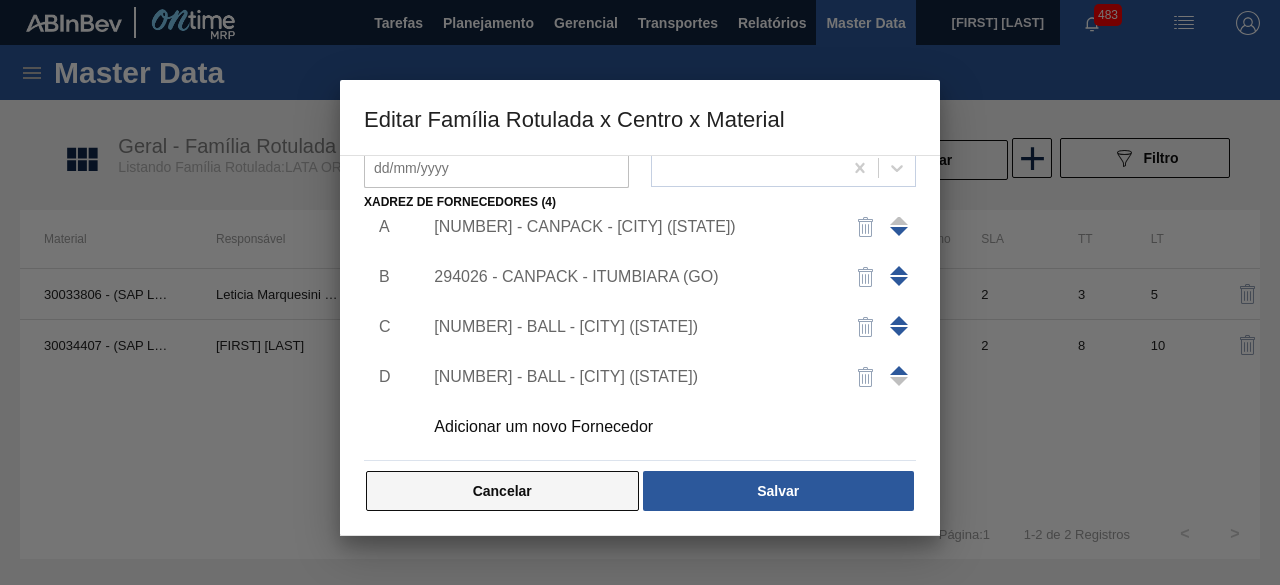 click on "Cancelar" at bounding box center [502, 491] 